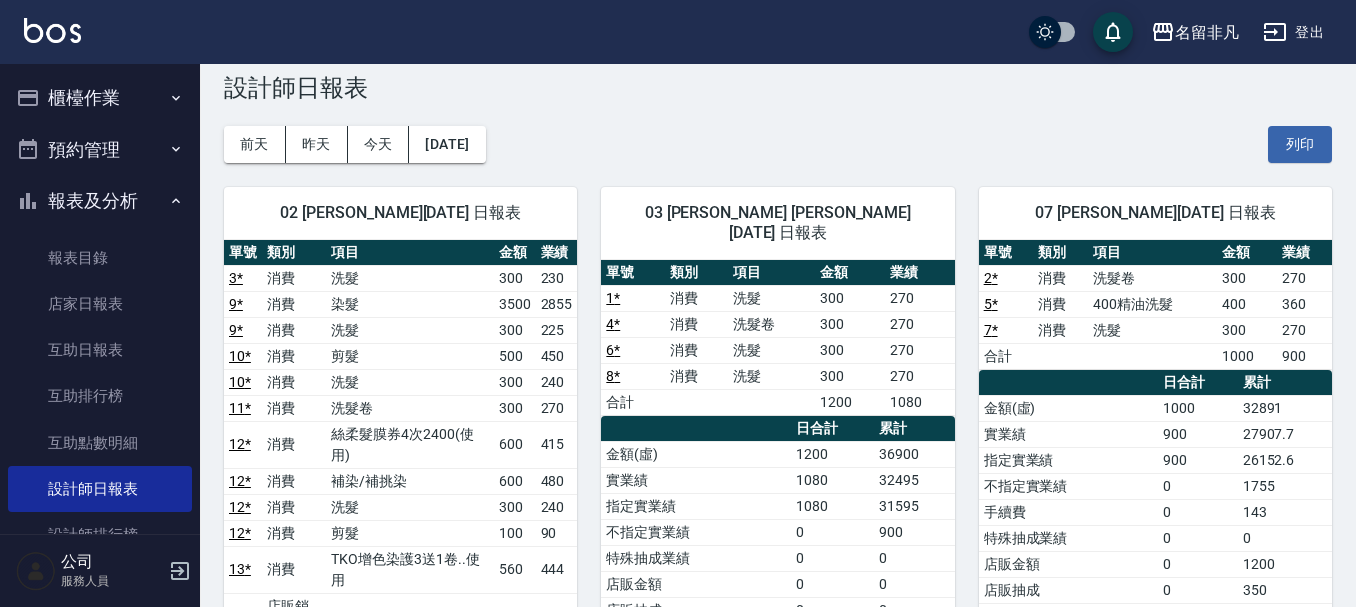 scroll, scrollTop: 0, scrollLeft: 0, axis: both 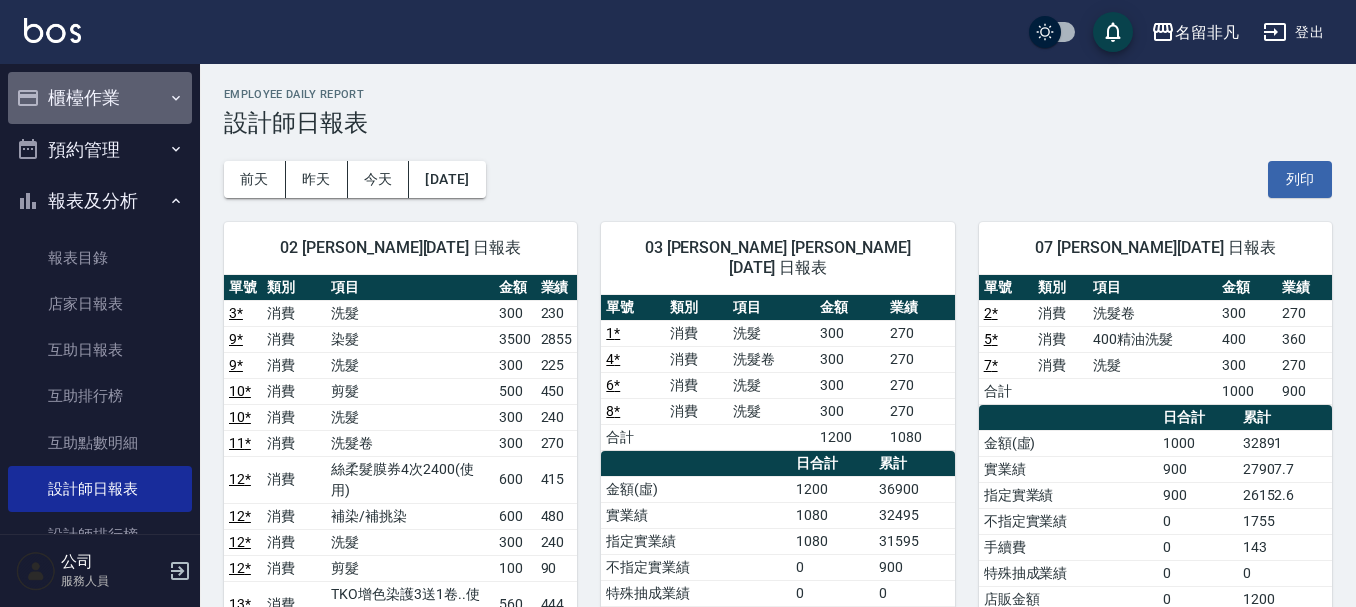 click on "櫃檯作業" at bounding box center [100, 98] 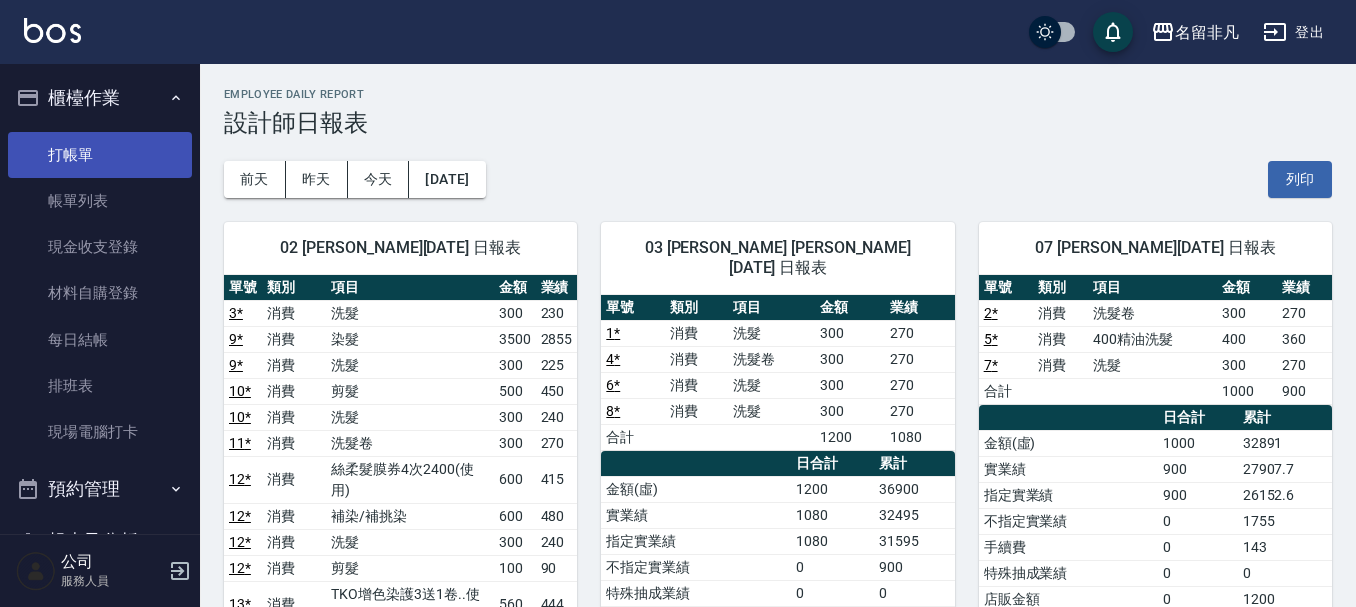 click on "打帳單" at bounding box center (100, 155) 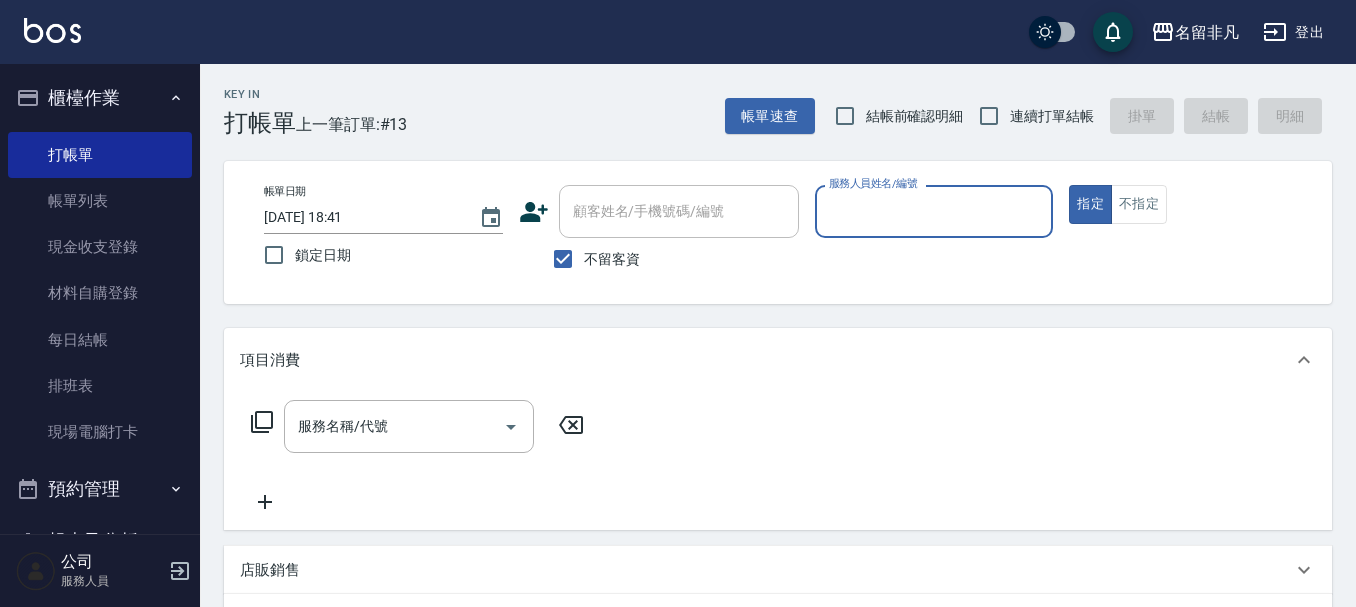click on "服務人員姓名/編號" at bounding box center (934, 211) 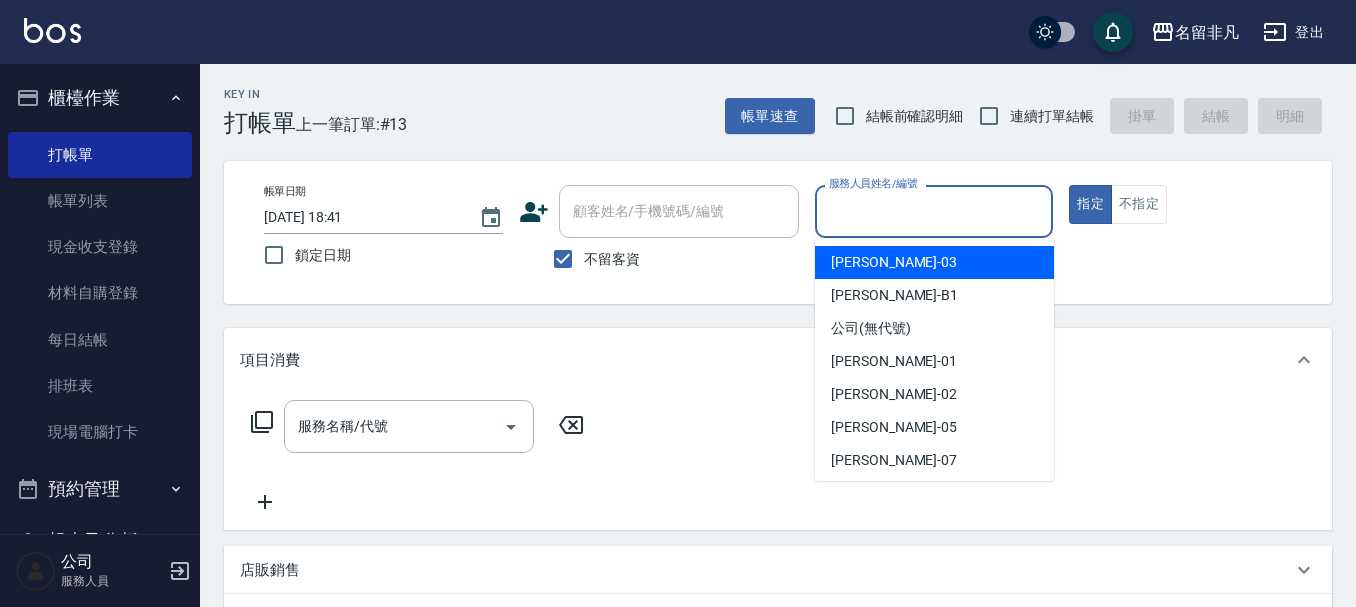 click on "Tina -03" at bounding box center [934, 262] 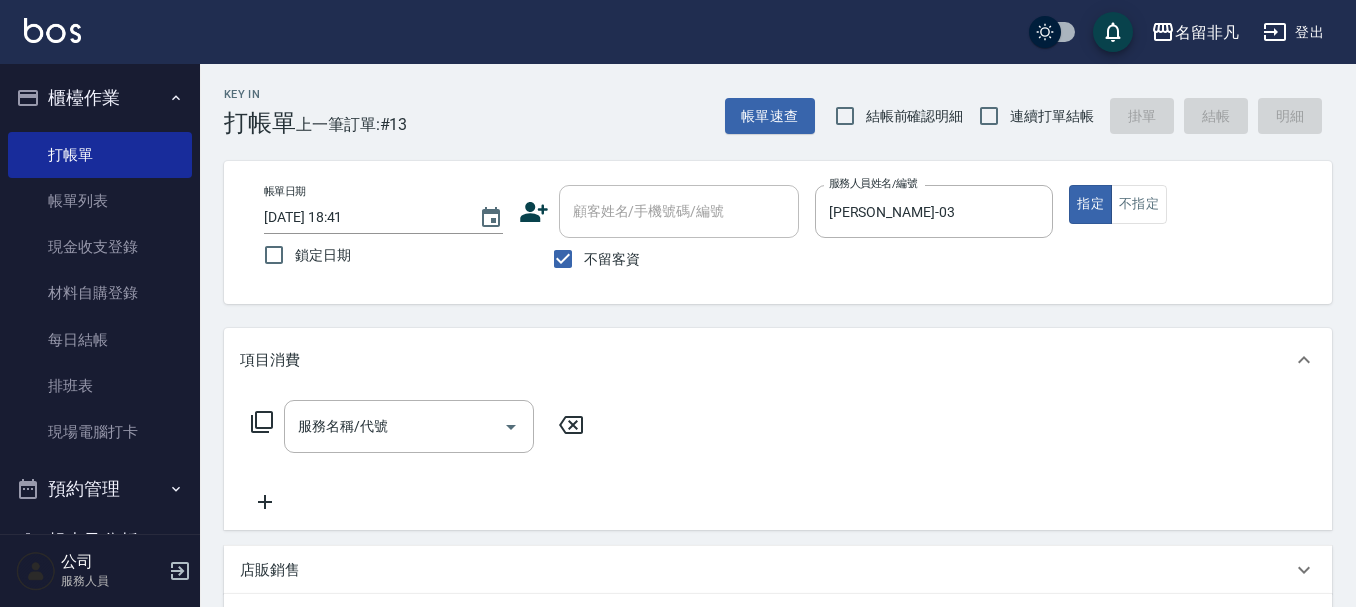 click 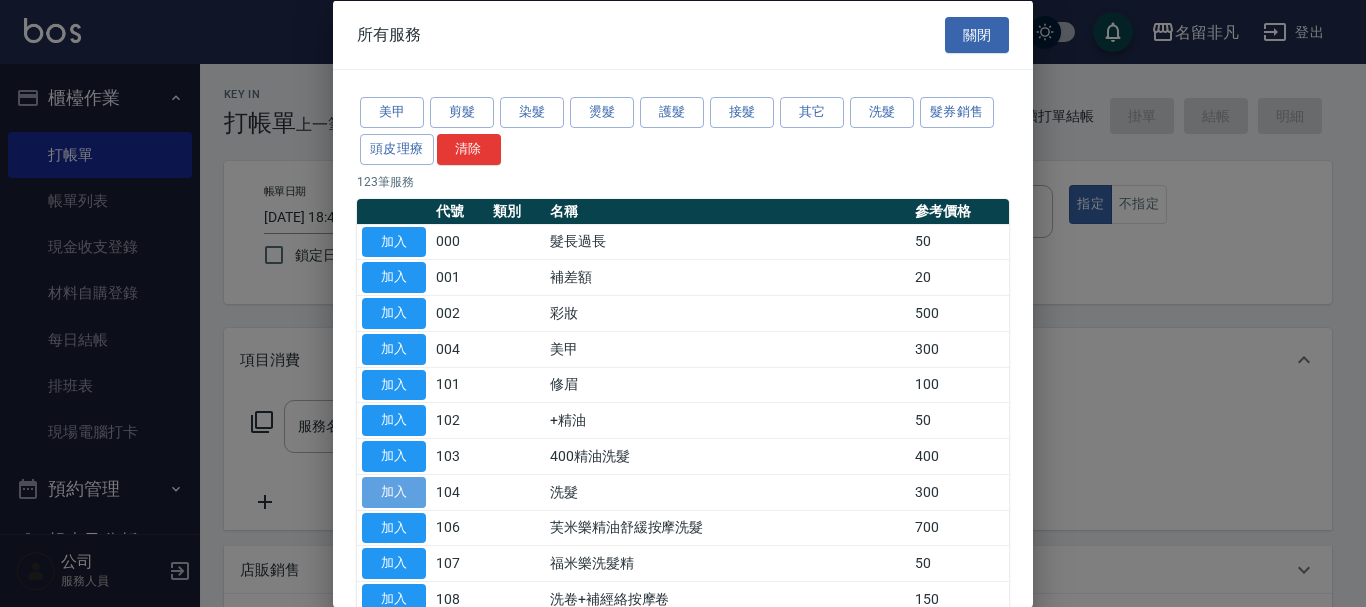 click on "加入" at bounding box center (394, 491) 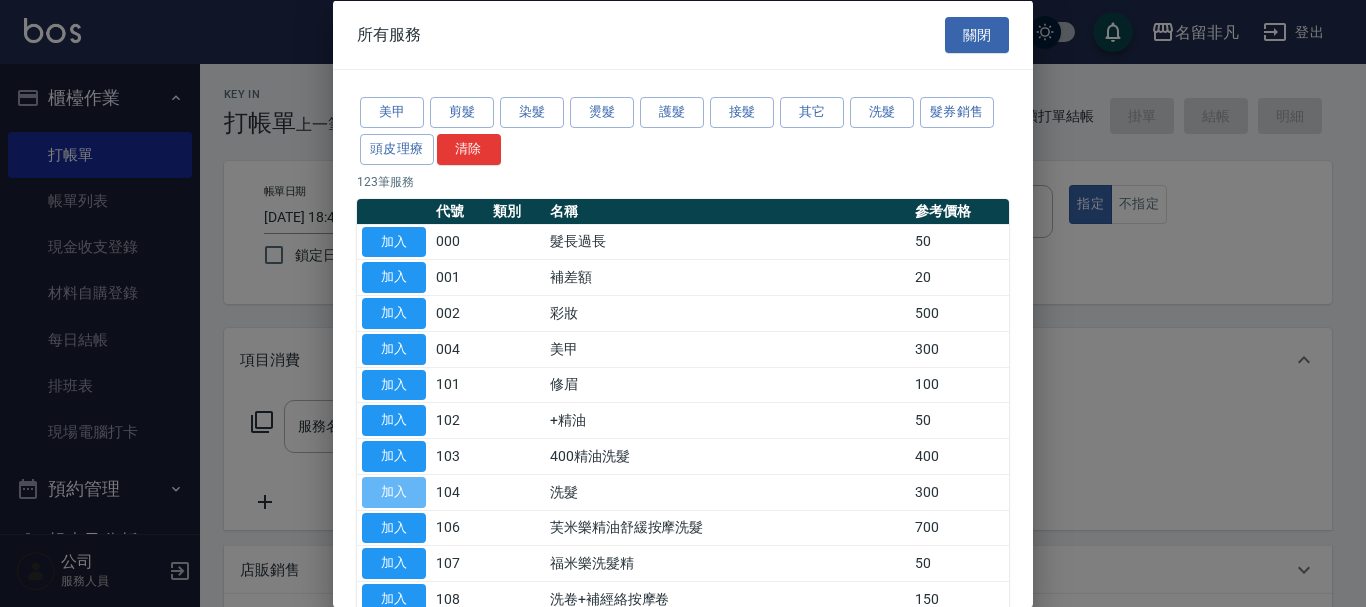 type on "洗髮(104)" 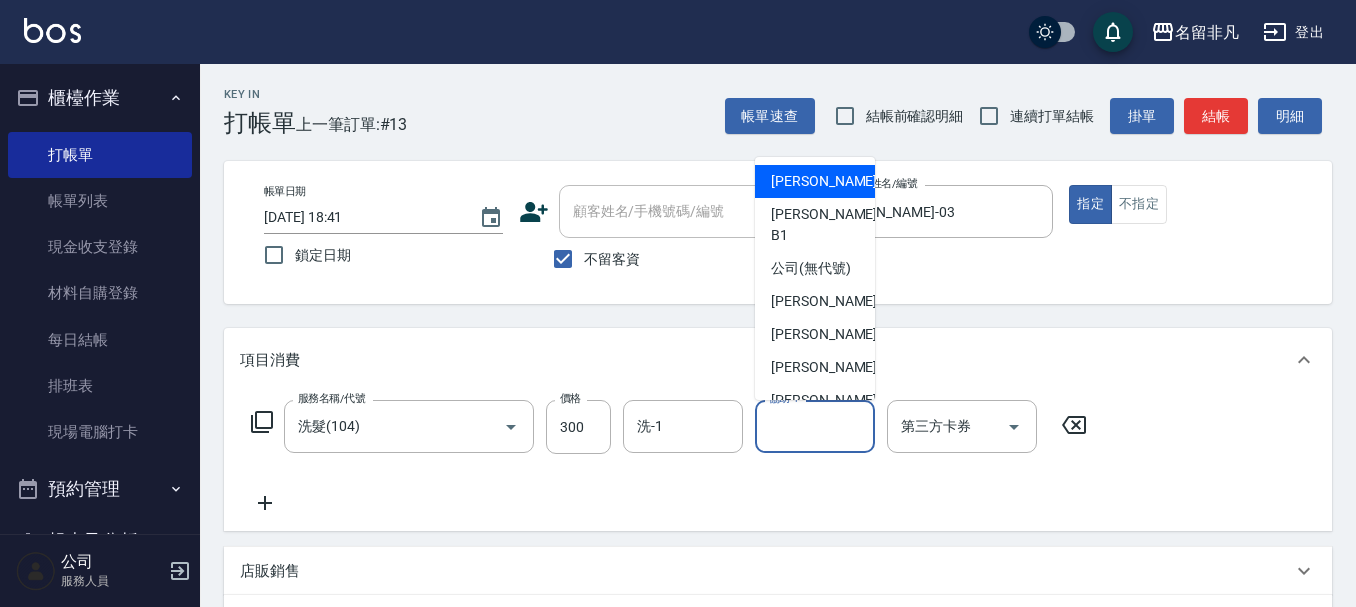 click on "協助-1" at bounding box center [815, 426] 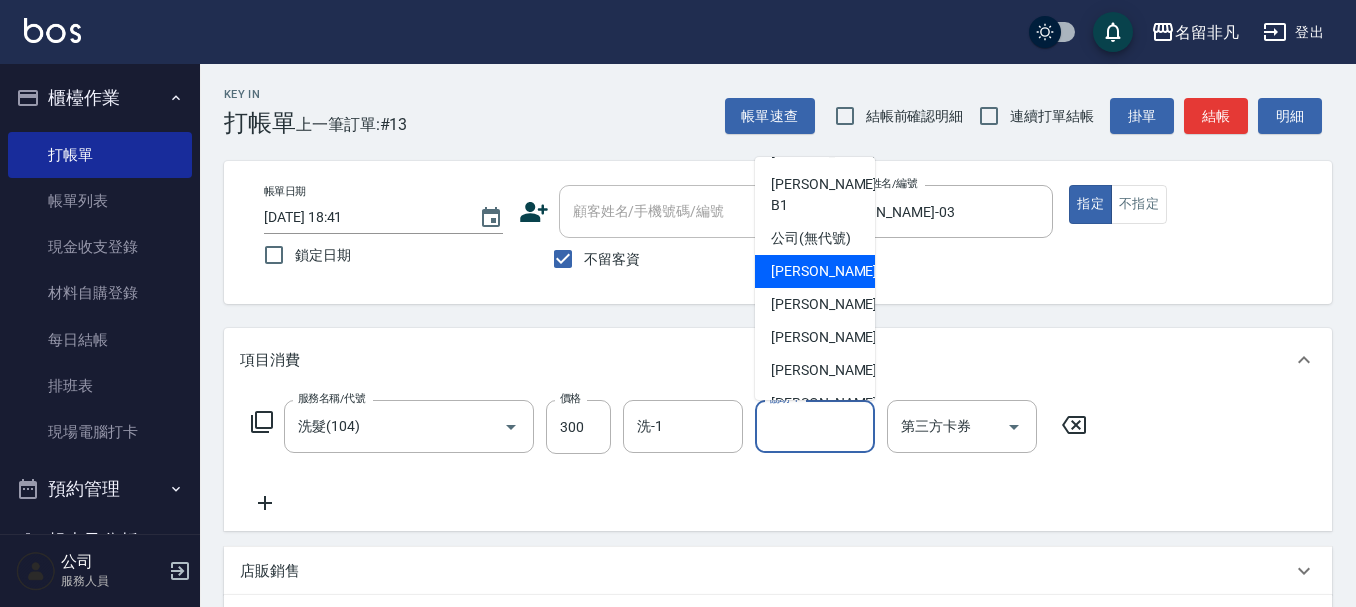 scroll, scrollTop: 58, scrollLeft: 0, axis: vertical 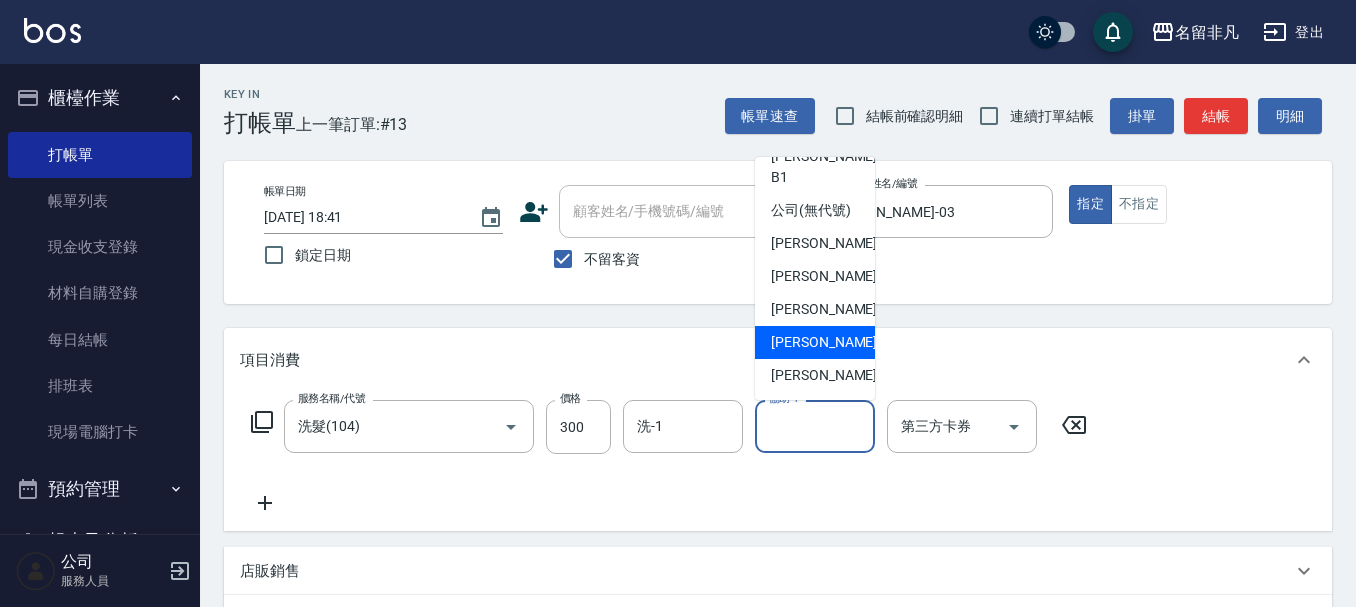 click on "郭佳怡 -07" at bounding box center (815, 342) 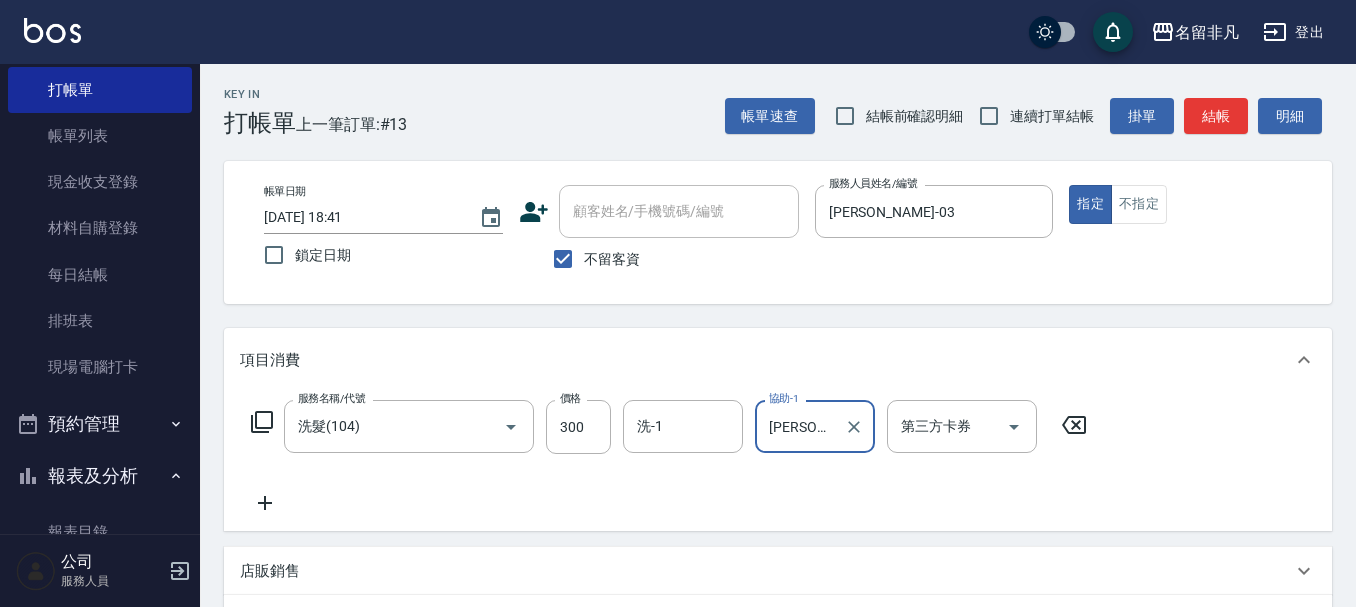 scroll, scrollTop: 100, scrollLeft: 0, axis: vertical 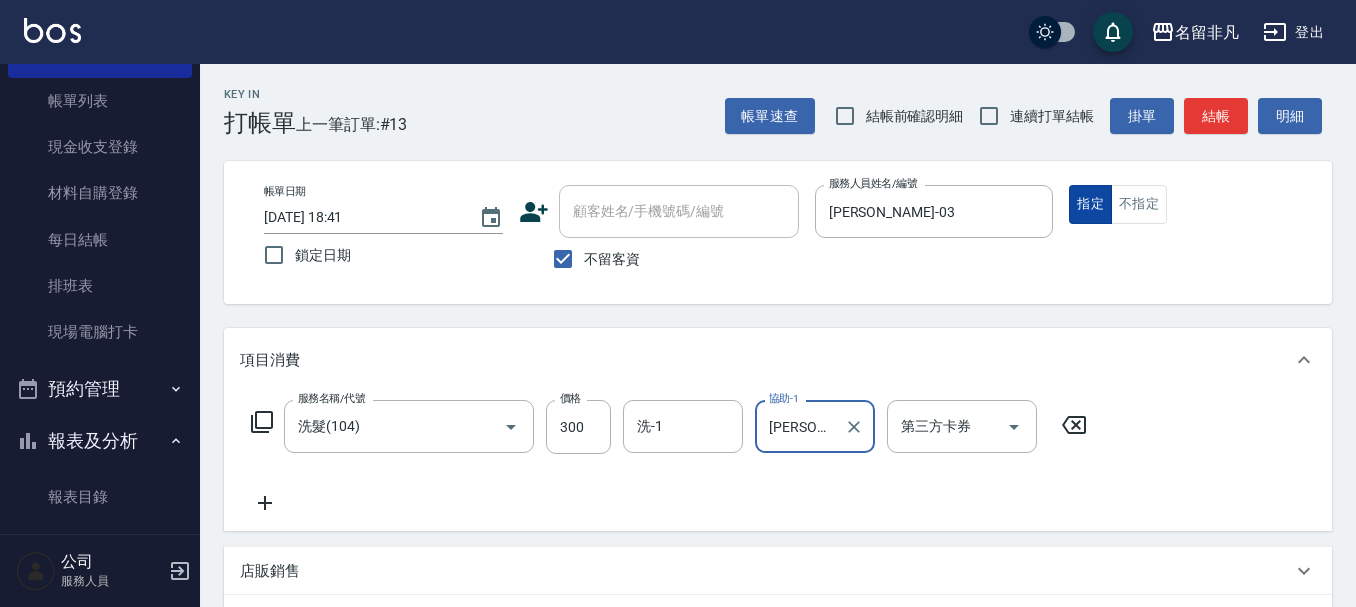 click on "指定" at bounding box center (1090, 204) 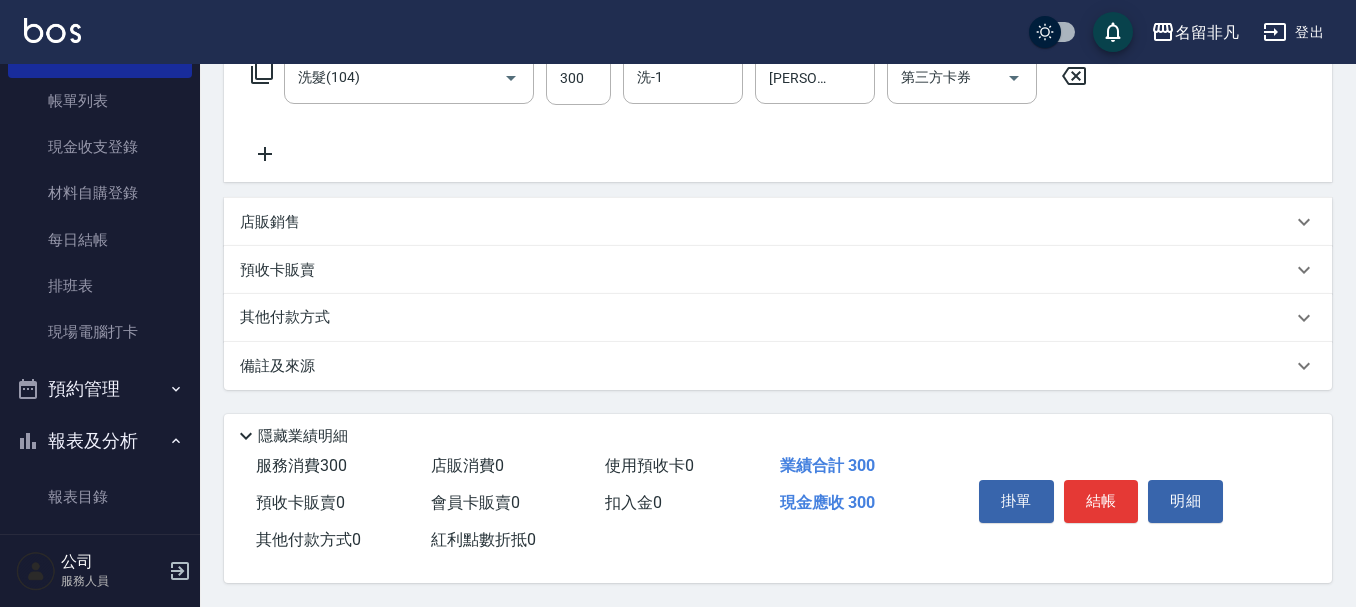 scroll, scrollTop: 358, scrollLeft: 0, axis: vertical 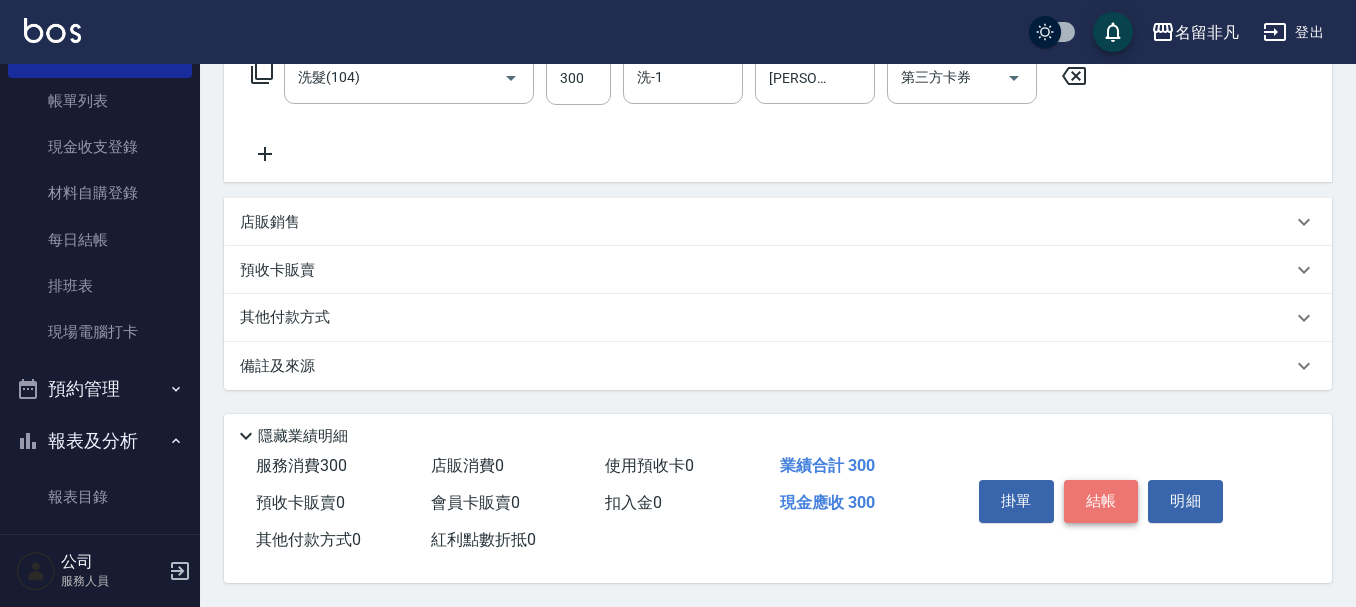 click on "結帳" at bounding box center (1101, 501) 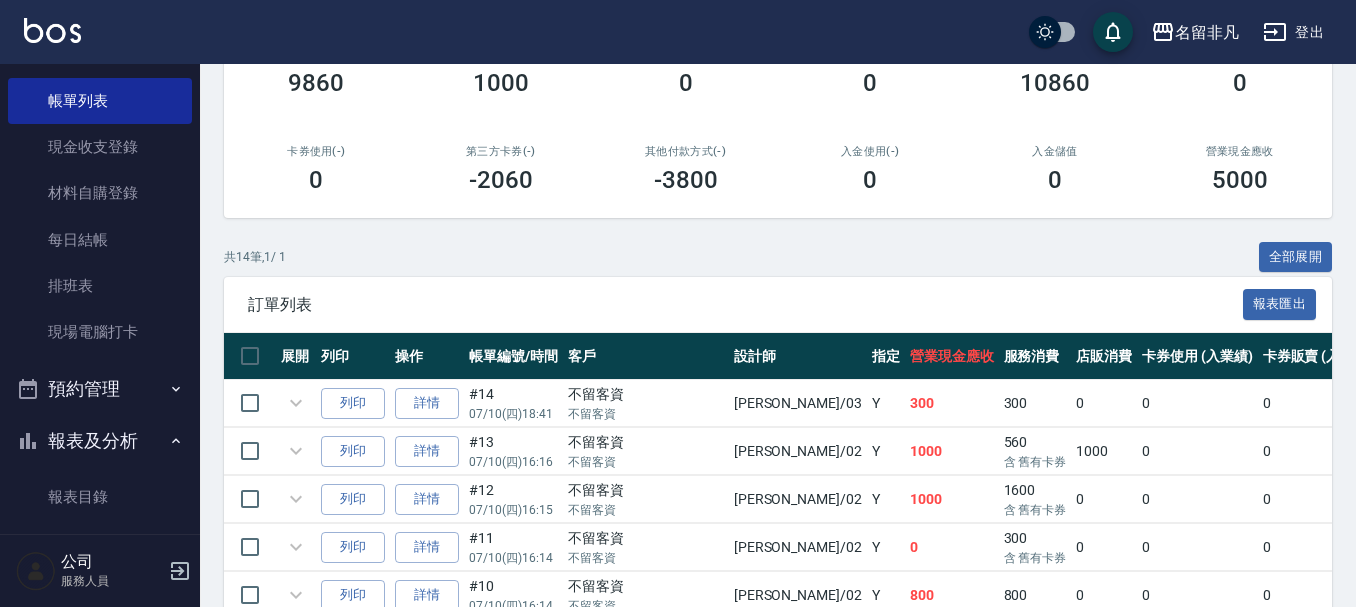 scroll, scrollTop: 495, scrollLeft: 0, axis: vertical 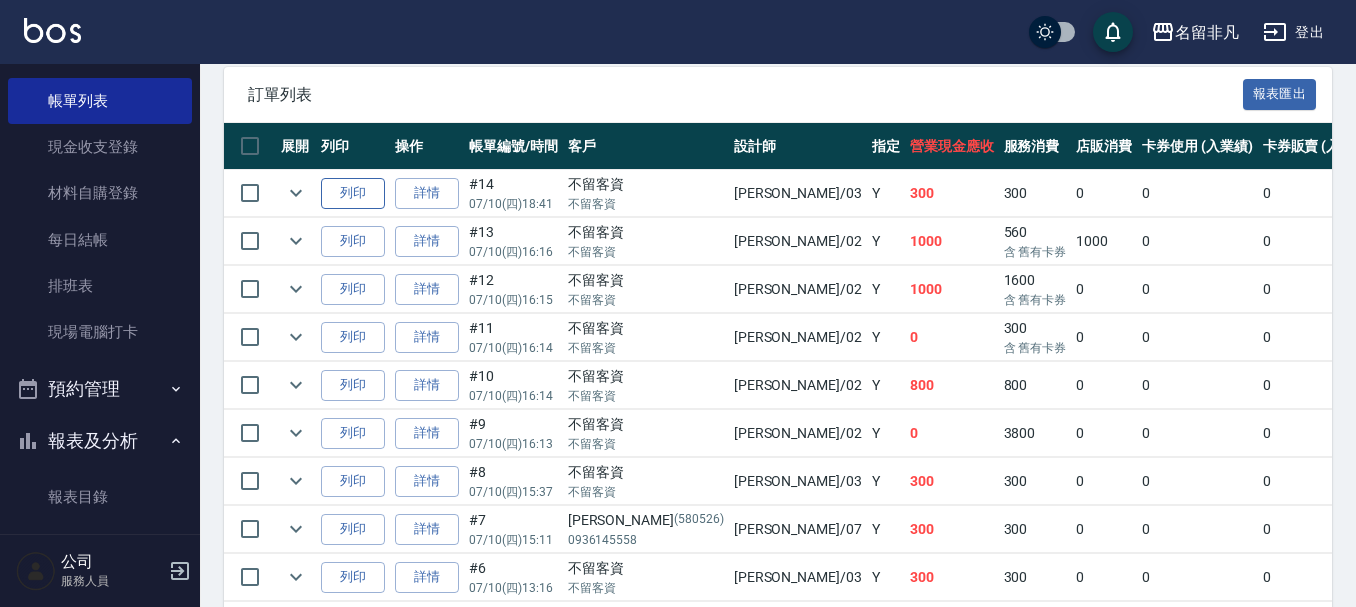 click on "列印" at bounding box center (353, 193) 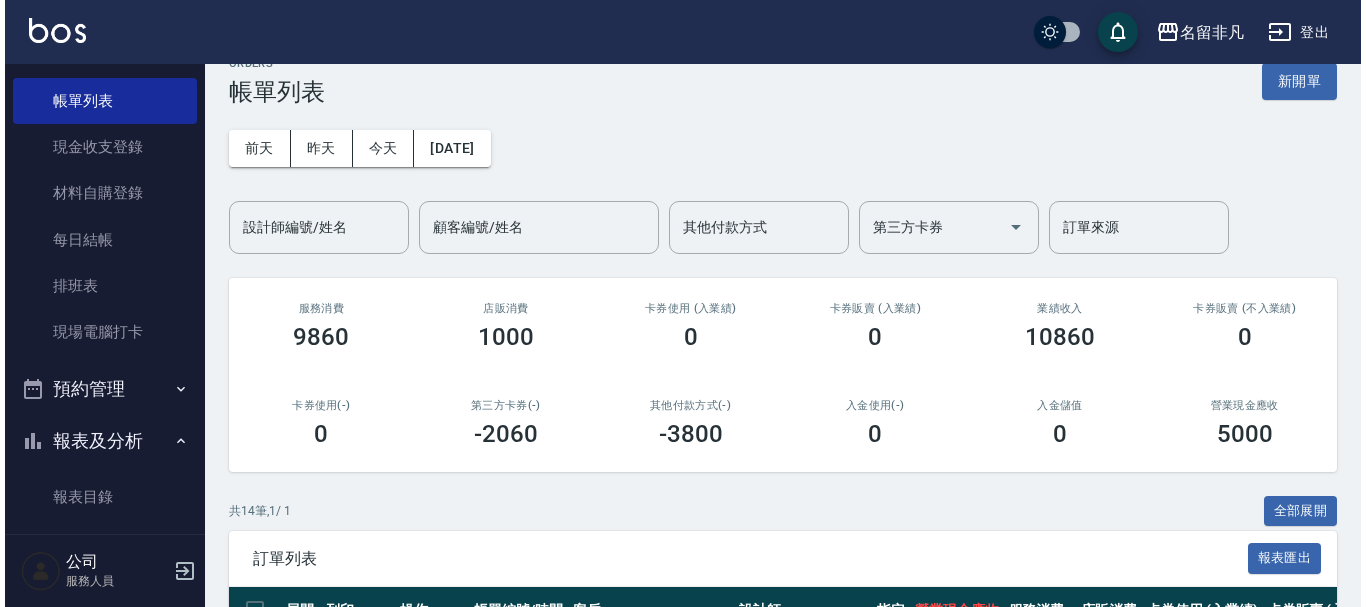scroll, scrollTop: 0, scrollLeft: 0, axis: both 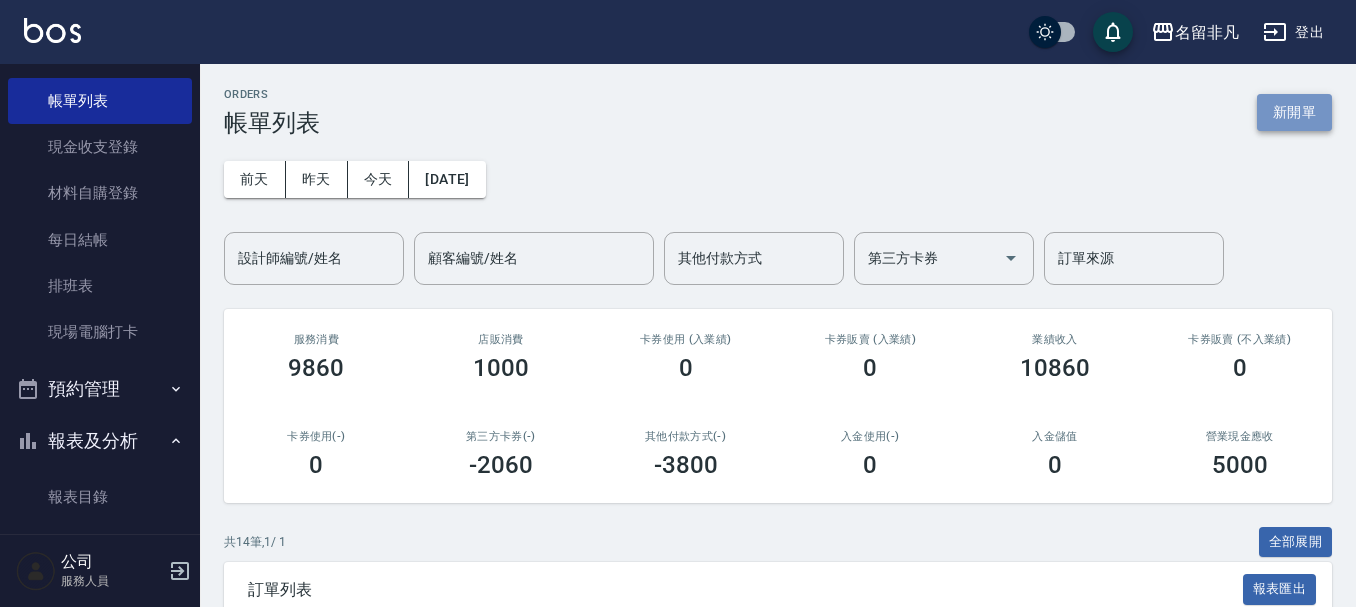 click on "新開單" at bounding box center [1294, 112] 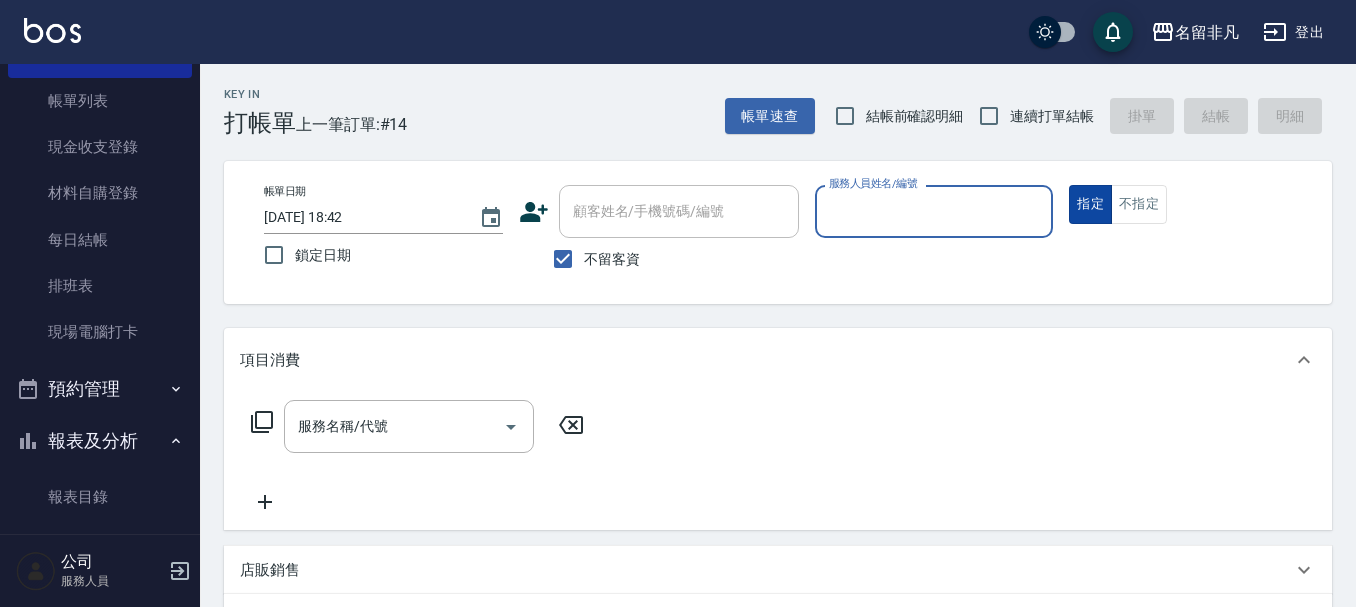 click on "指定" at bounding box center (1090, 204) 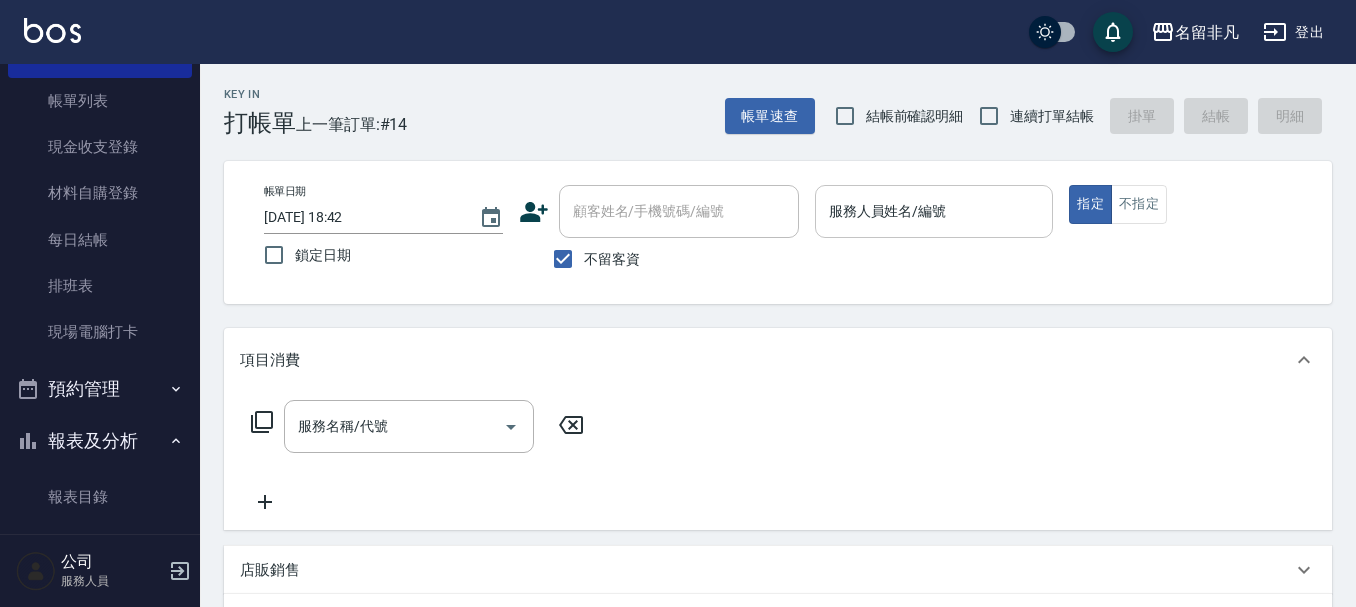 click on "服務人員姓名/編號" at bounding box center (934, 211) 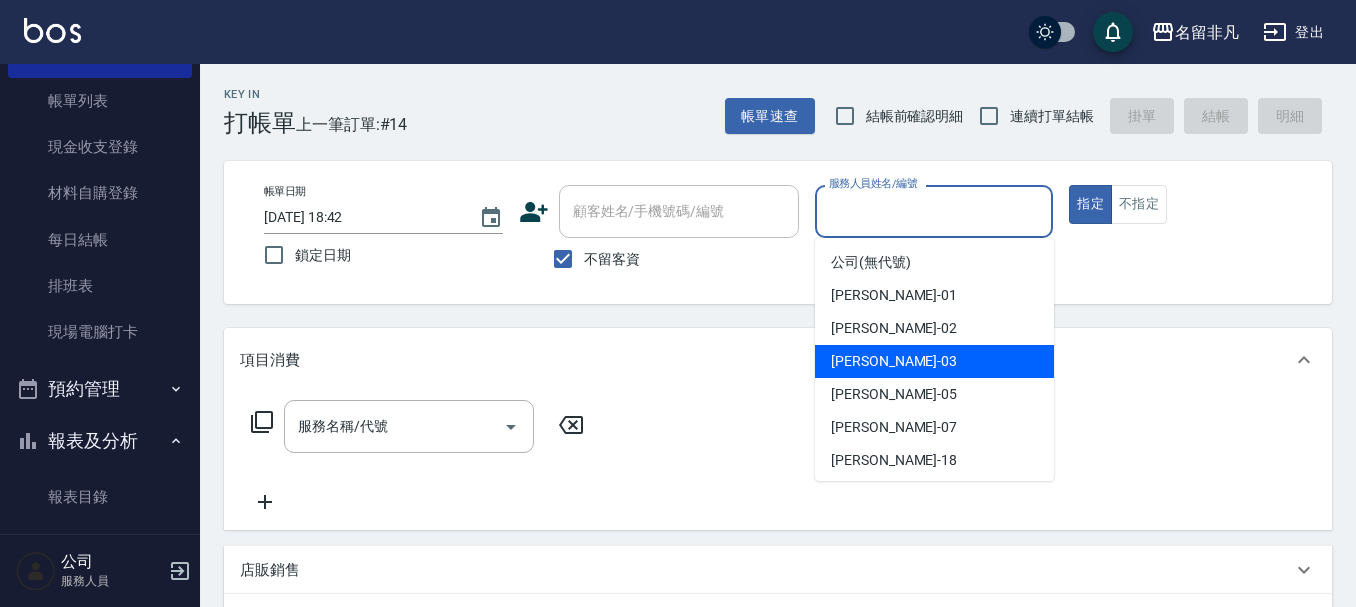 click on "Tina -03" at bounding box center [934, 361] 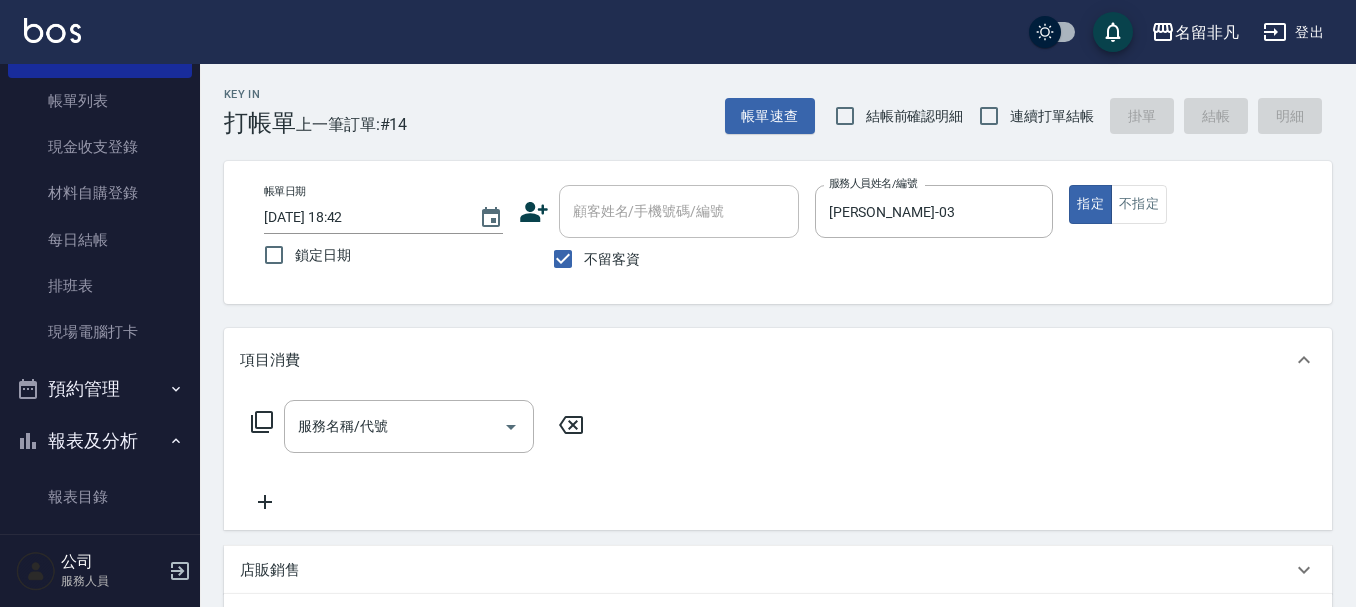 click 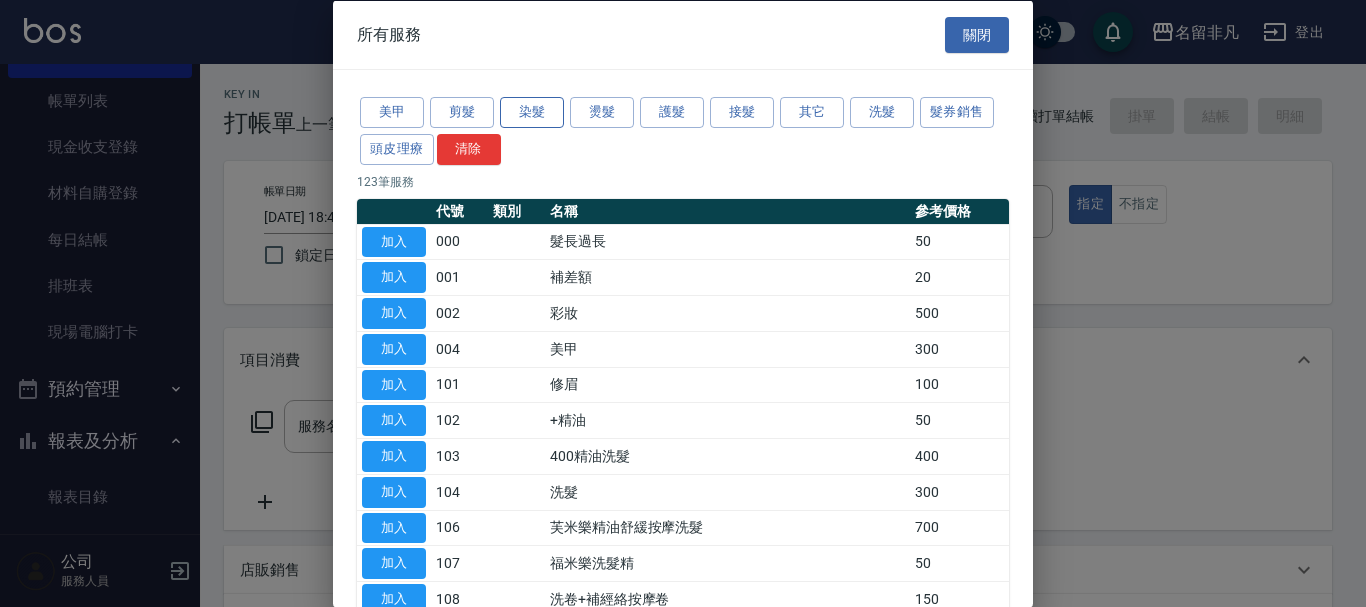 click on "染髮" at bounding box center (532, 112) 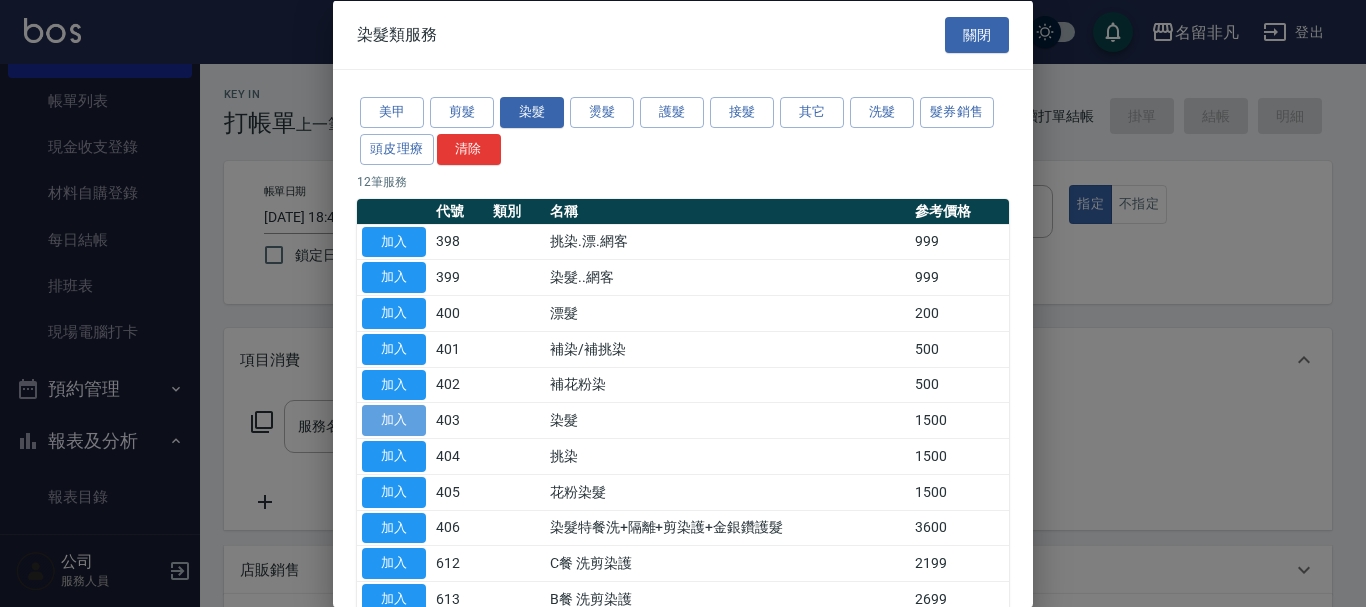click on "加入" at bounding box center (394, 420) 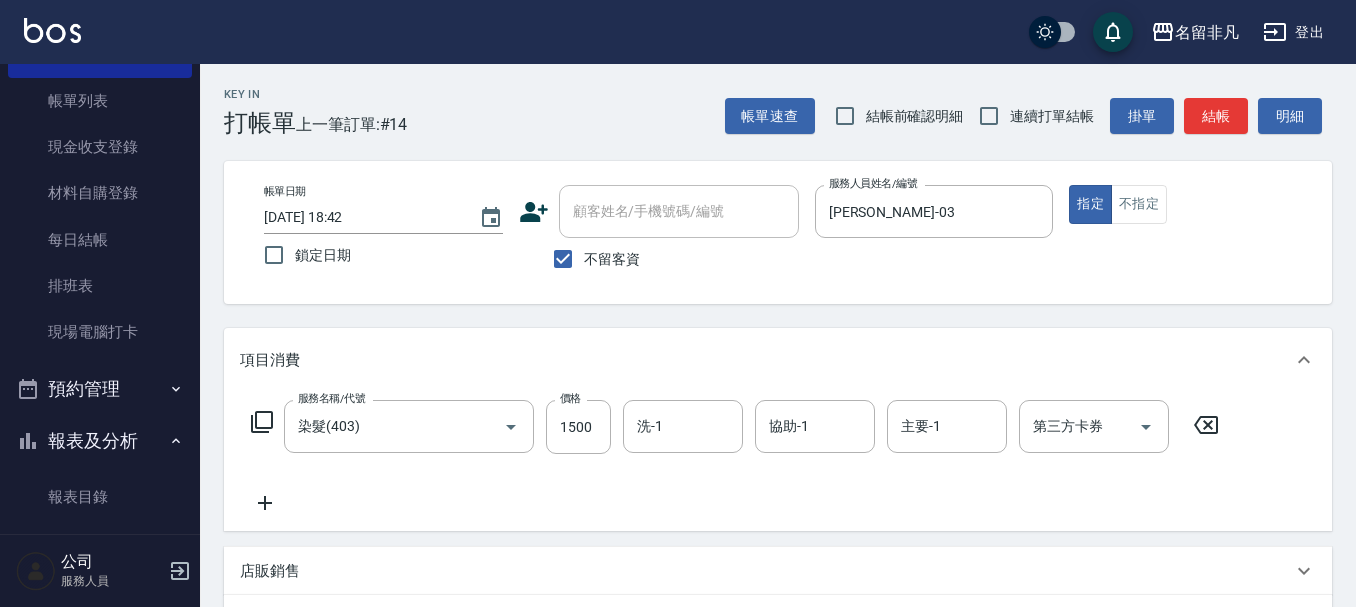 click 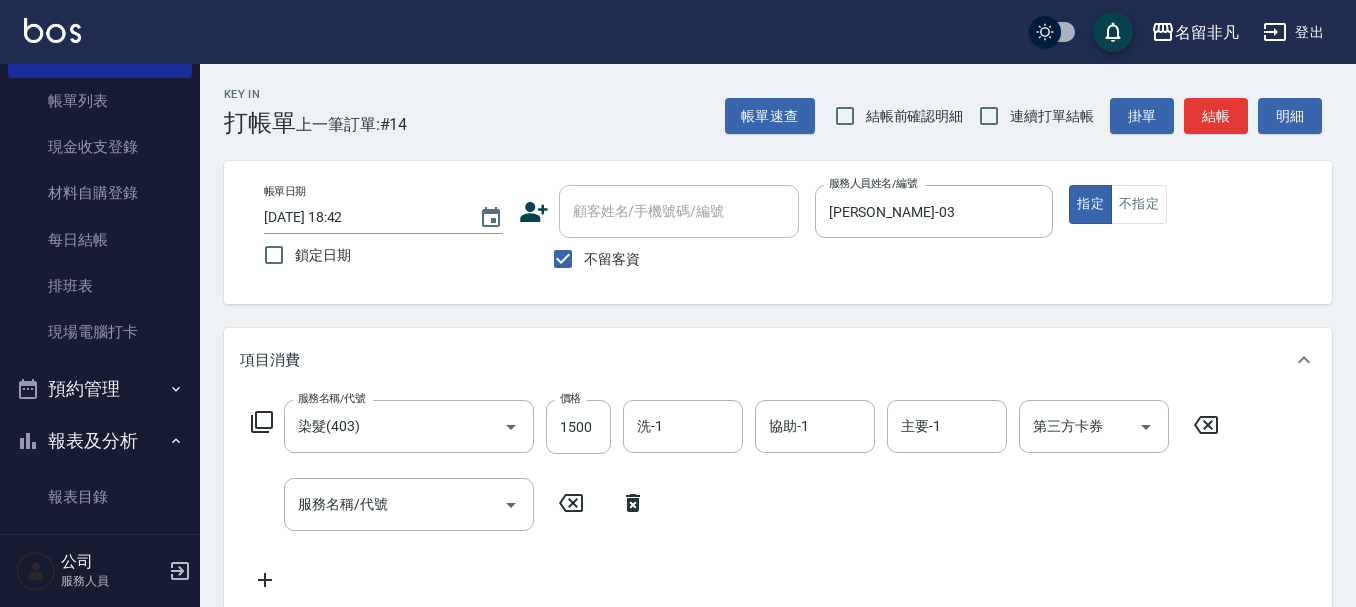 click 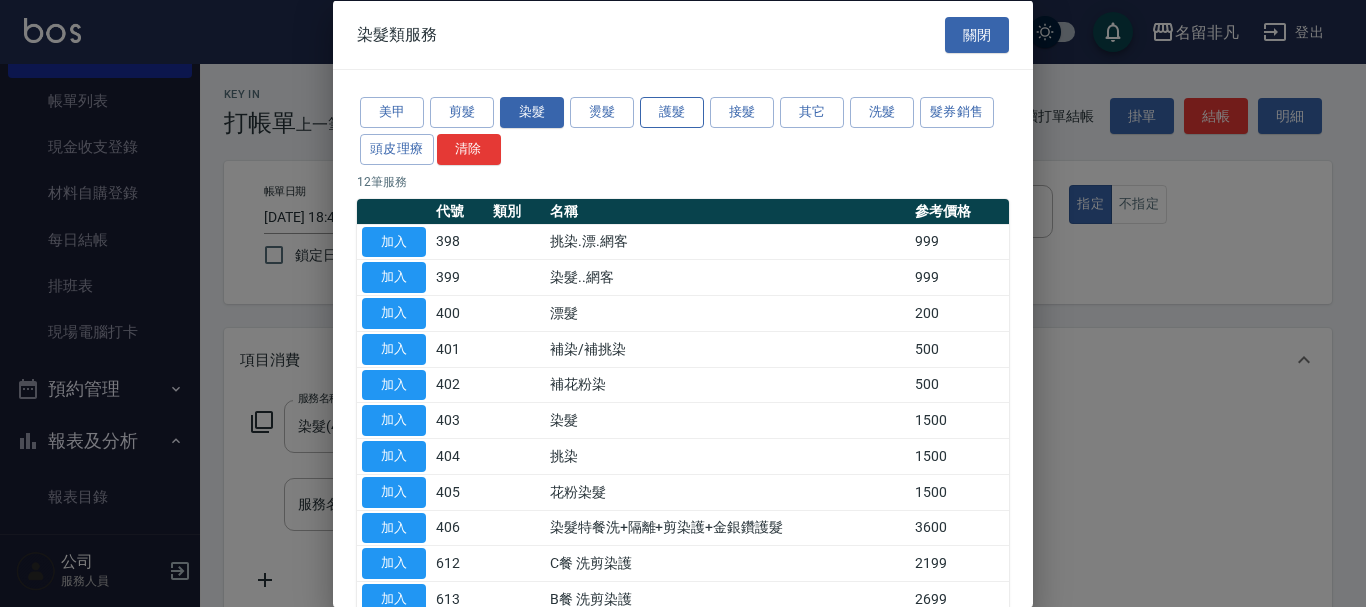 click on "護髮" at bounding box center [672, 112] 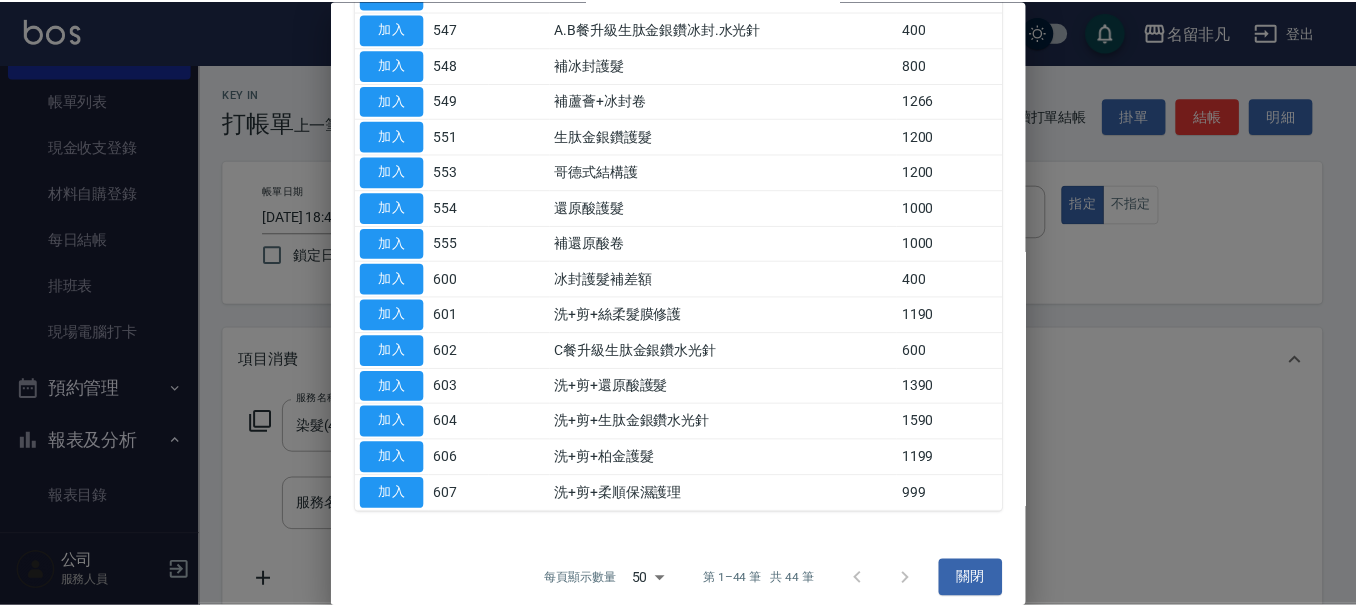 scroll, scrollTop: 1300, scrollLeft: 0, axis: vertical 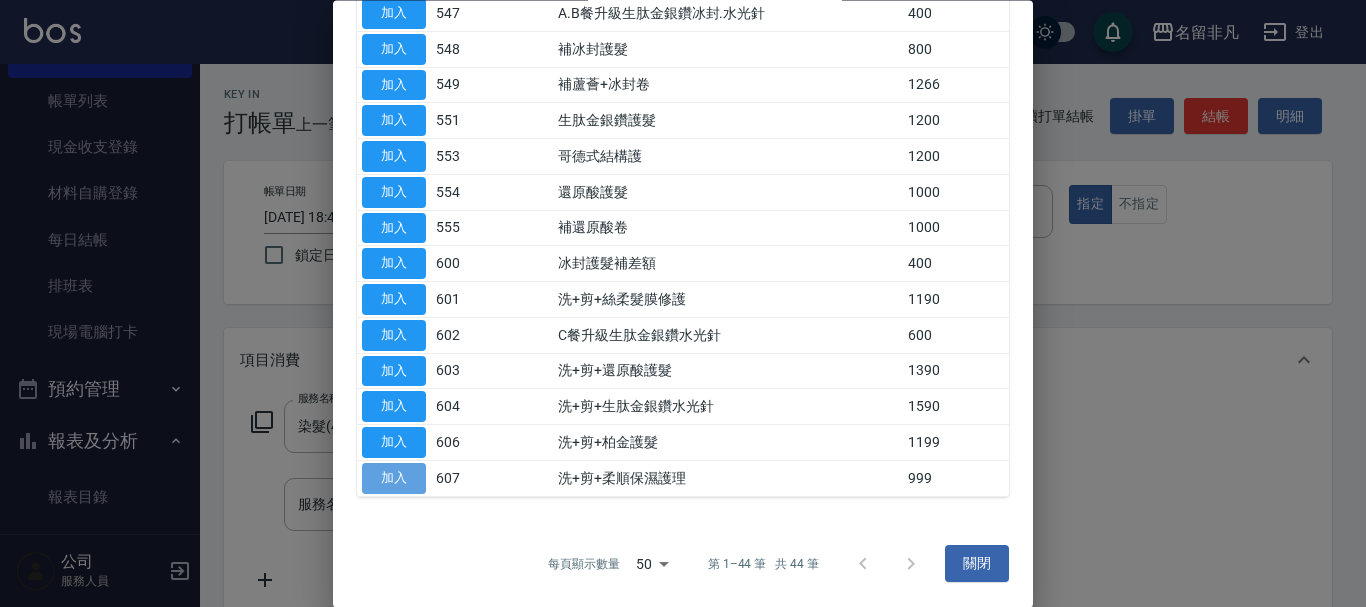 click on "加入" at bounding box center (394, 478) 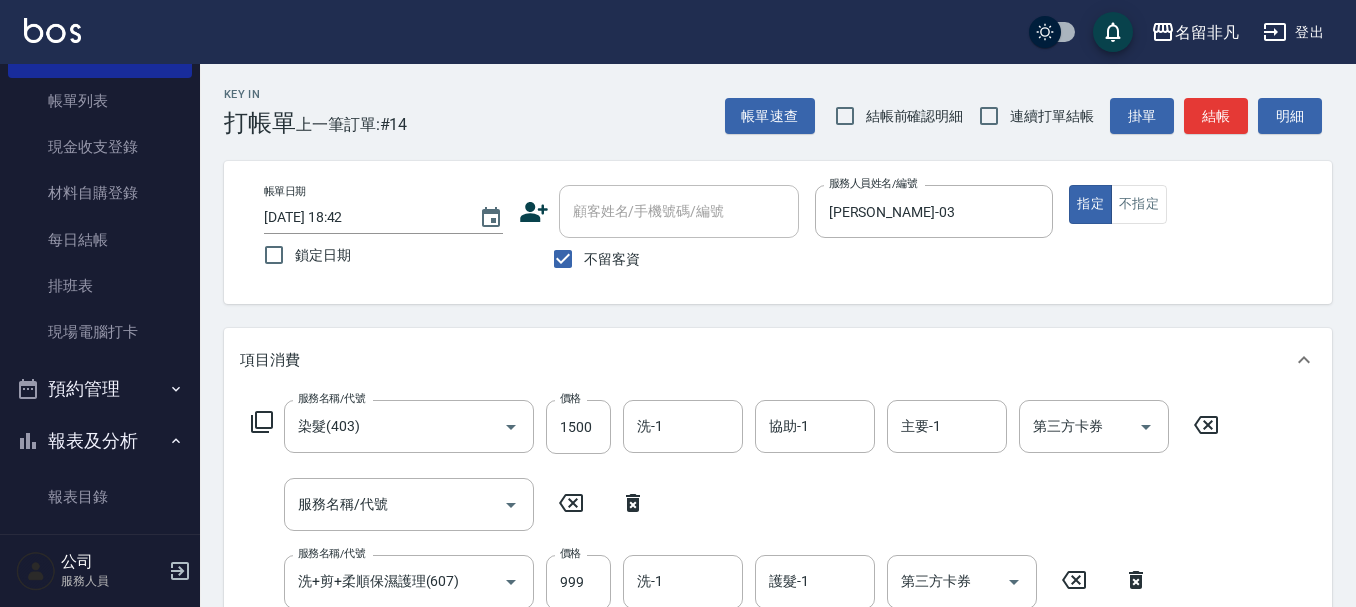 click 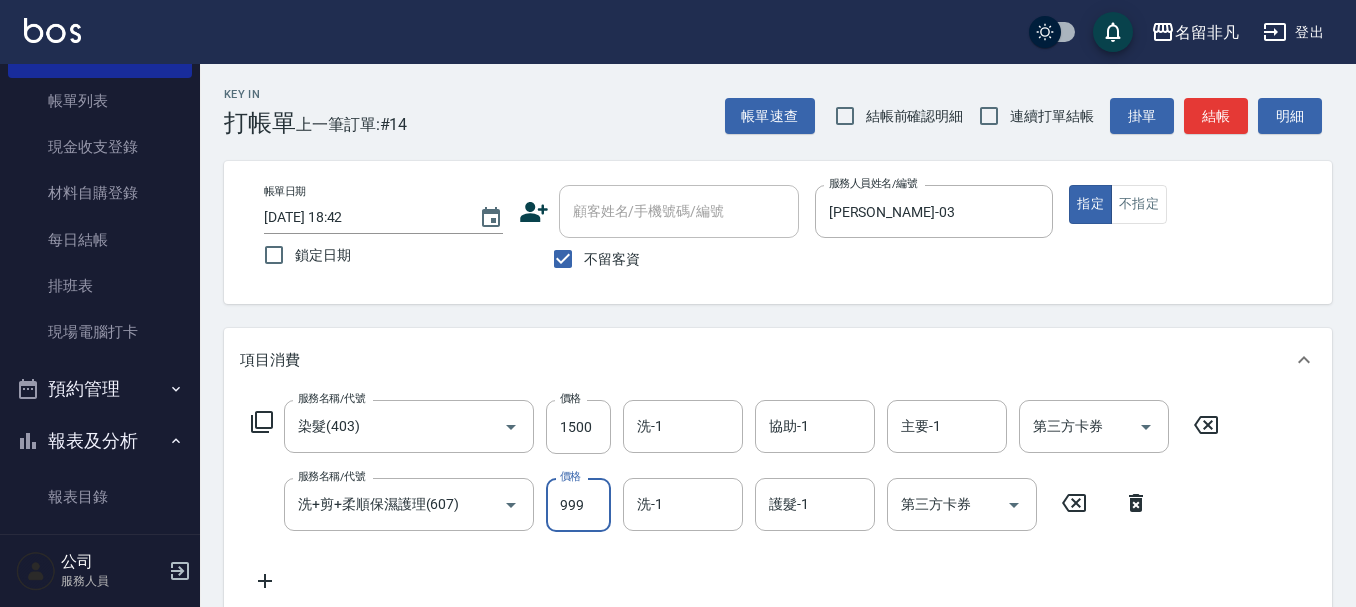 click on "999" at bounding box center (578, 505) 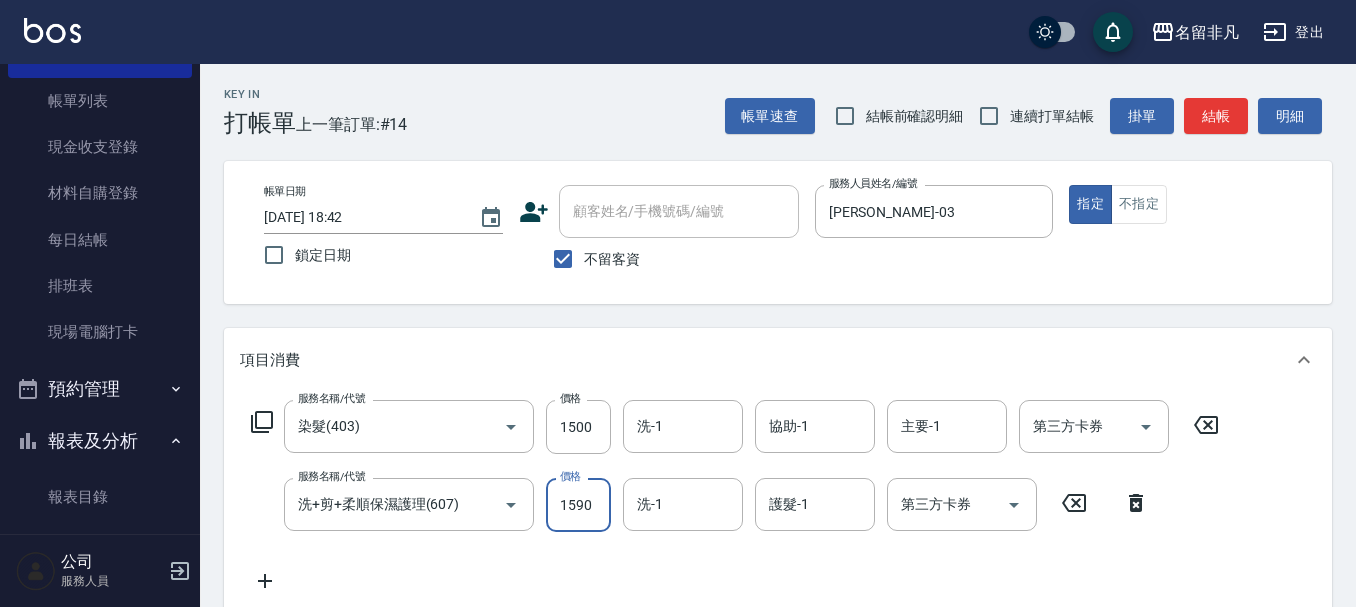 type on "1590" 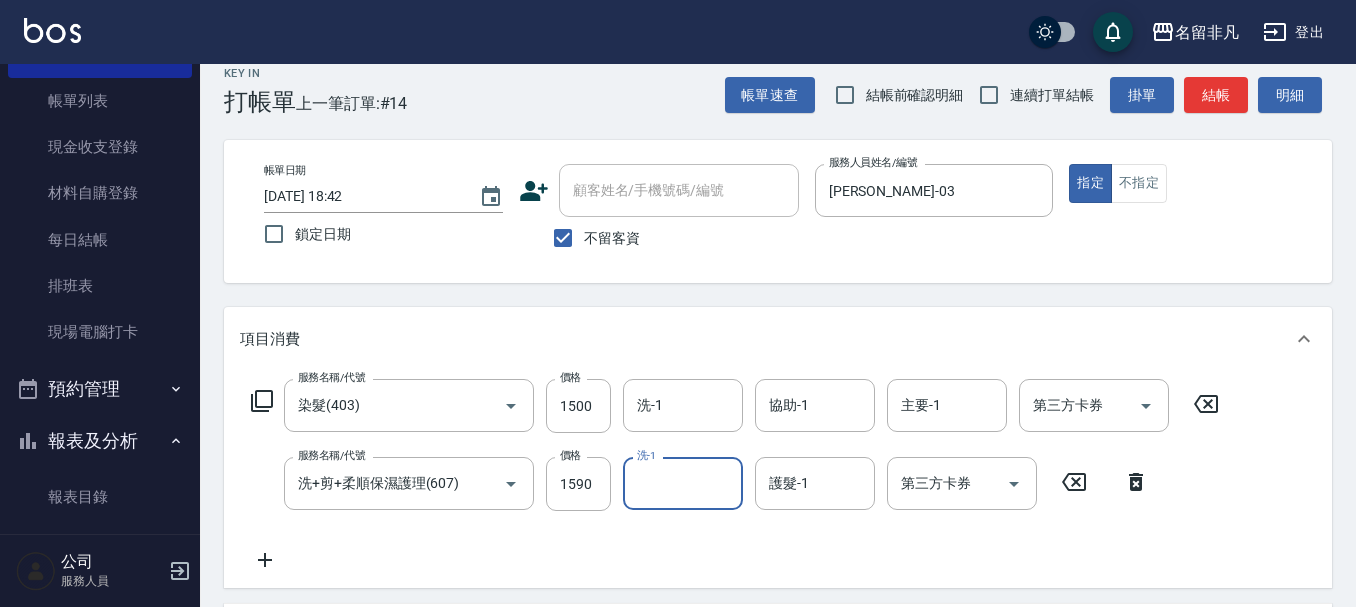 scroll, scrollTop: 0, scrollLeft: 0, axis: both 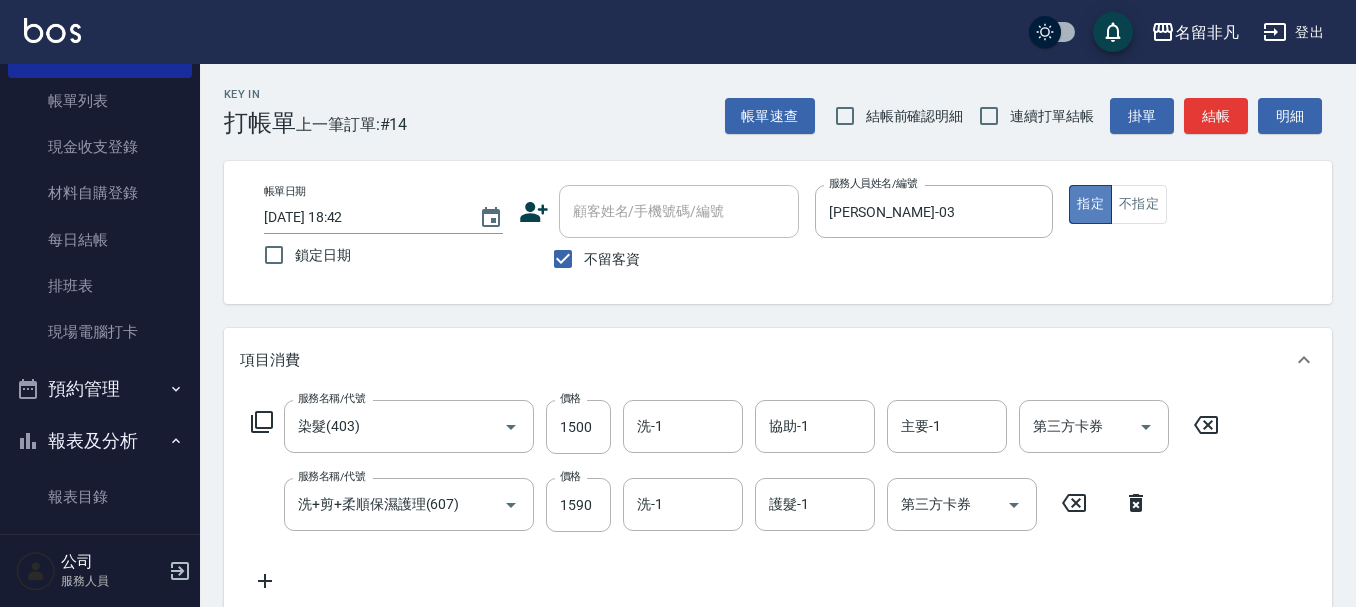 click on "指定" at bounding box center [1090, 204] 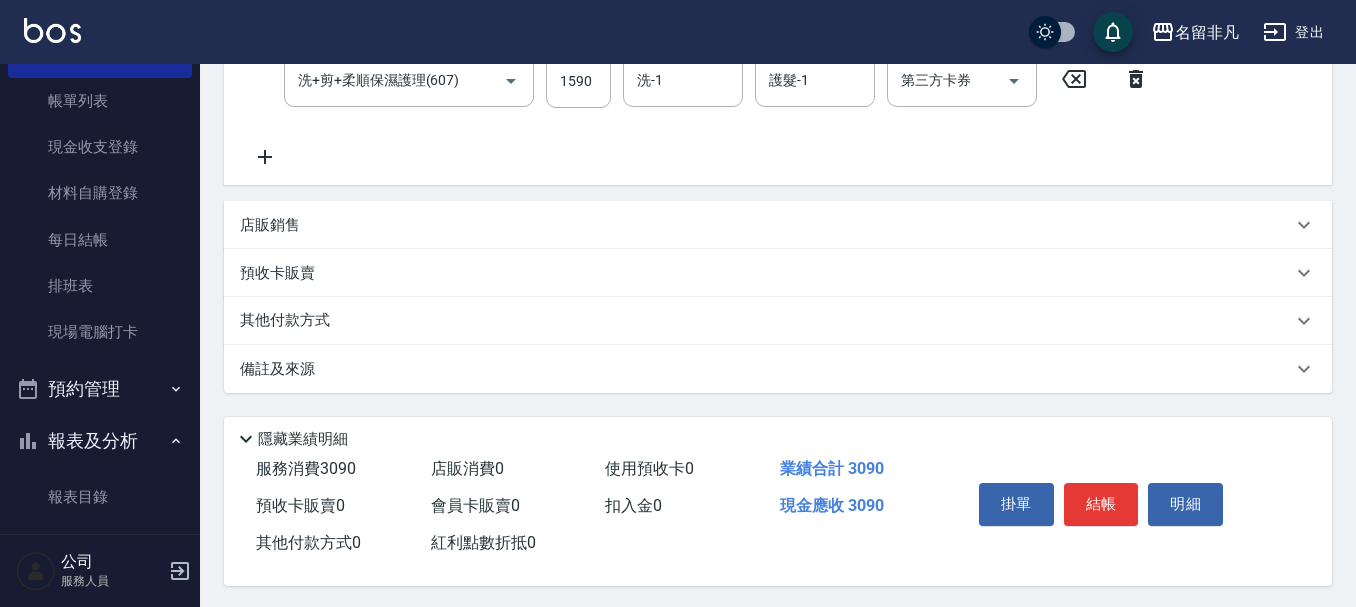 scroll, scrollTop: 436, scrollLeft: 0, axis: vertical 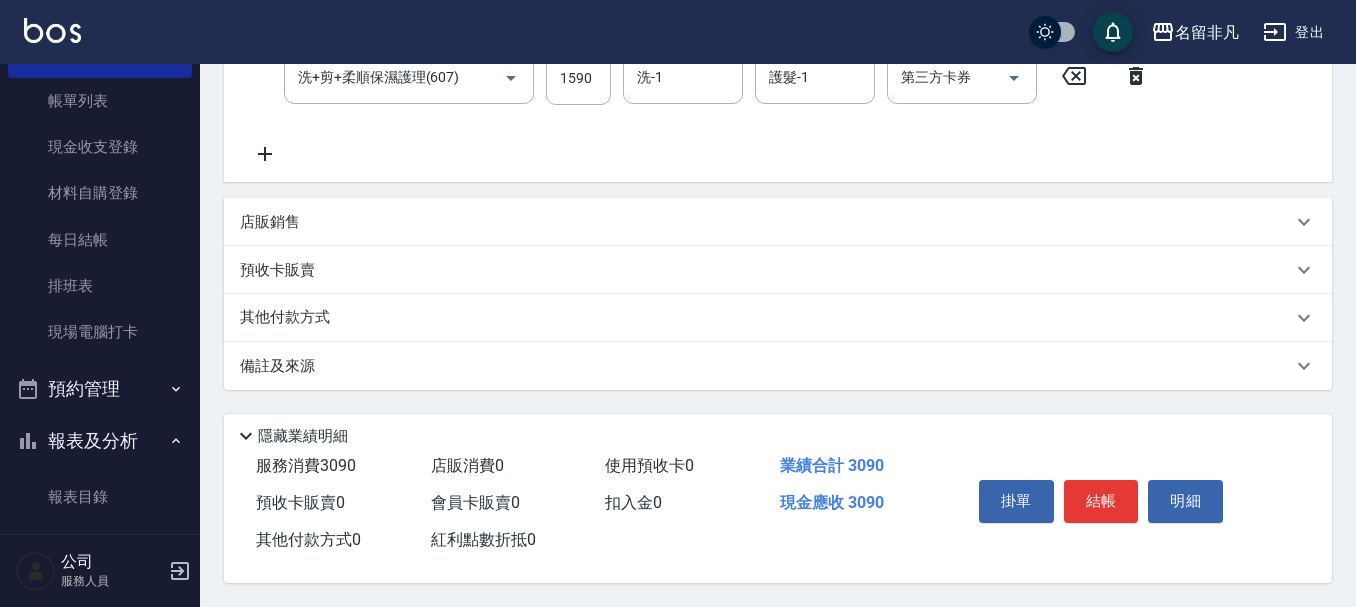 click on "結帳" at bounding box center (1101, 501) 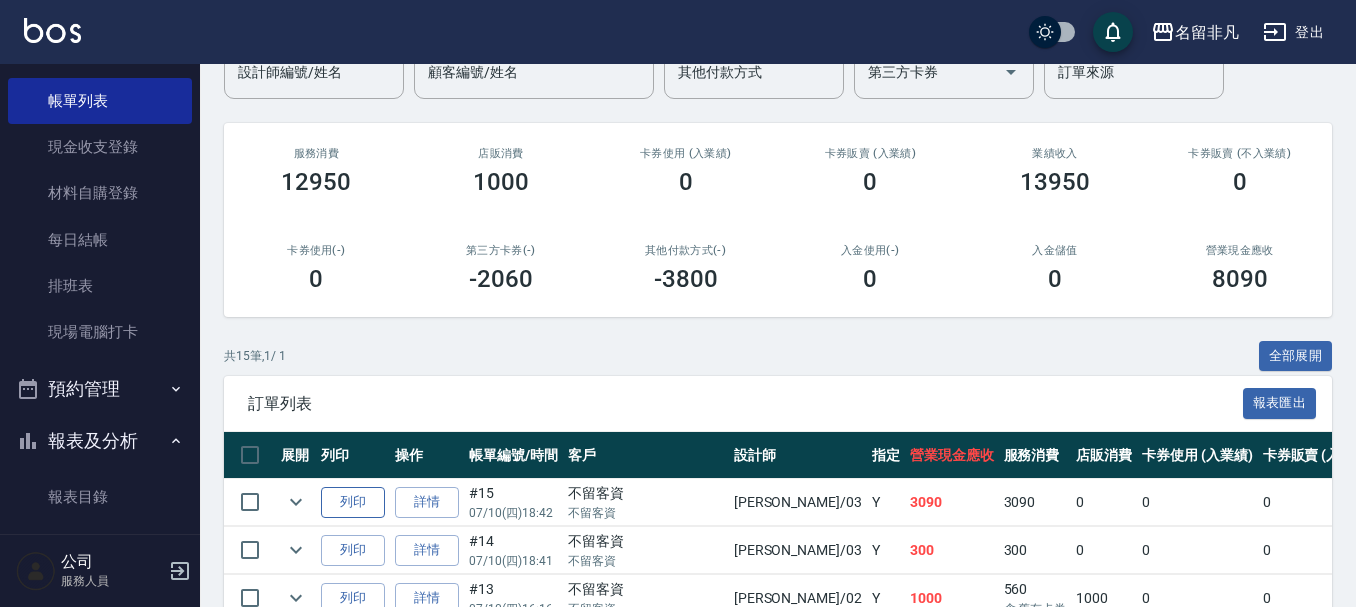 scroll, scrollTop: 300, scrollLeft: 0, axis: vertical 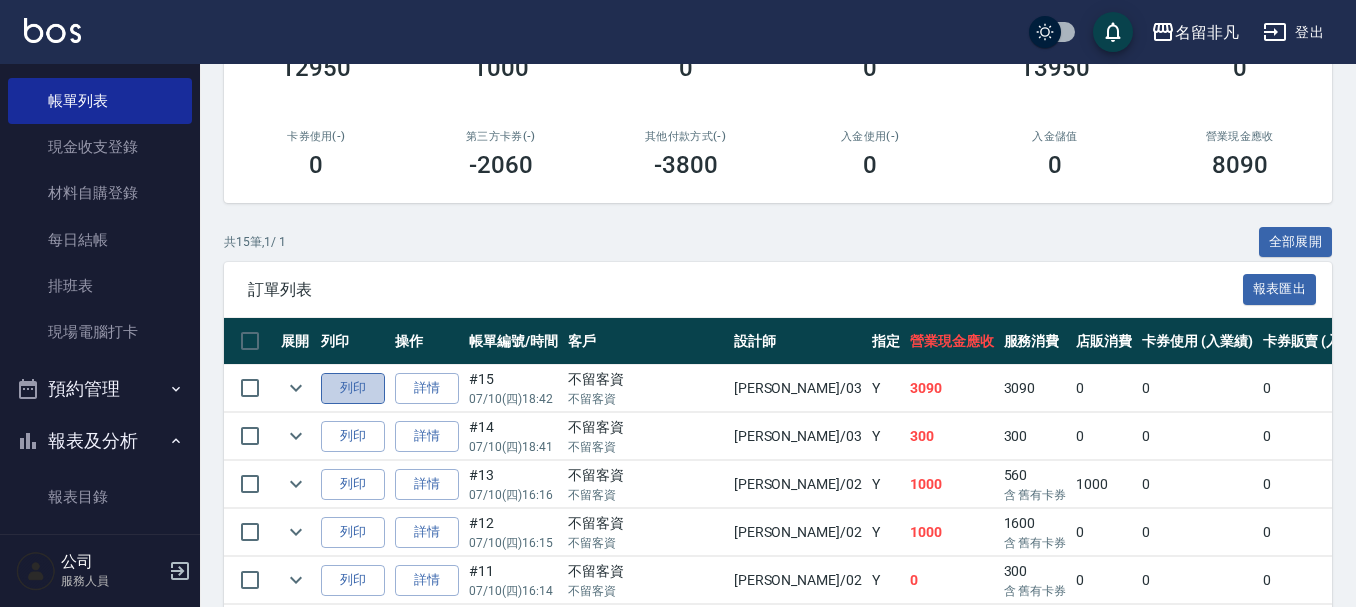click on "列印" at bounding box center [353, 388] 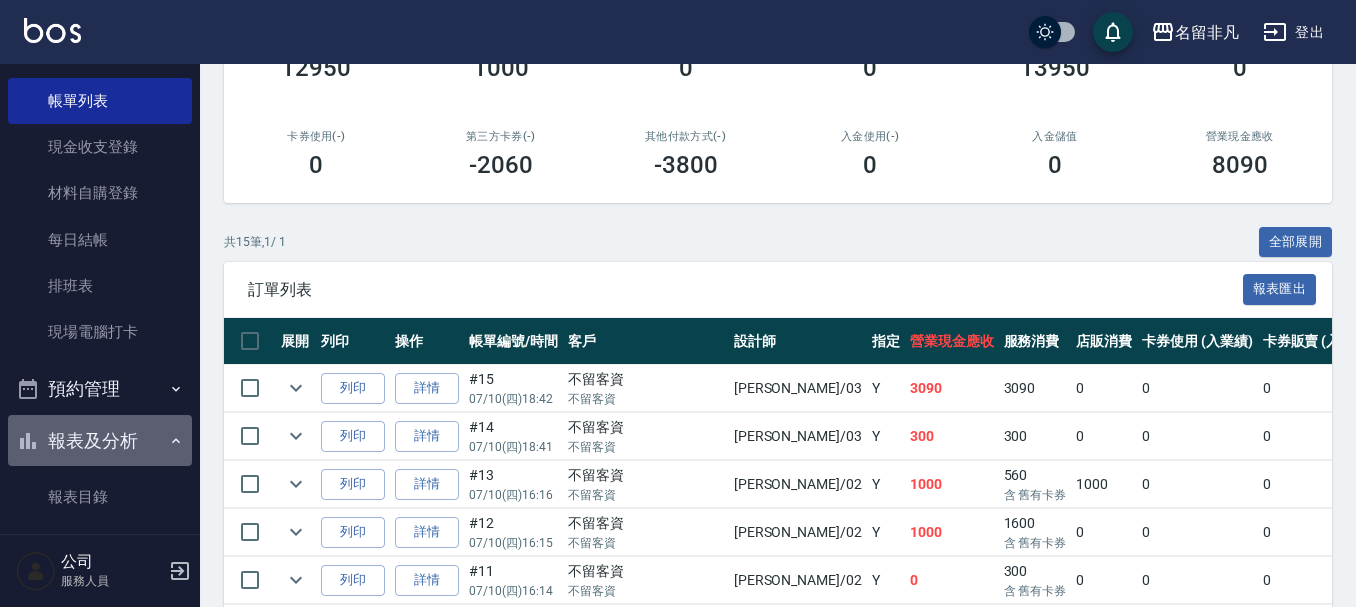 click on "報表及分析" at bounding box center [100, 441] 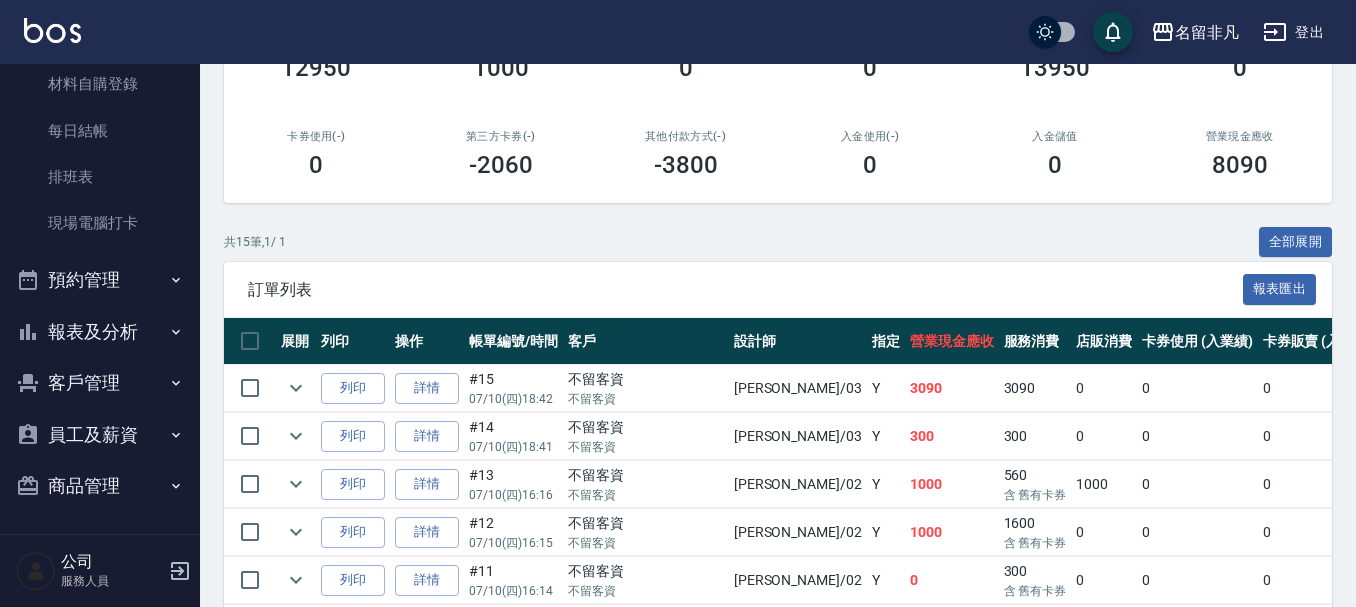 scroll, scrollTop: 211, scrollLeft: 0, axis: vertical 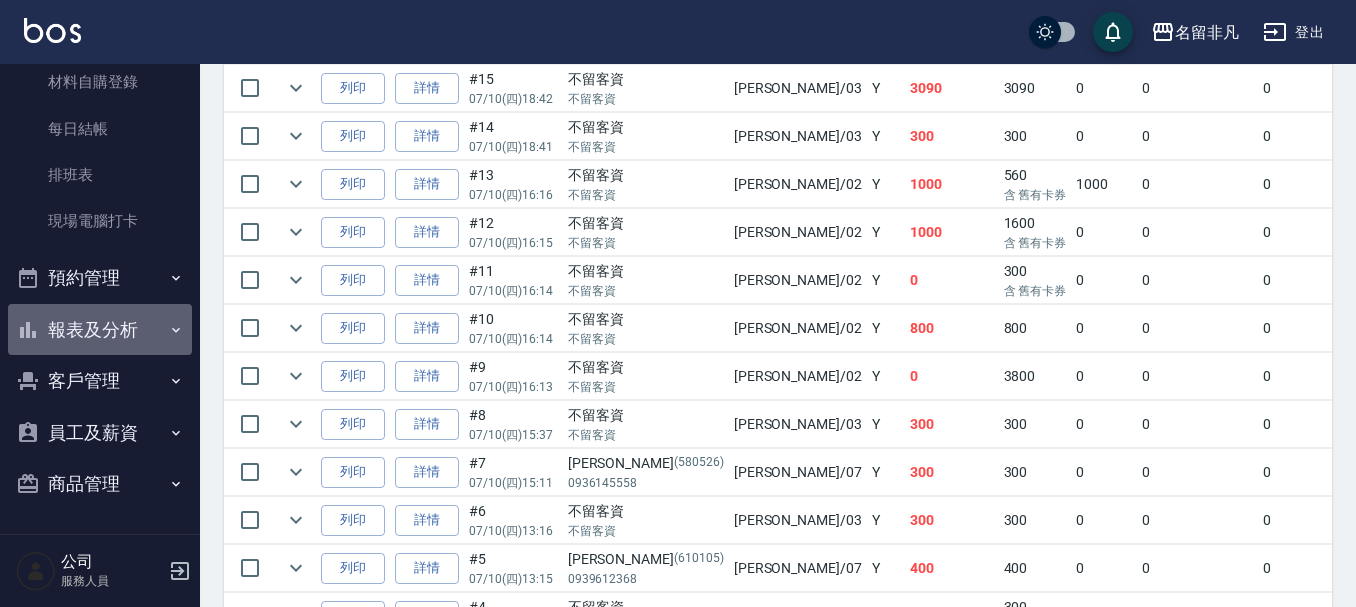click on "報表及分析" at bounding box center (100, 330) 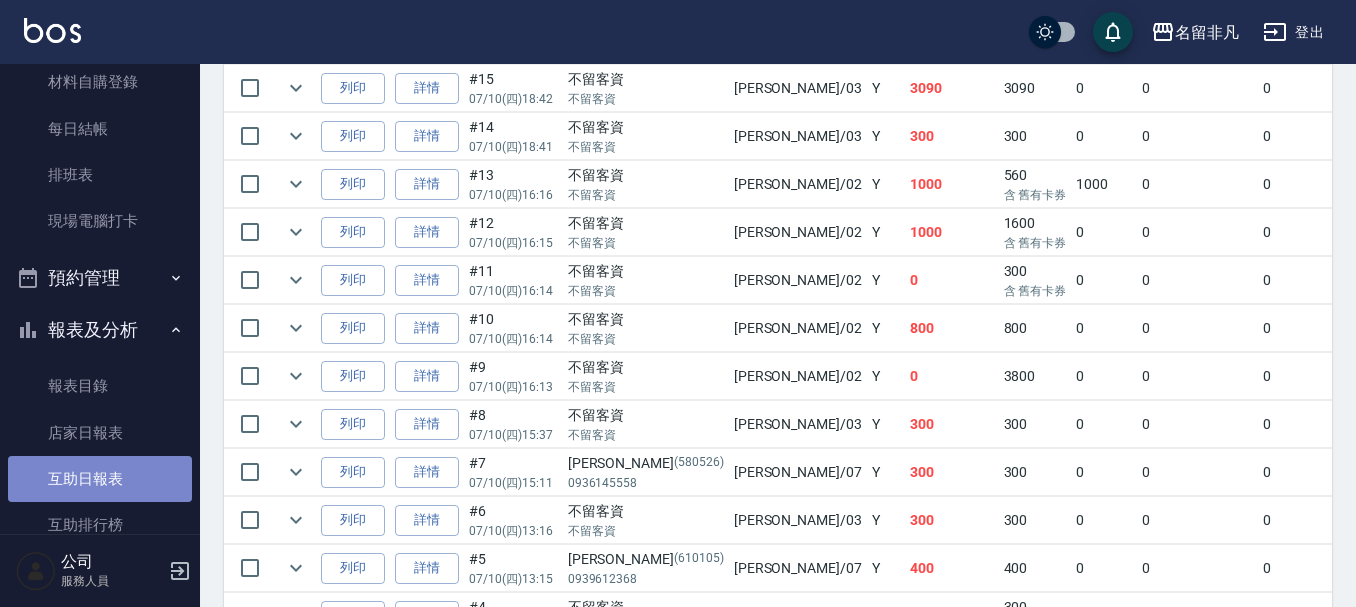 click on "互助日報表" at bounding box center (100, 479) 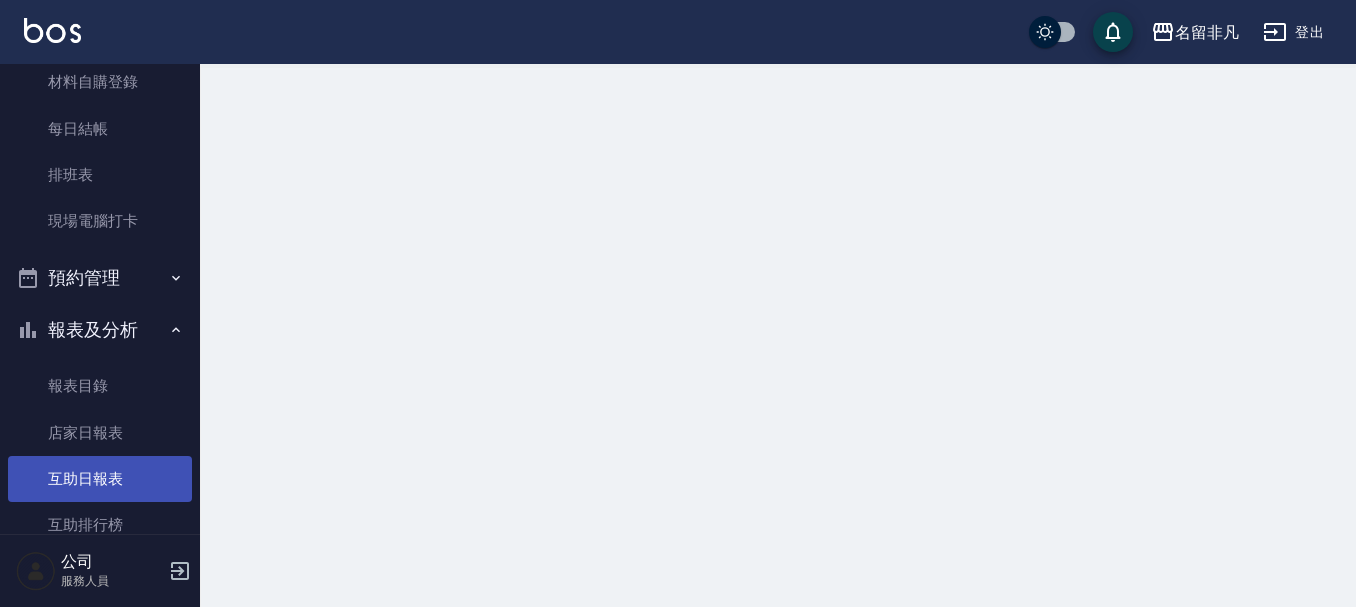 scroll, scrollTop: 0, scrollLeft: 0, axis: both 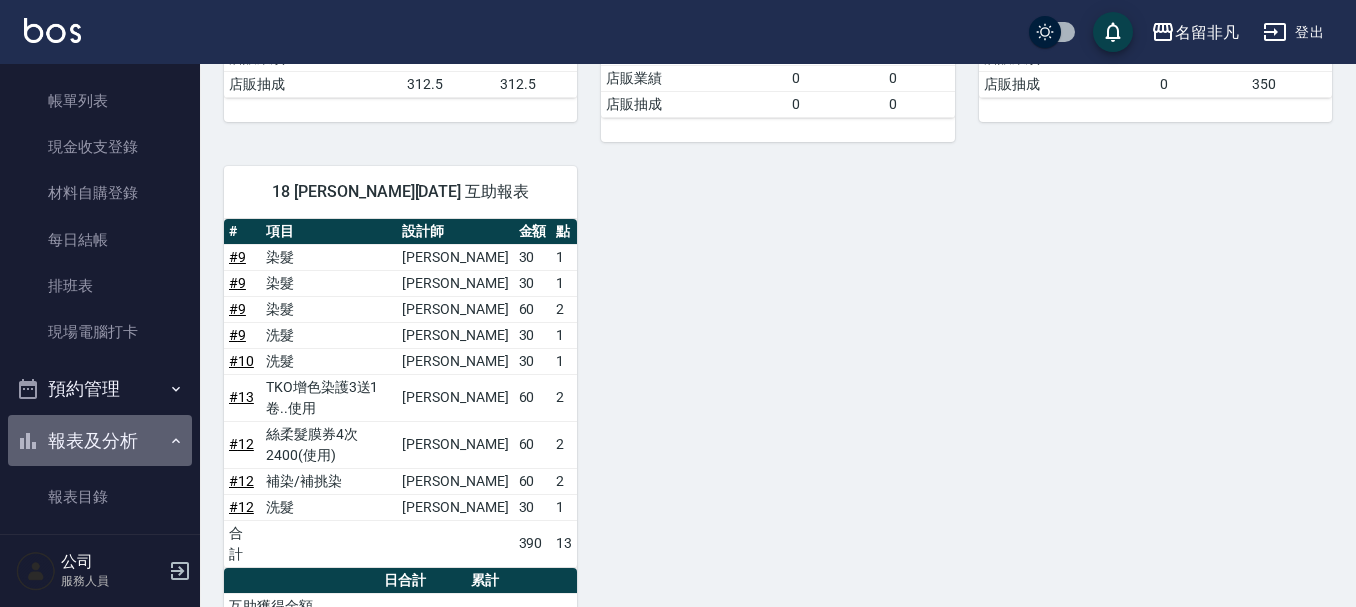 click on "報表及分析" at bounding box center [100, 441] 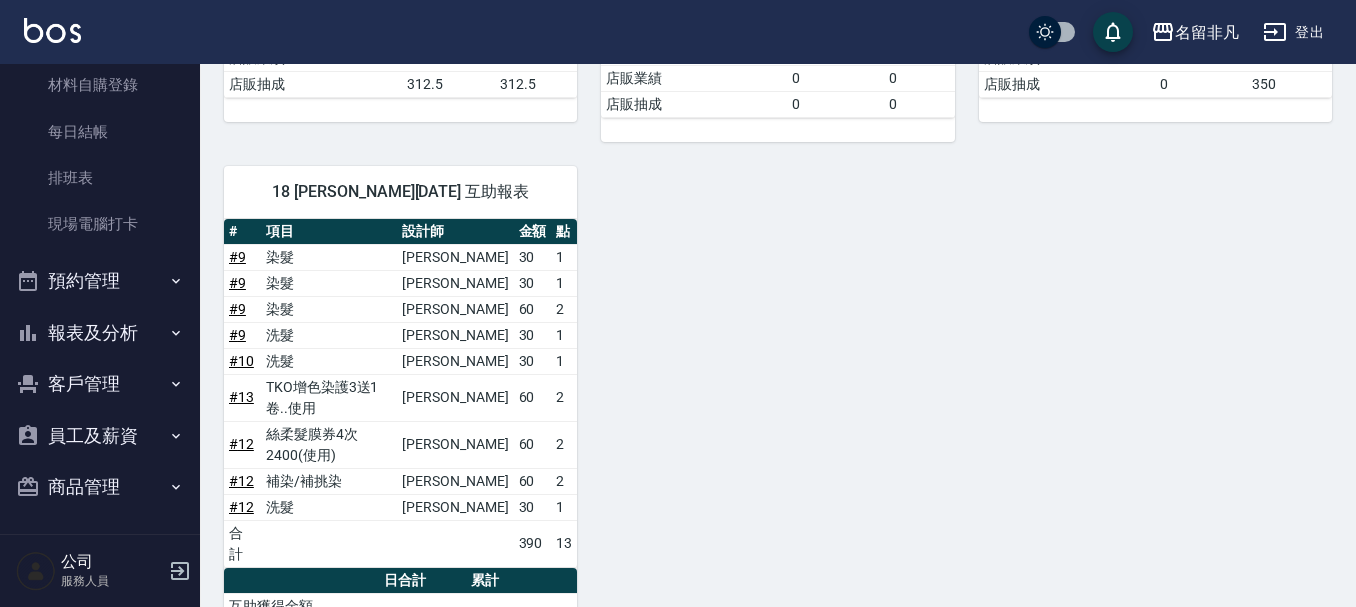 scroll, scrollTop: 211, scrollLeft: 0, axis: vertical 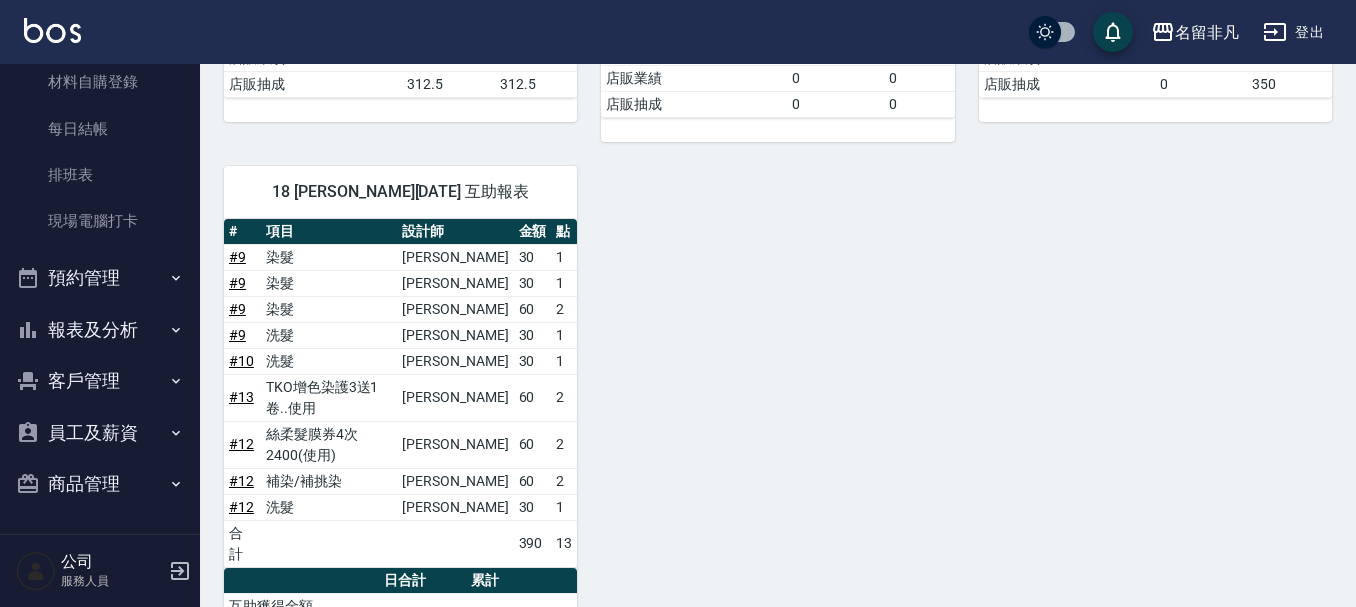 click on "報表及分析" at bounding box center [100, 330] 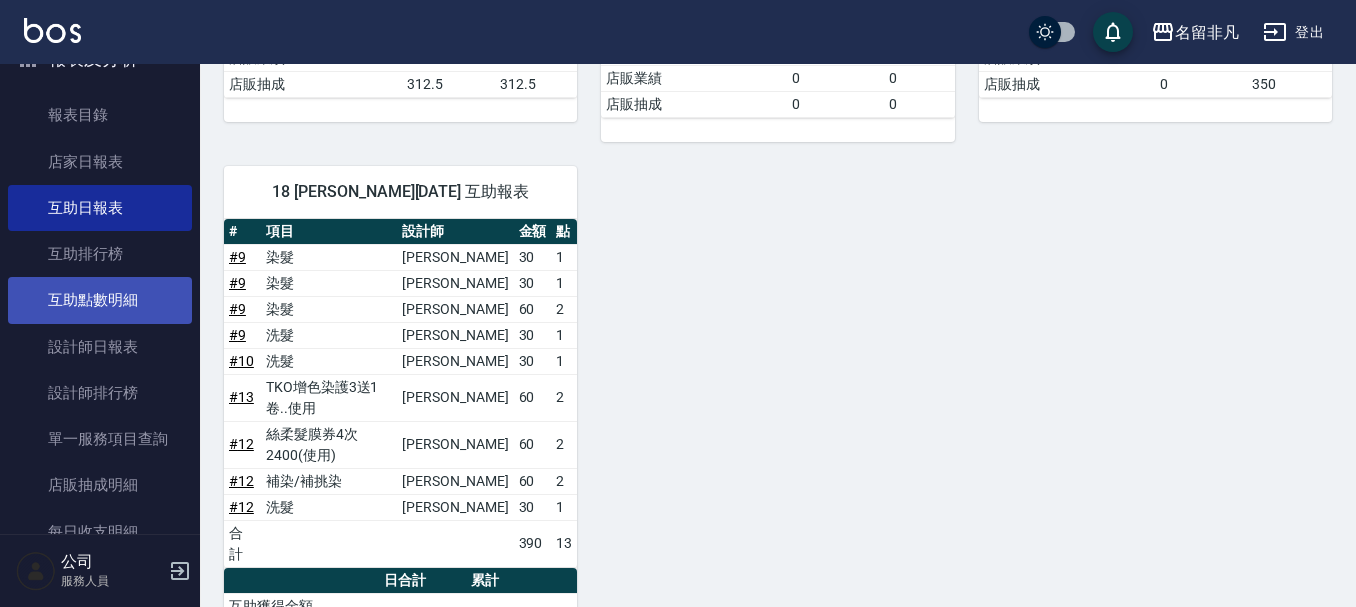 scroll, scrollTop: 511, scrollLeft: 0, axis: vertical 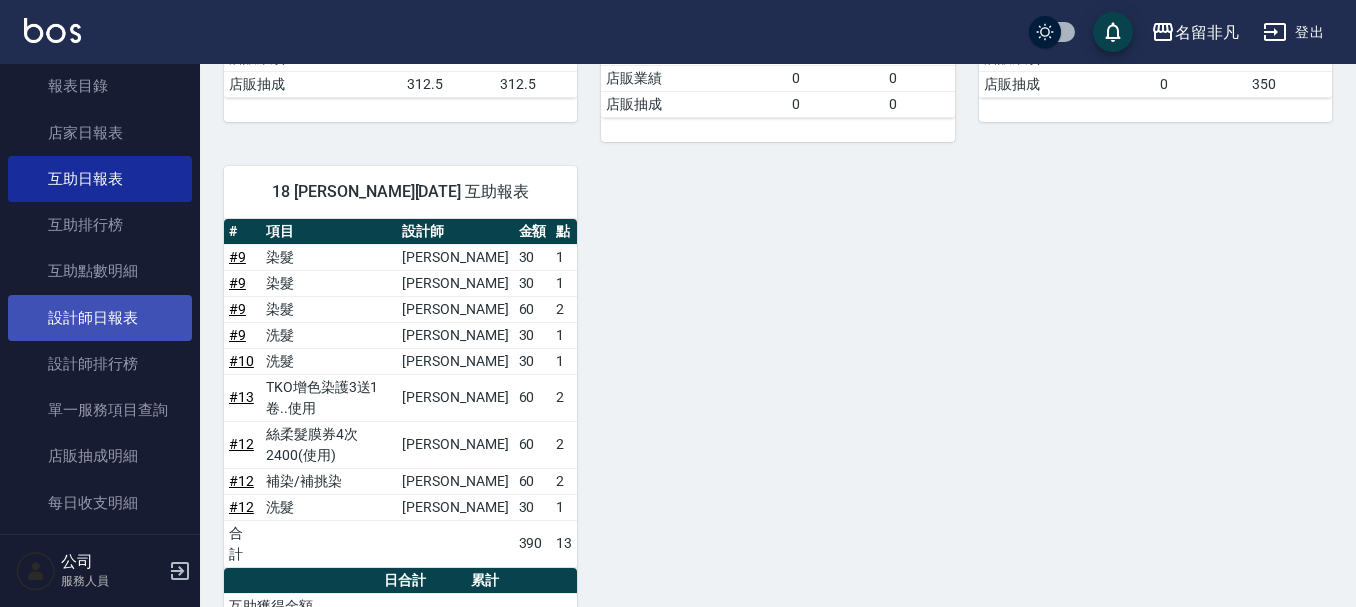 click on "設計師日報表" at bounding box center (100, 318) 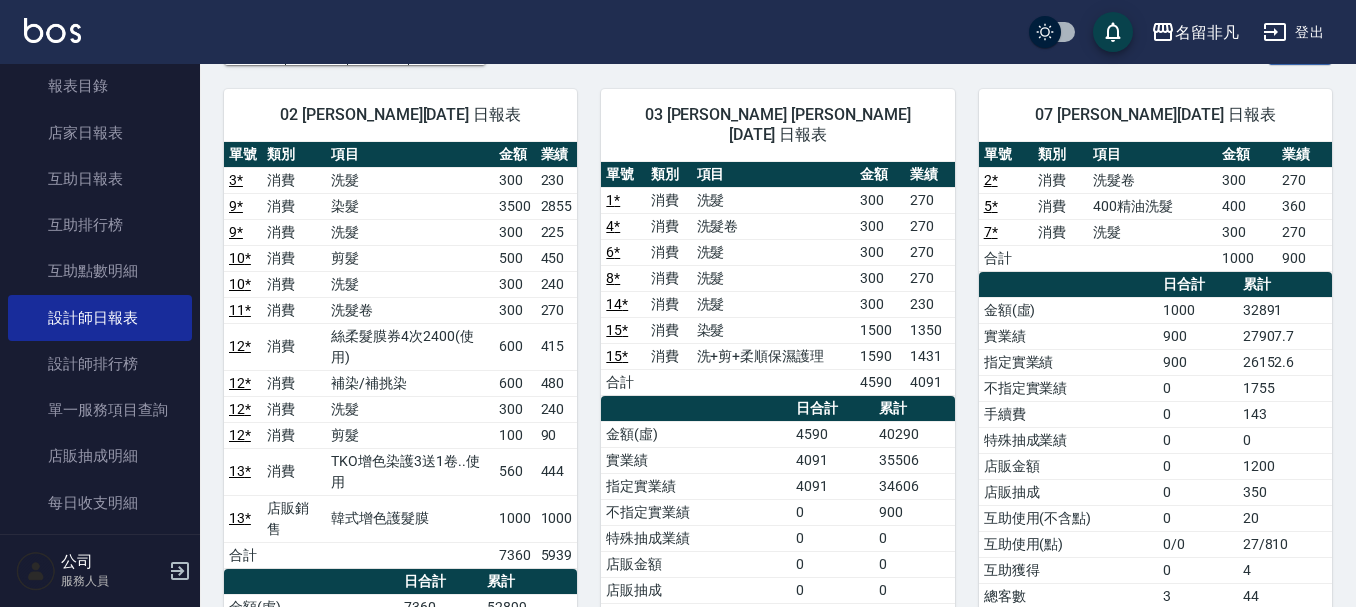 scroll, scrollTop: 85, scrollLeft: 0, axis: vertical 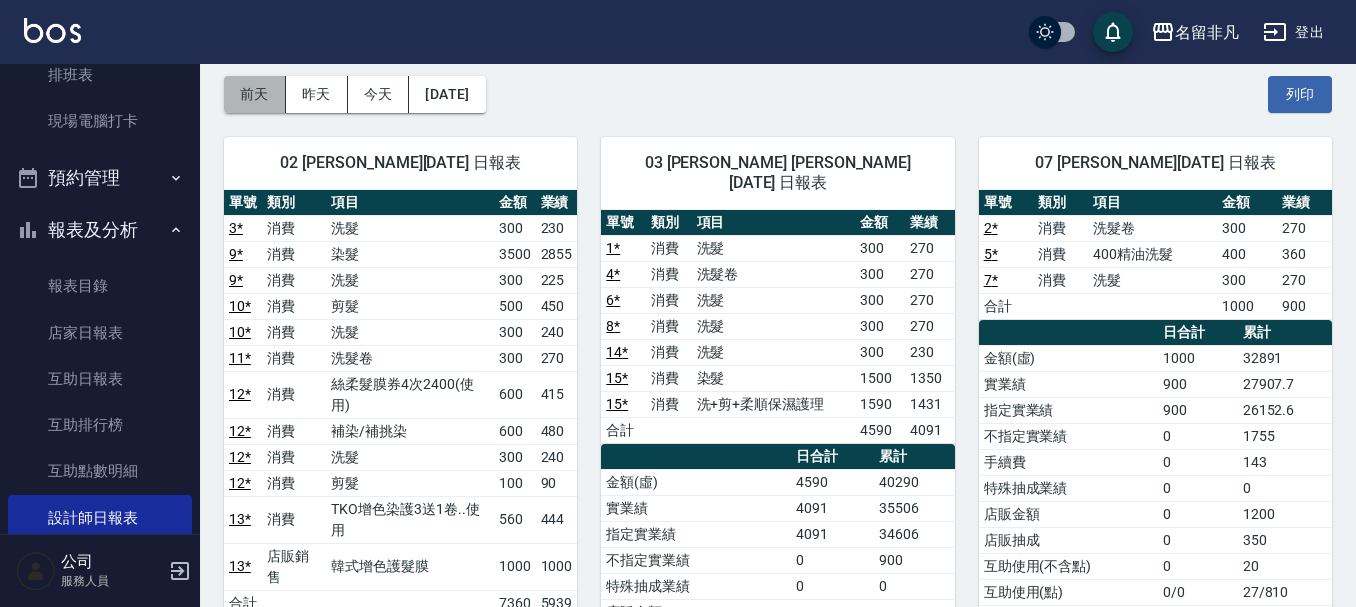 click on "前天" at bounding box center (255, 94) 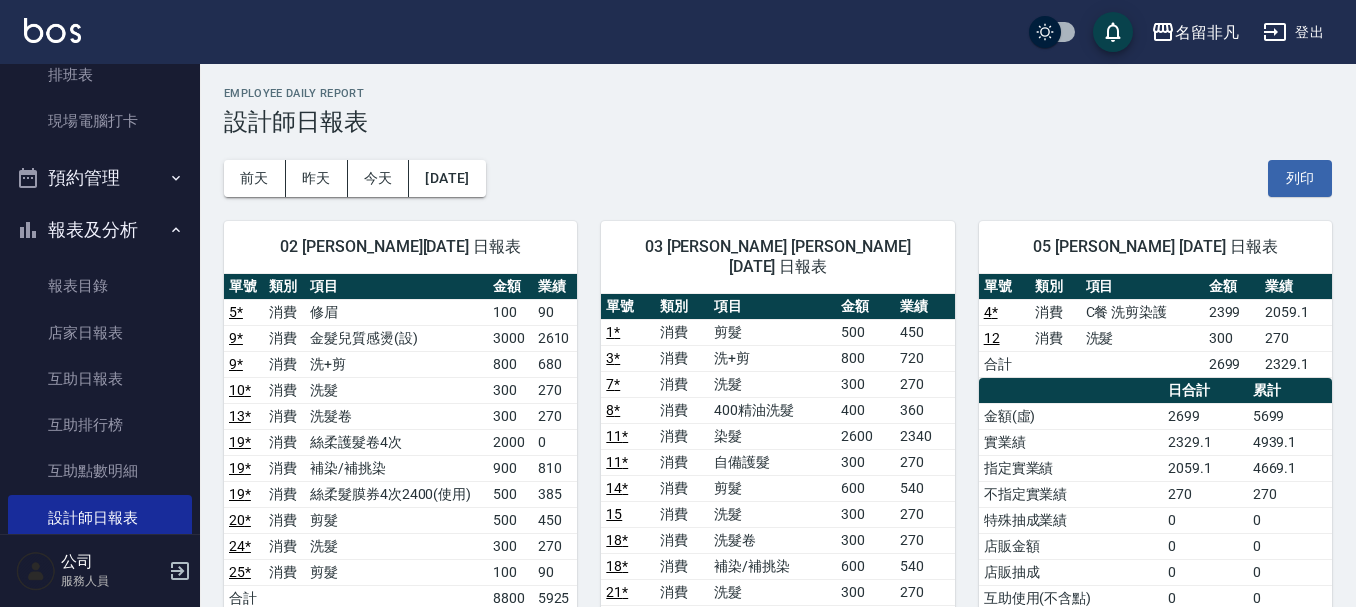 scroll, scrollTop: 0, scrollLeft: 0, axis: both 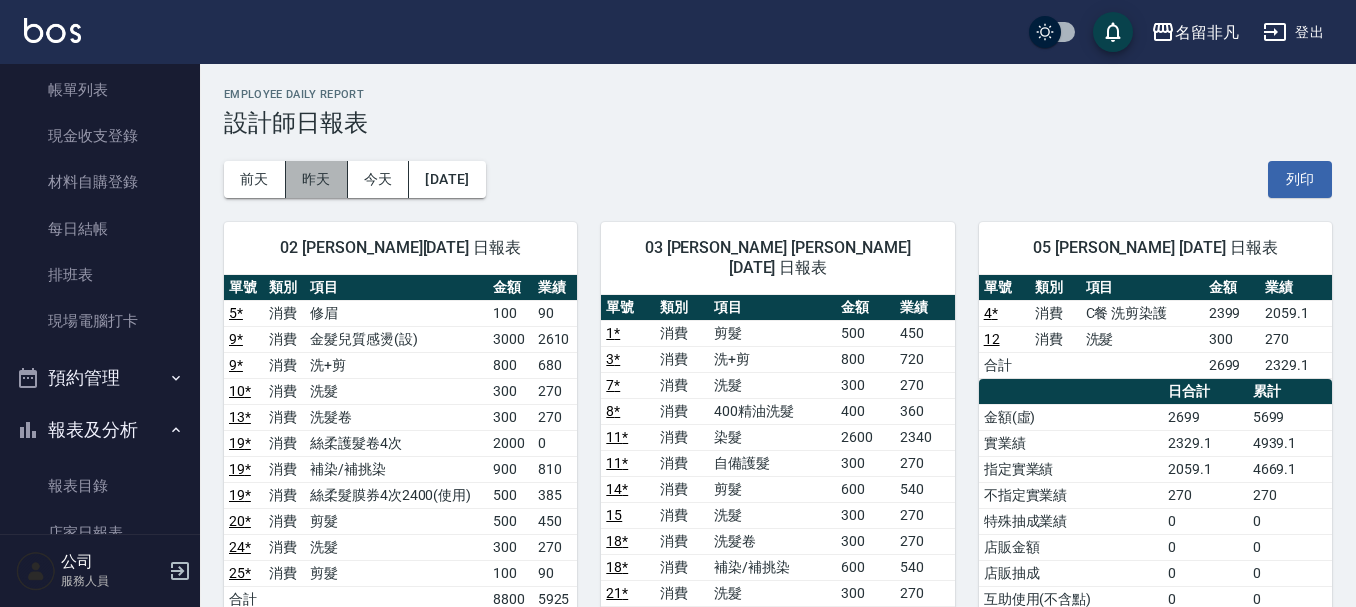 click on "昨天" at bounding box center (317, 179) 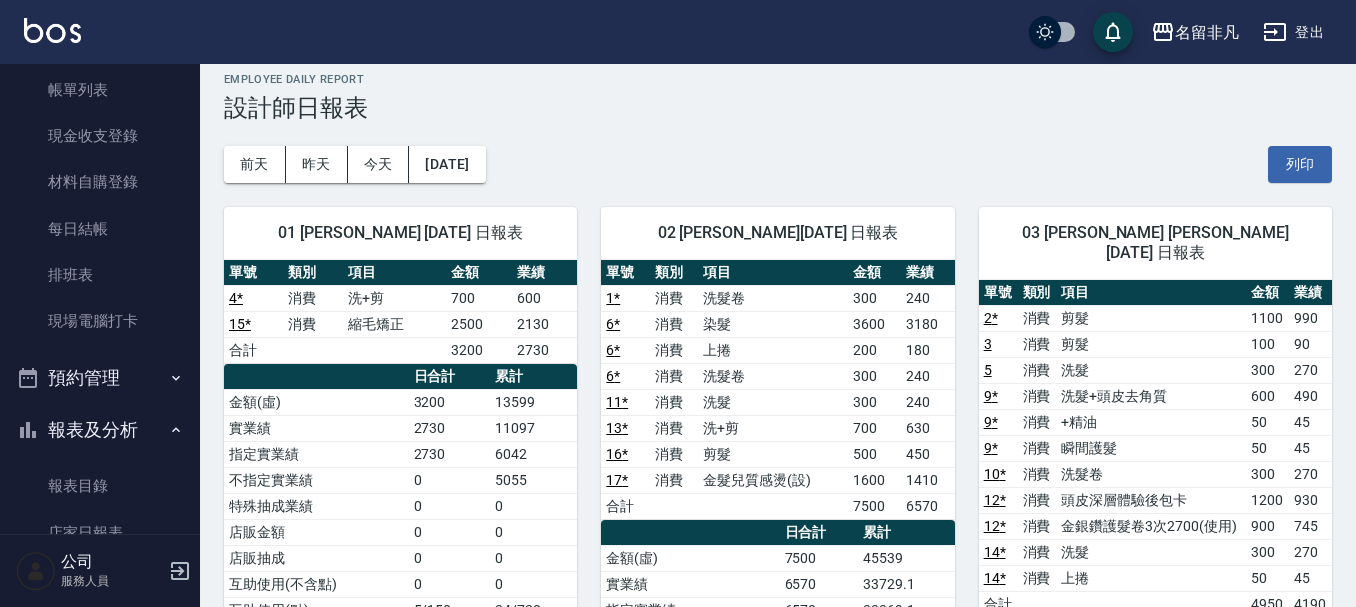 scroll, scrollTop: 0, scrollLeft: 0, axis: both 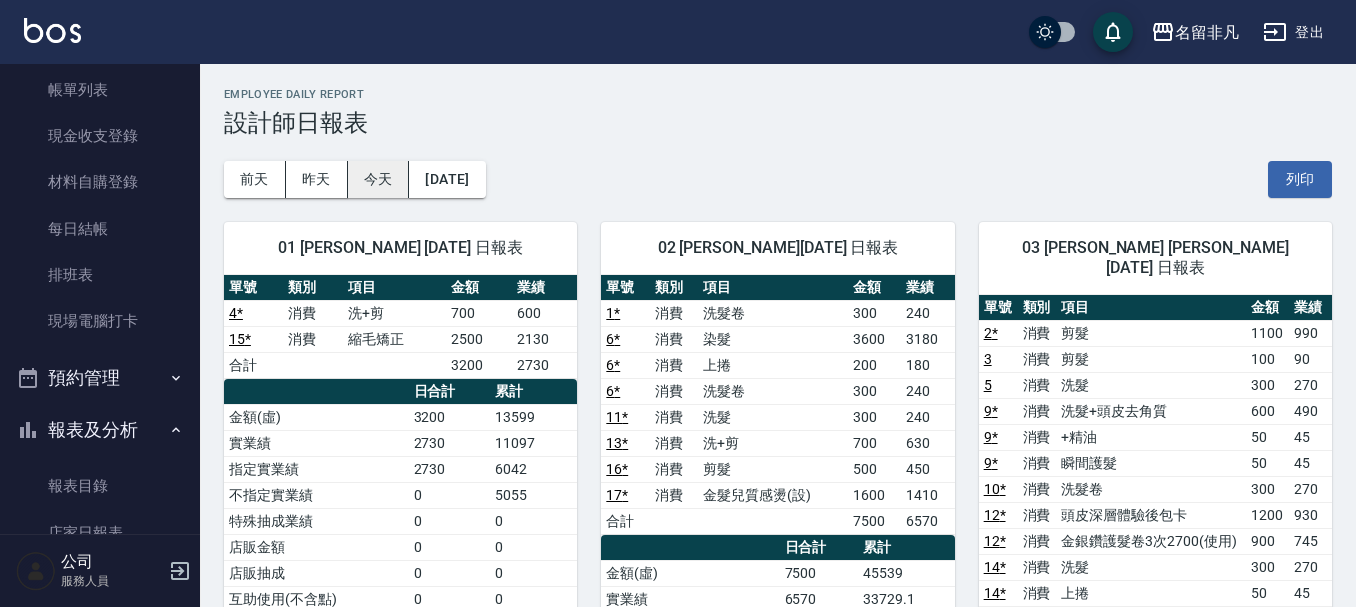 click on "今天" at bounding box center (379, 179) 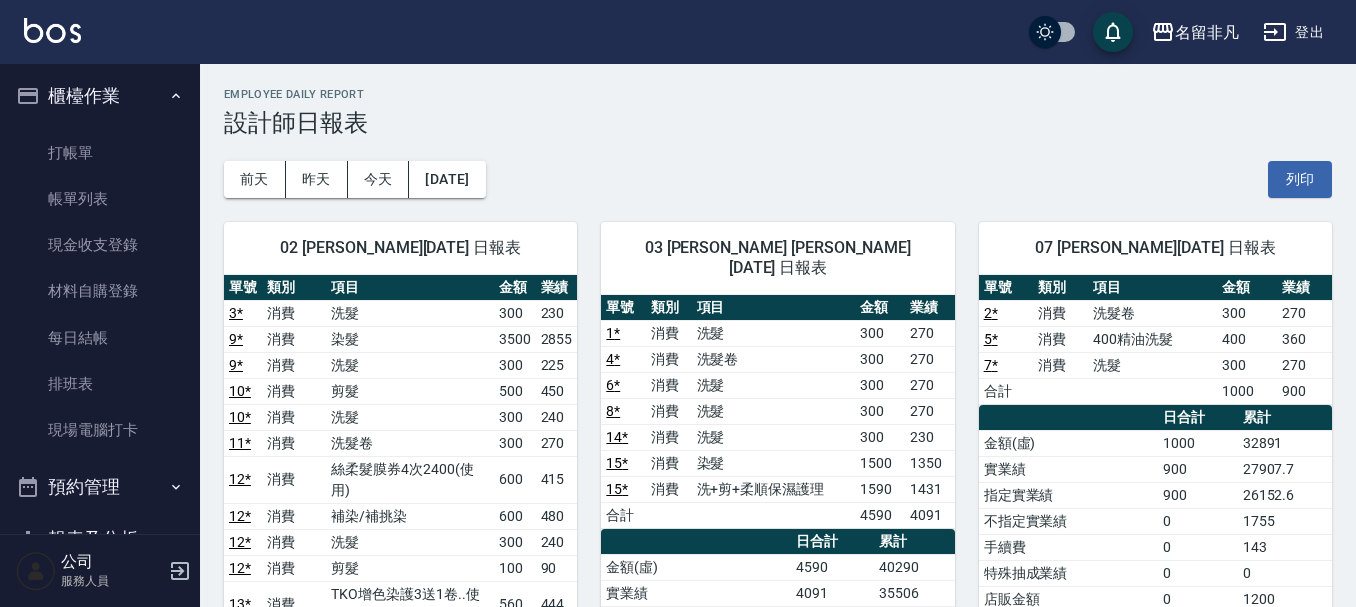 scroll, scrollTop: 0, scrollLeft: 0, axis: both 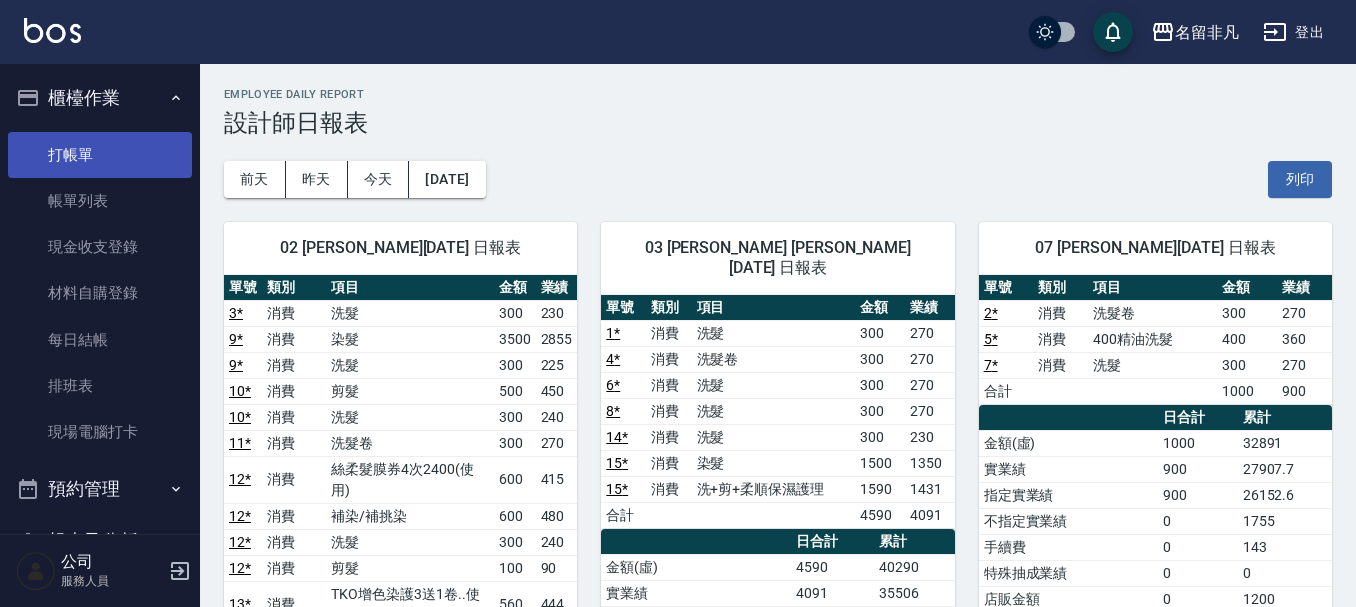 click on "打帳單" at bounding box center (100, 155) 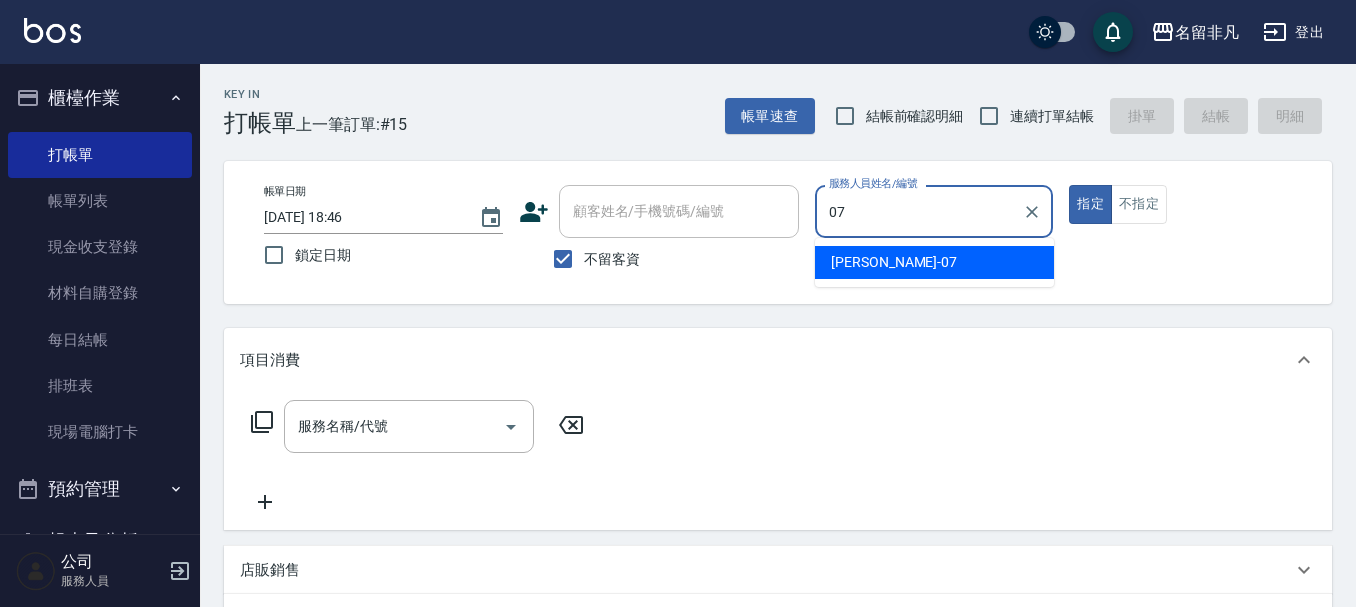 type on "郭佳怡-07" 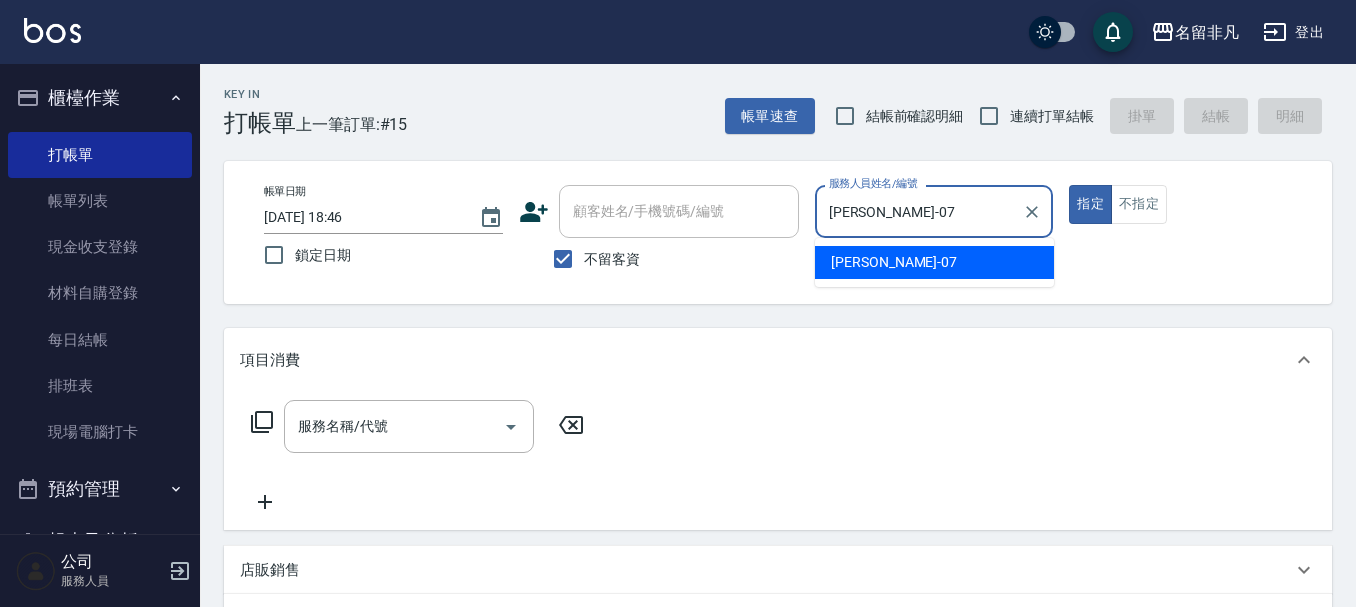 type on "true" 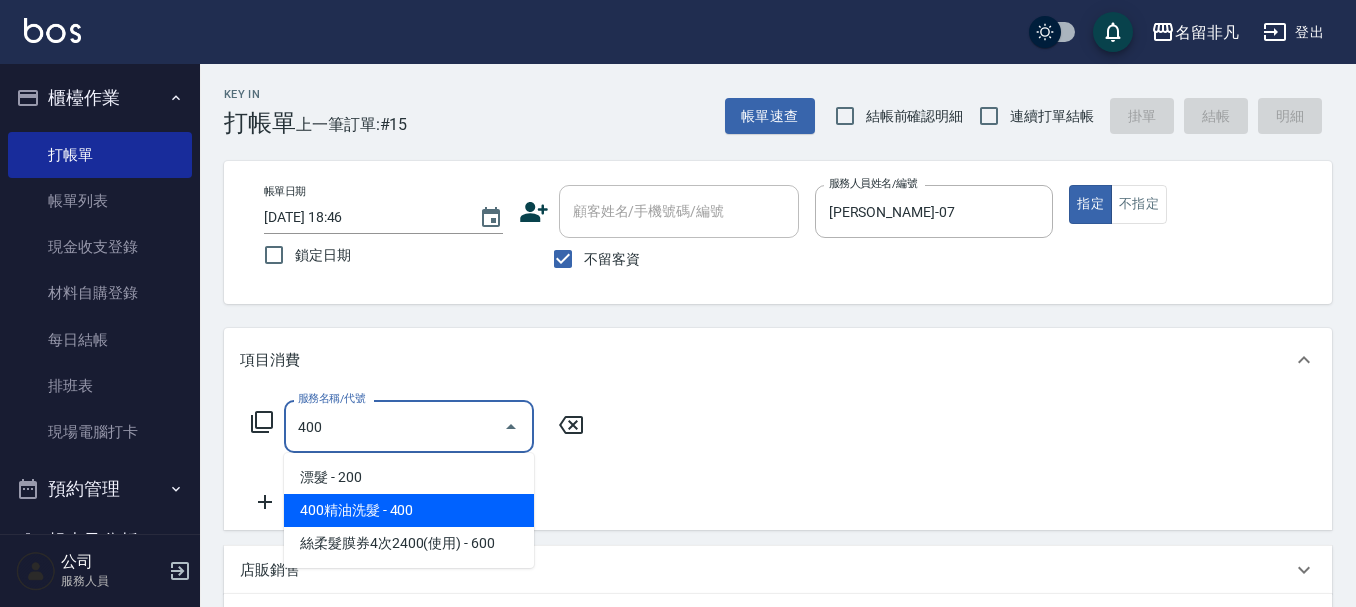 click on "400精油洗髮 - 400" at bounding box center (409, 510) 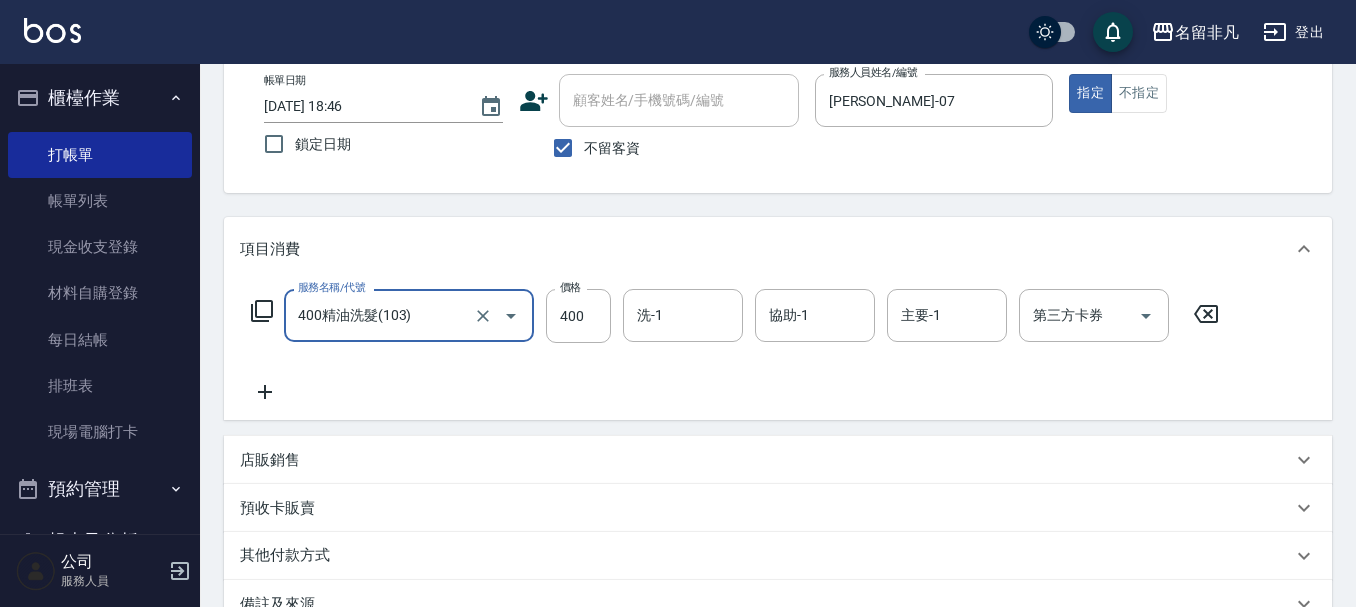 scroll, scrollTop: 358, scrollLeft: 0, axis: vertical 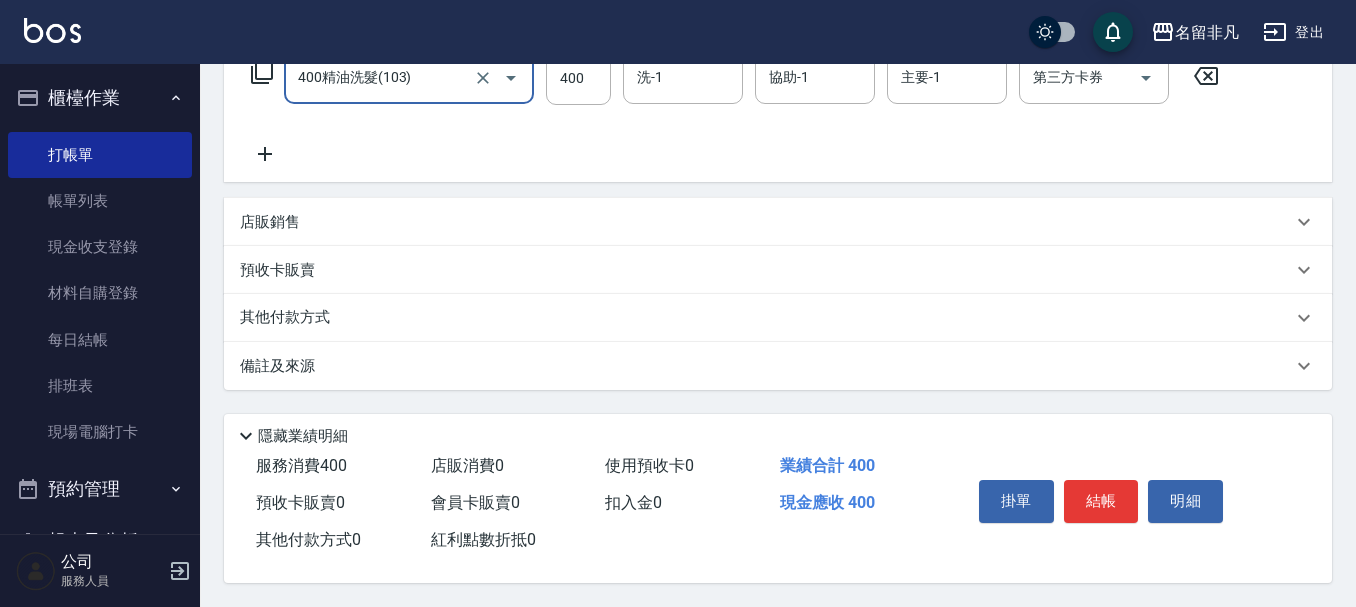 type on "400精油洗髮(103)" 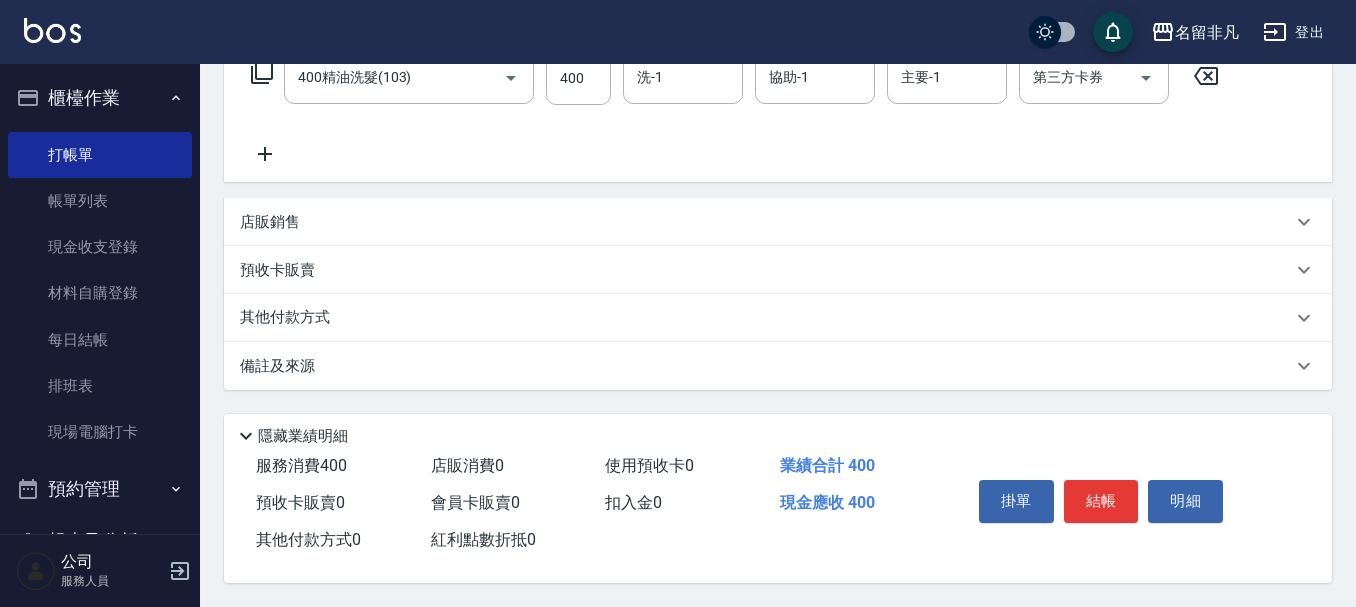 click on "掛單 結帳 明細" at bounding box center [1101, 503] 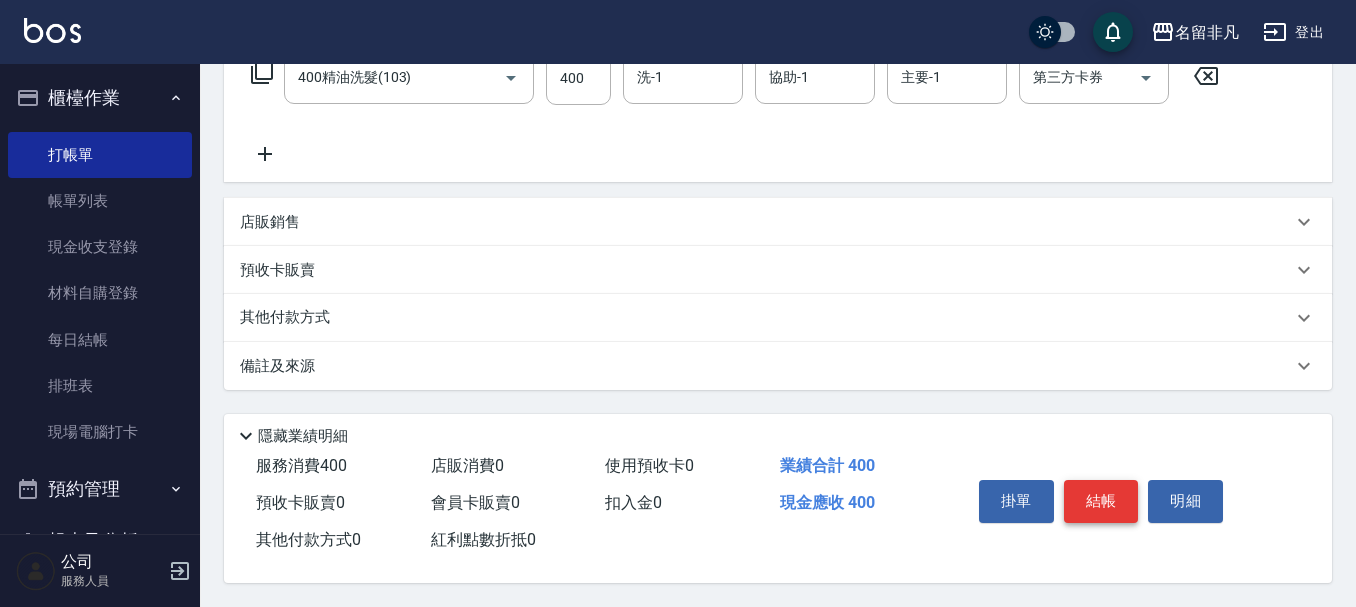 click on "結帳" at bounding box center [1101, 501] 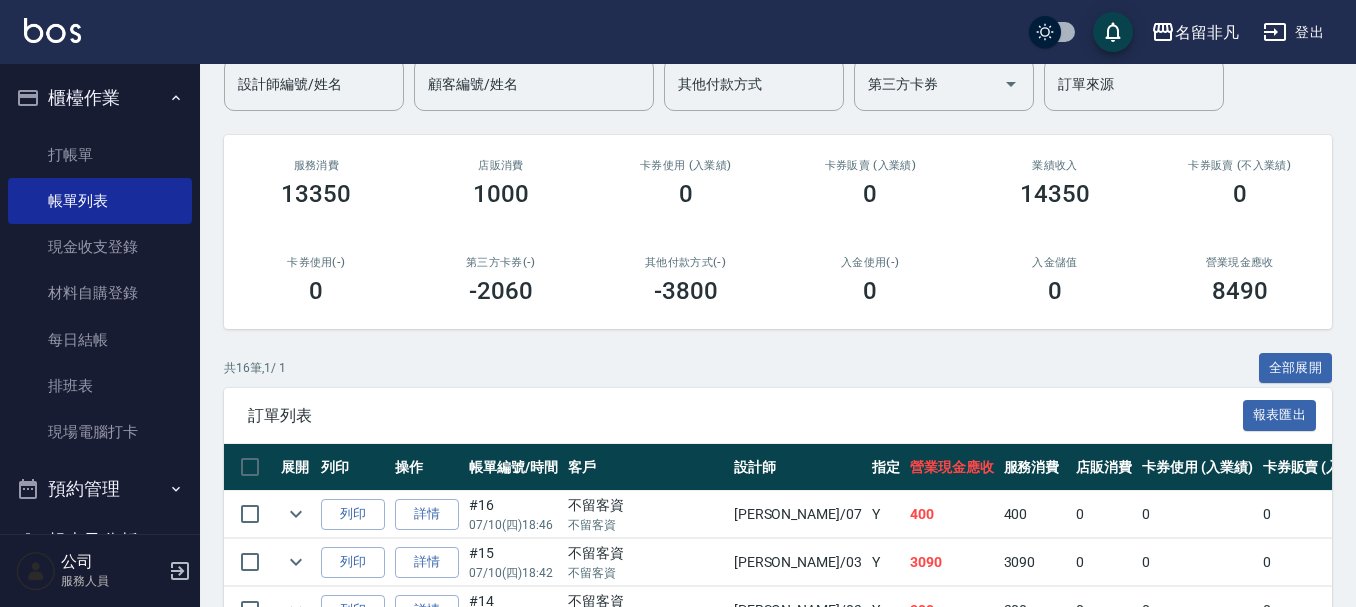 scroll, scrollTop: 300, scrollLeft: 0, axis: vertical 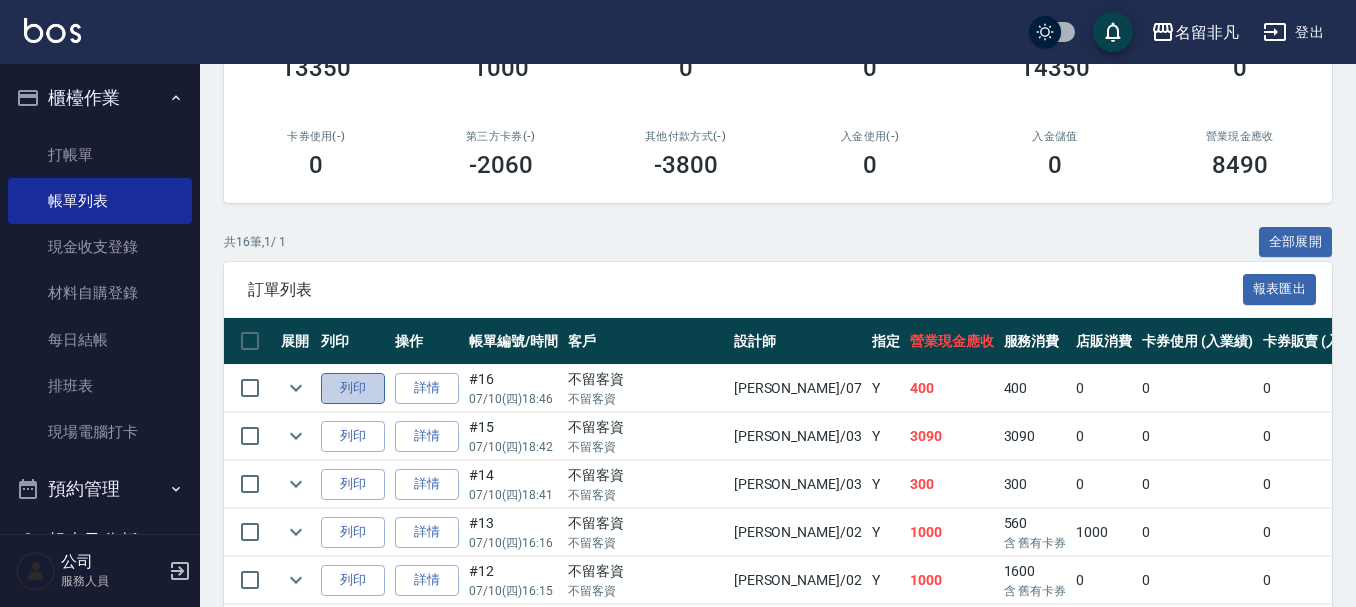 click on "列印" at bounding box center (353, 388) 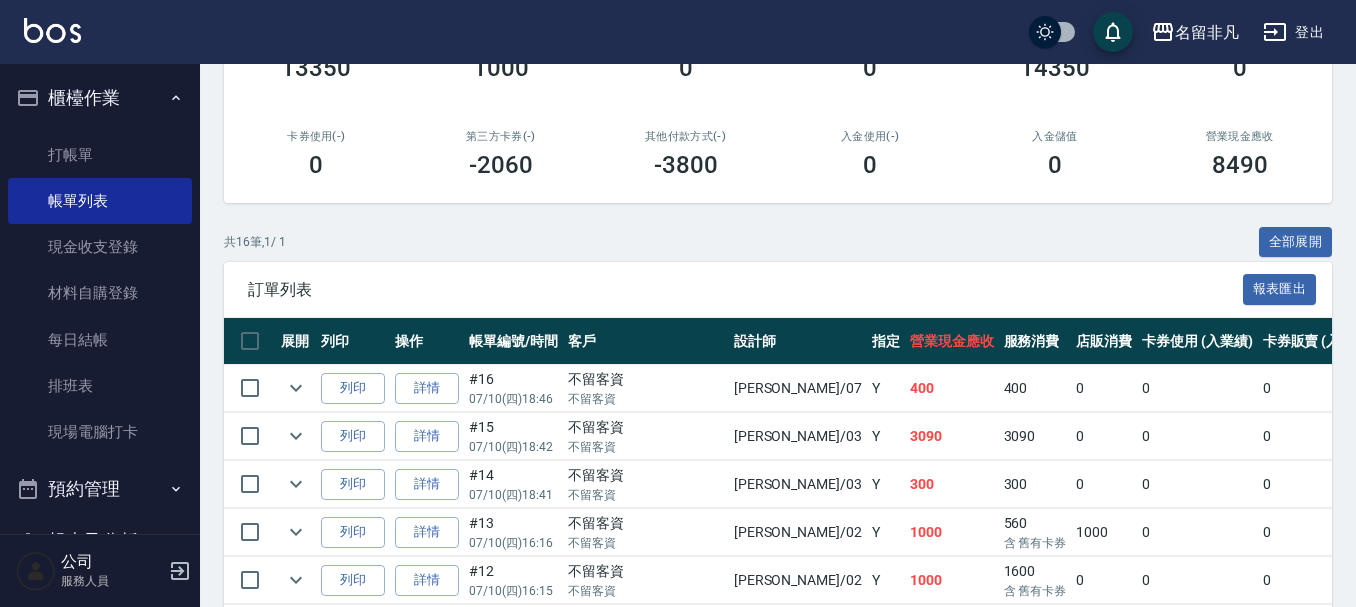 click on "櫃檯作業" at bounding box center [100, 98] 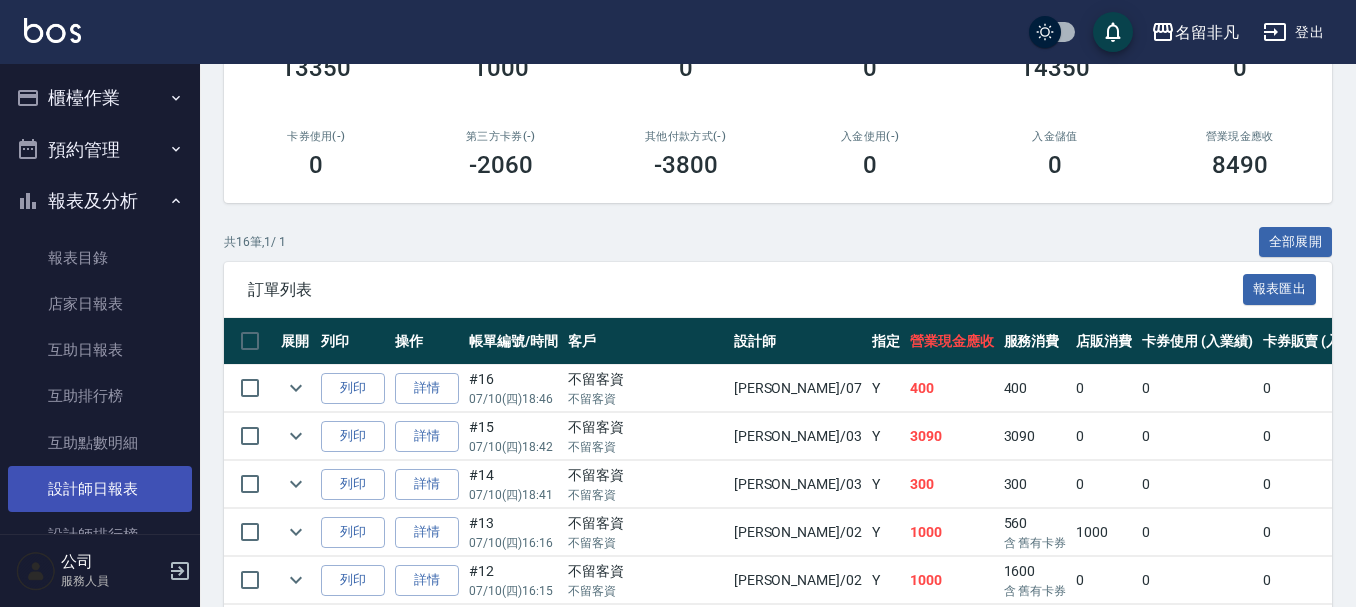 click on "設計師日報表" at bounding box center [100, 489] 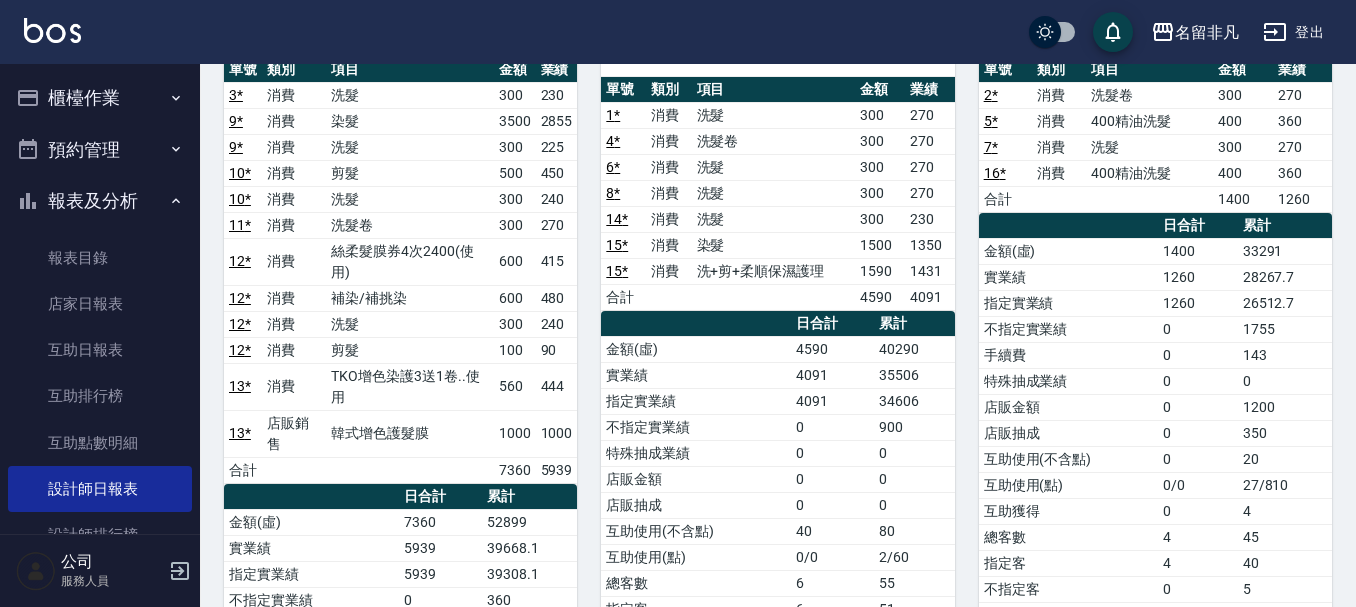 scroll, scrollTop: 200, scrollLeft: 0, axis: vertical 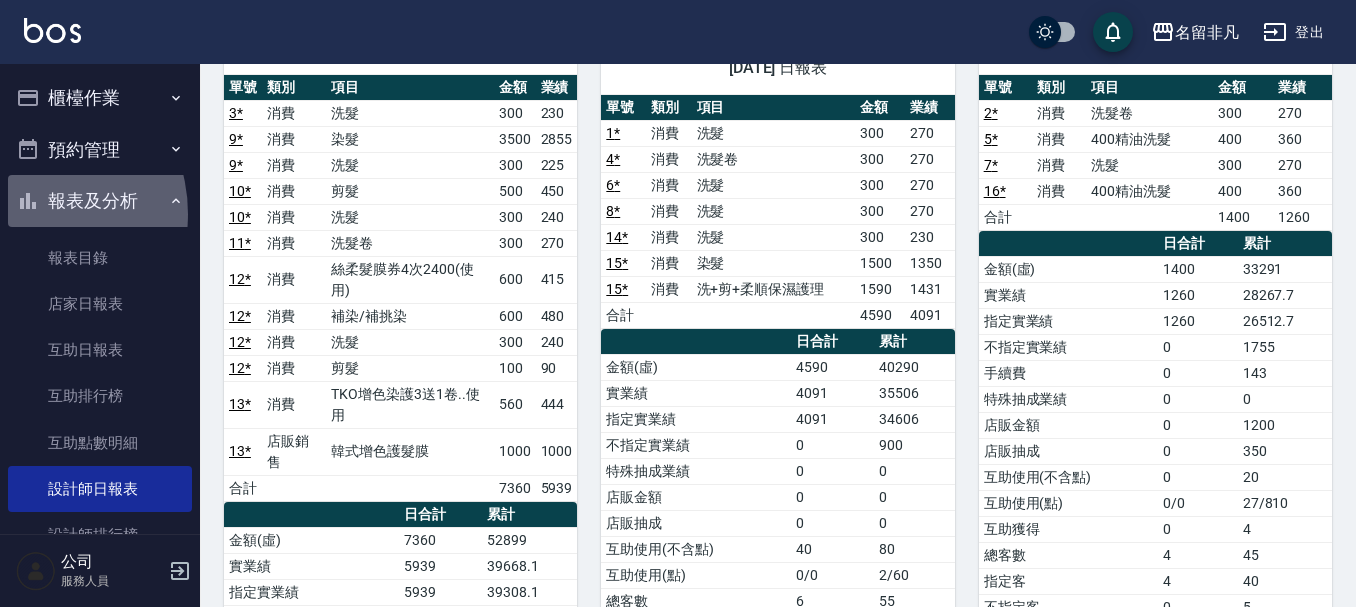 click on "報表及分析" at bounding box center [100, 201] 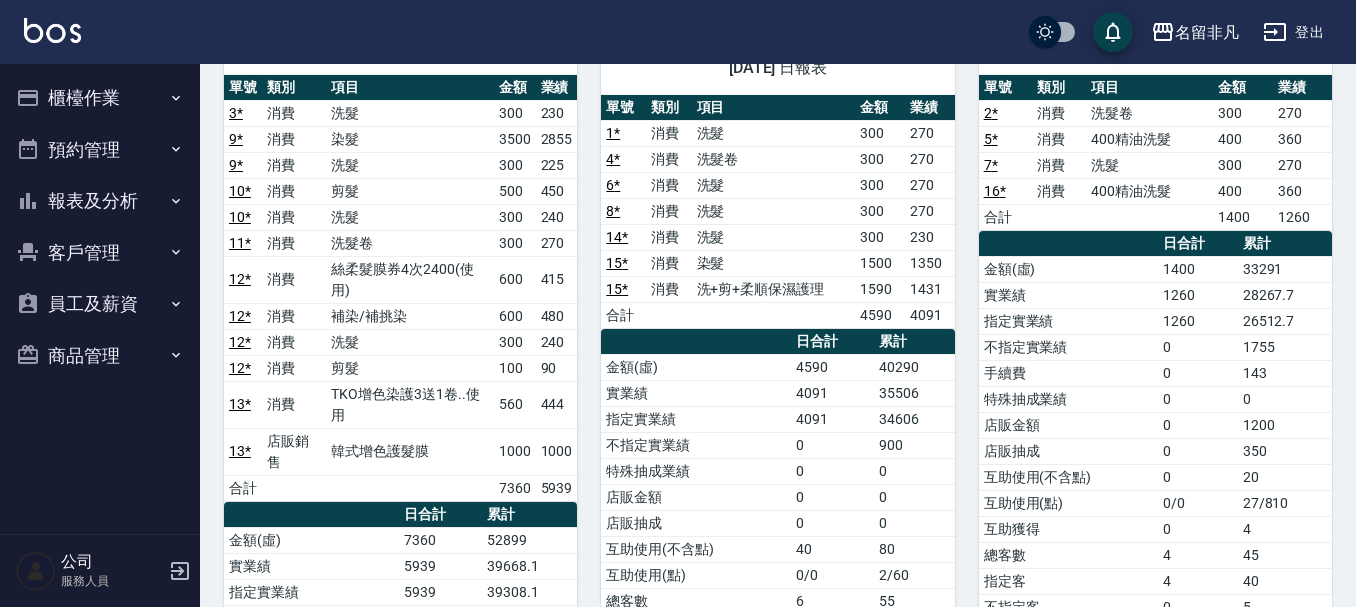 drag, startPoint x: 60, startPoint y: 198, endPoint x: 78, endPoint y: 158, distance: 43.863426 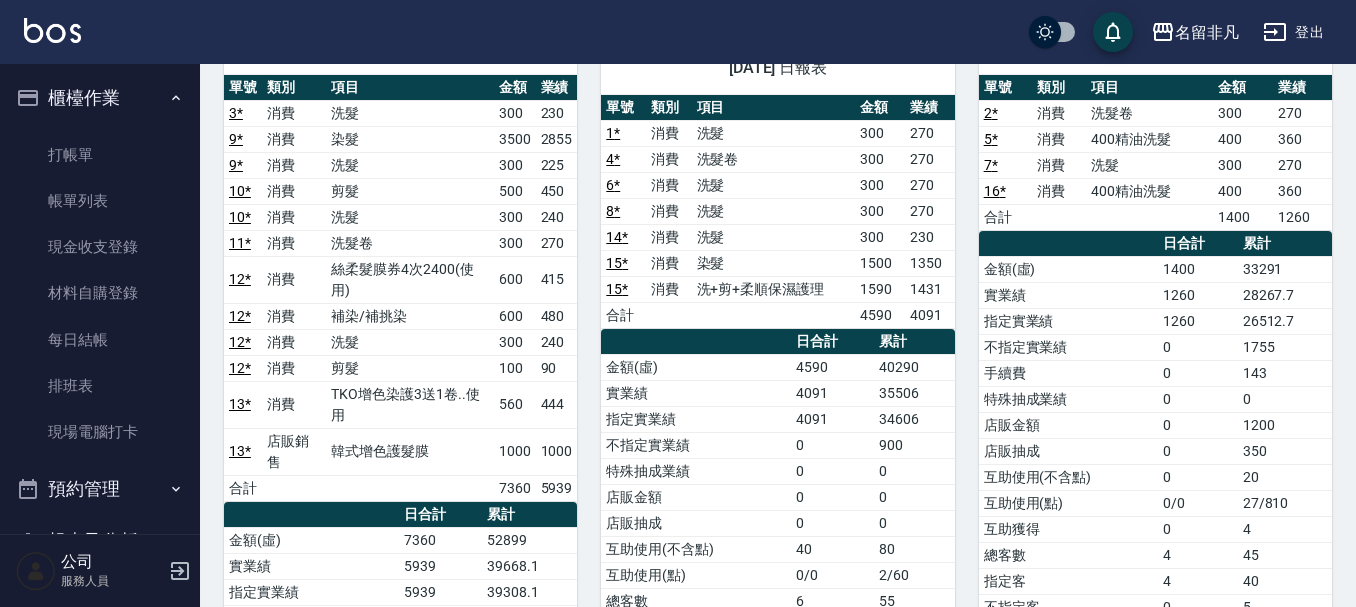 click on "櫃檯作業" at bounding box center [100, 98] 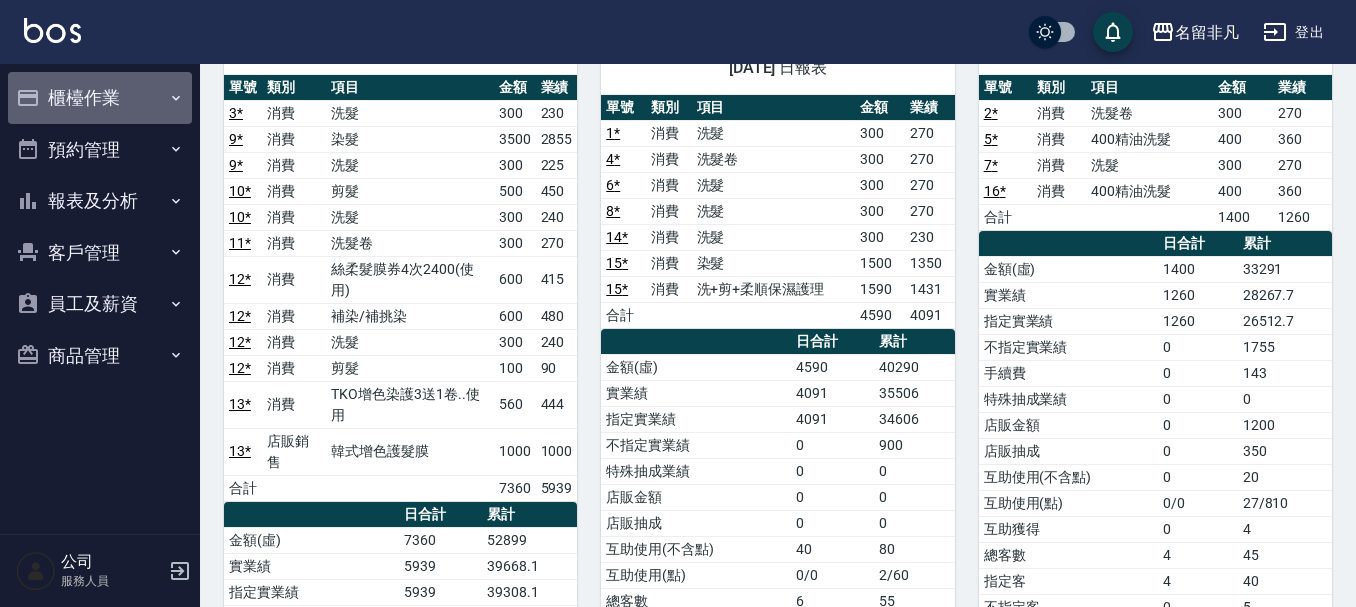 click on "櫃檯作業" at bounding box center (100, 98) 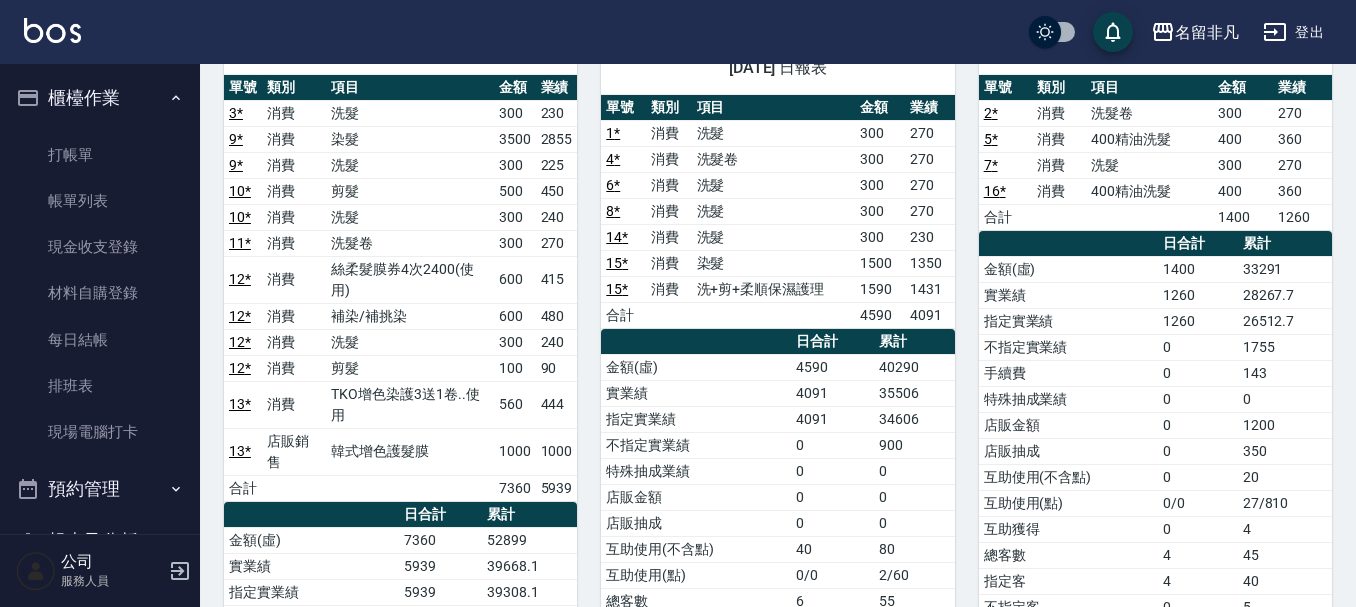 click on "打帳單 帳單列表 現金收支登錄 材料自購登錄 每日結帳 排班表 現場電腦打卡" at bounding box center [100, 294] 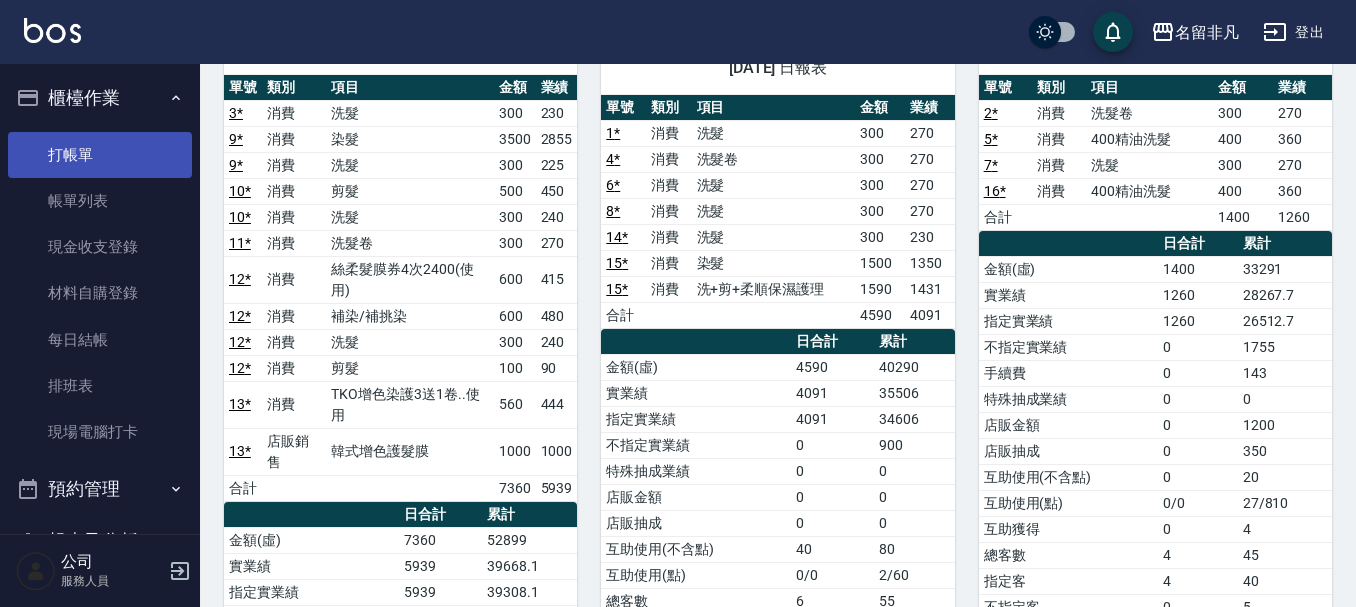 click on "打帳單" at bounding box center [100, 155] 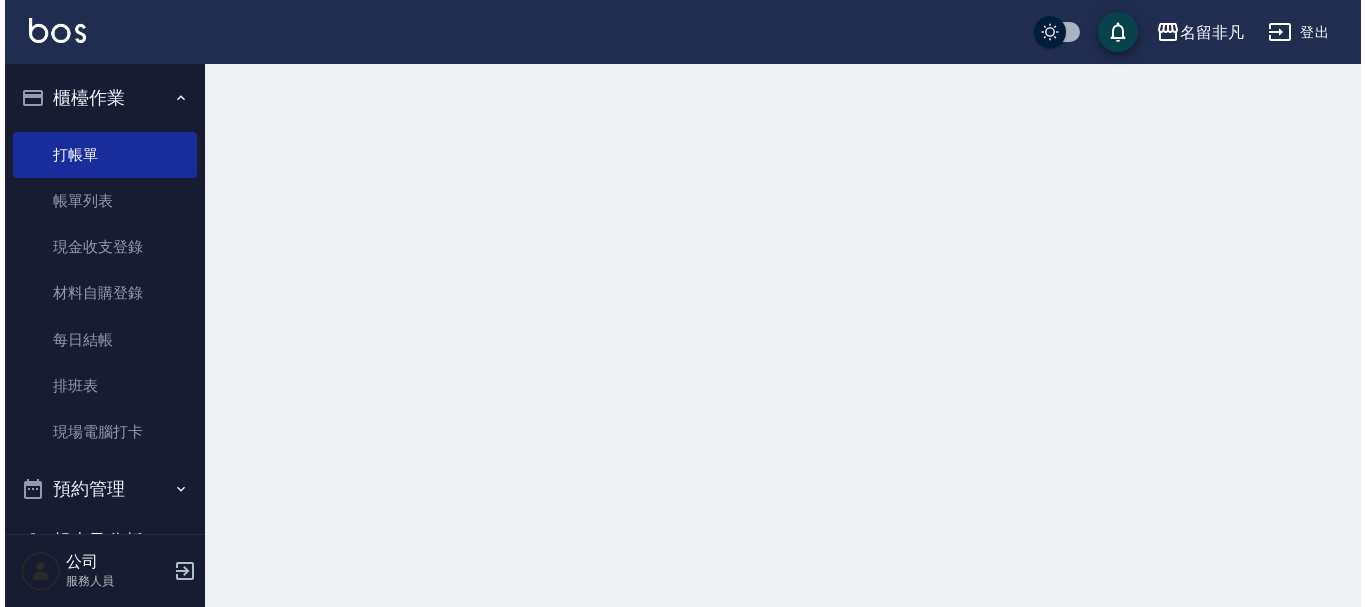 scroll, scrollTop: 0, scrollLeft: 0, axis: both 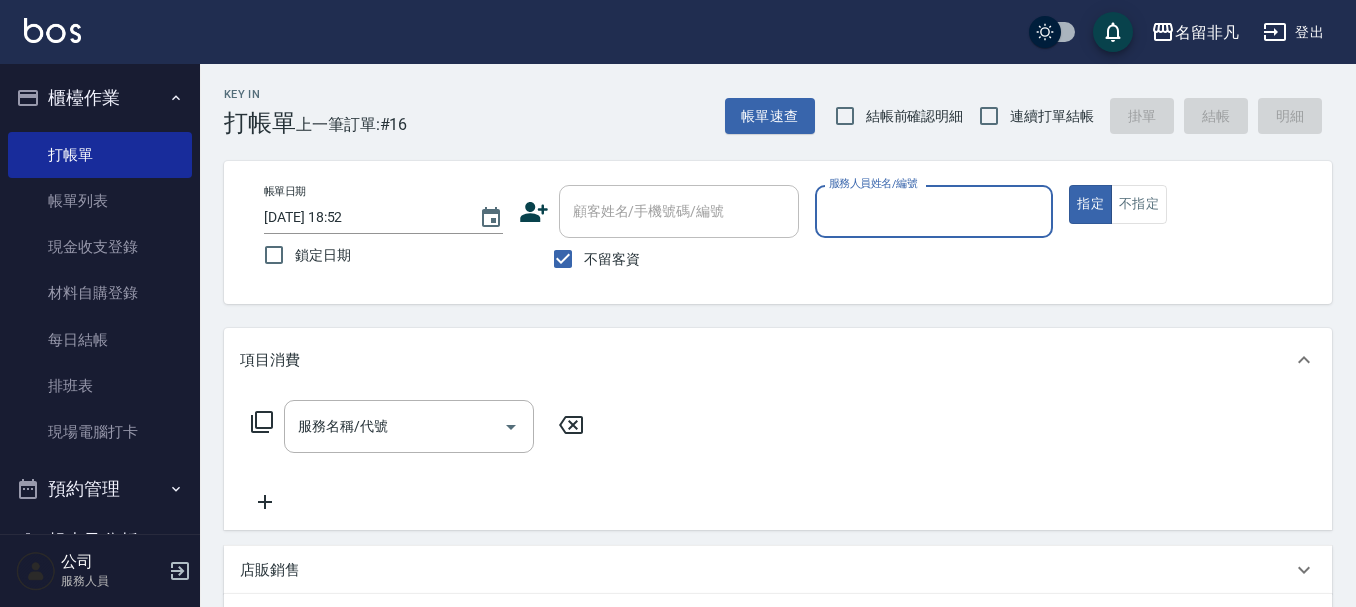 click on "服務人員姓名/編號" at bounding box center (934, 211) 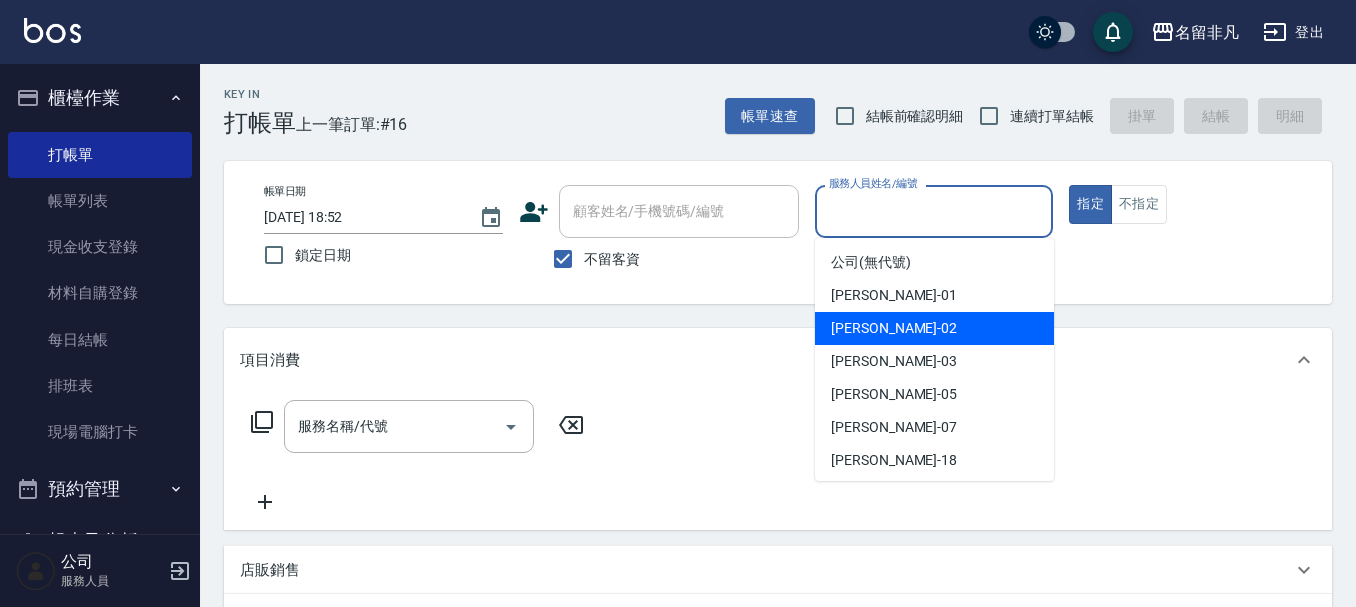 click on "陳瑞珍 -02" at bounding box center [894, 328] 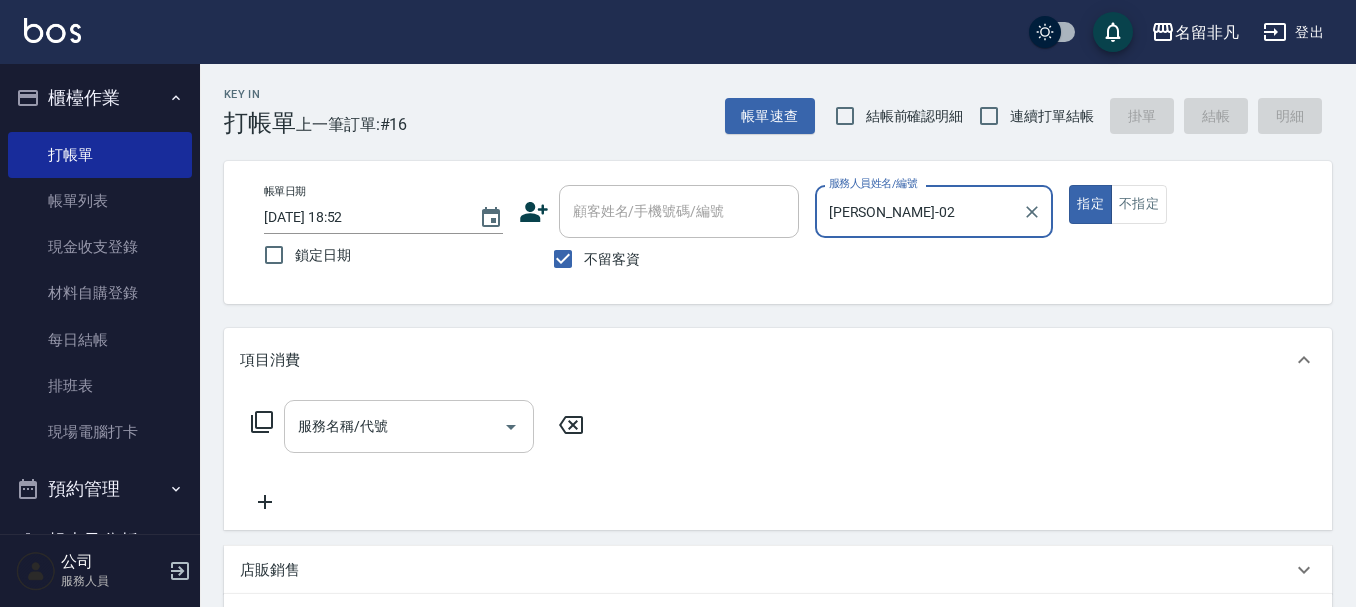 click on "服務名稱/代號" at bounding box center (394, 426) 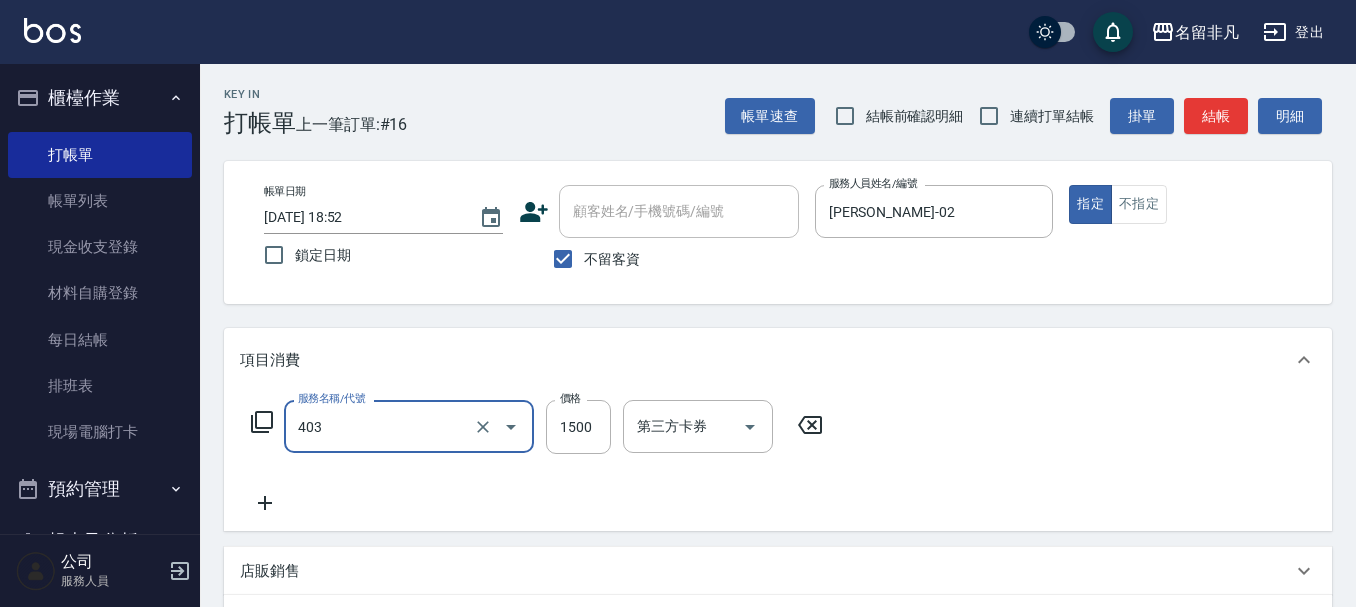 type on "染髮(403)" 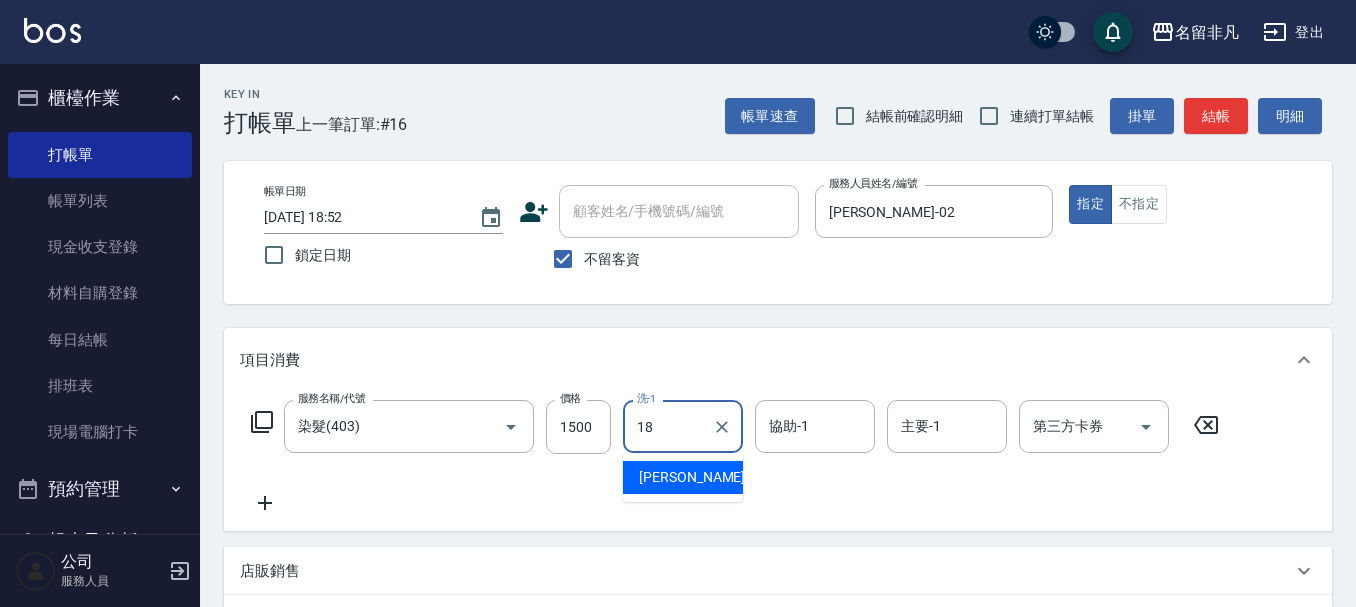 type on "陳子晴-18" 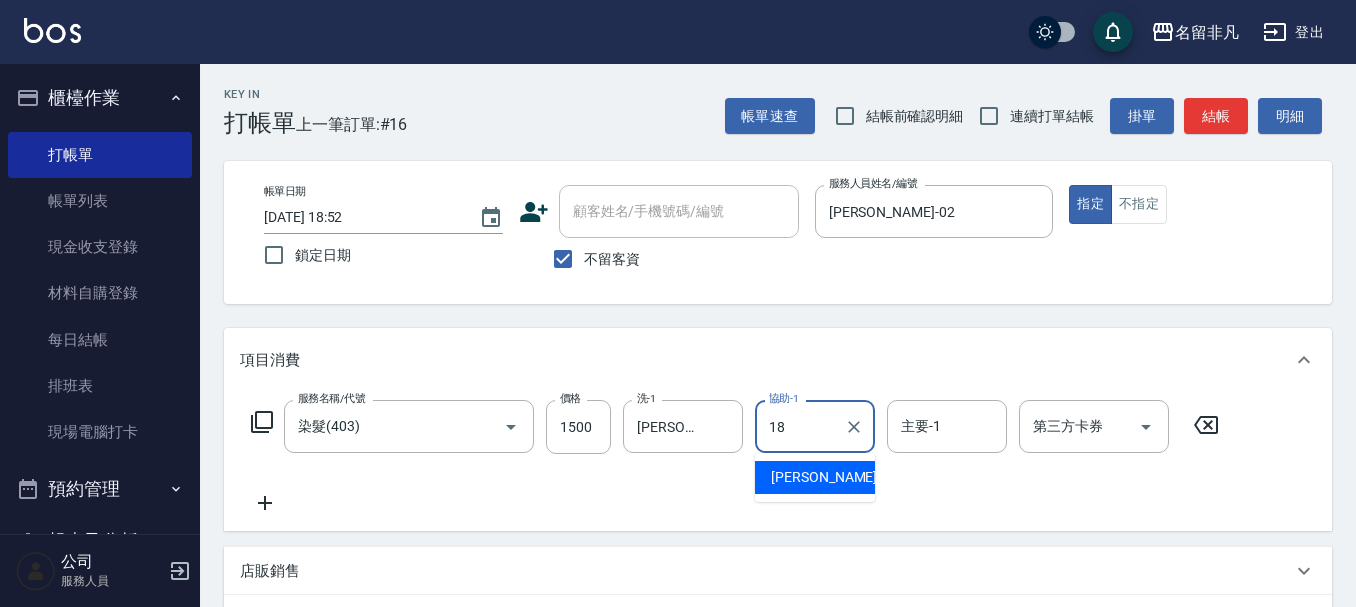 type on "陳子晴-18" 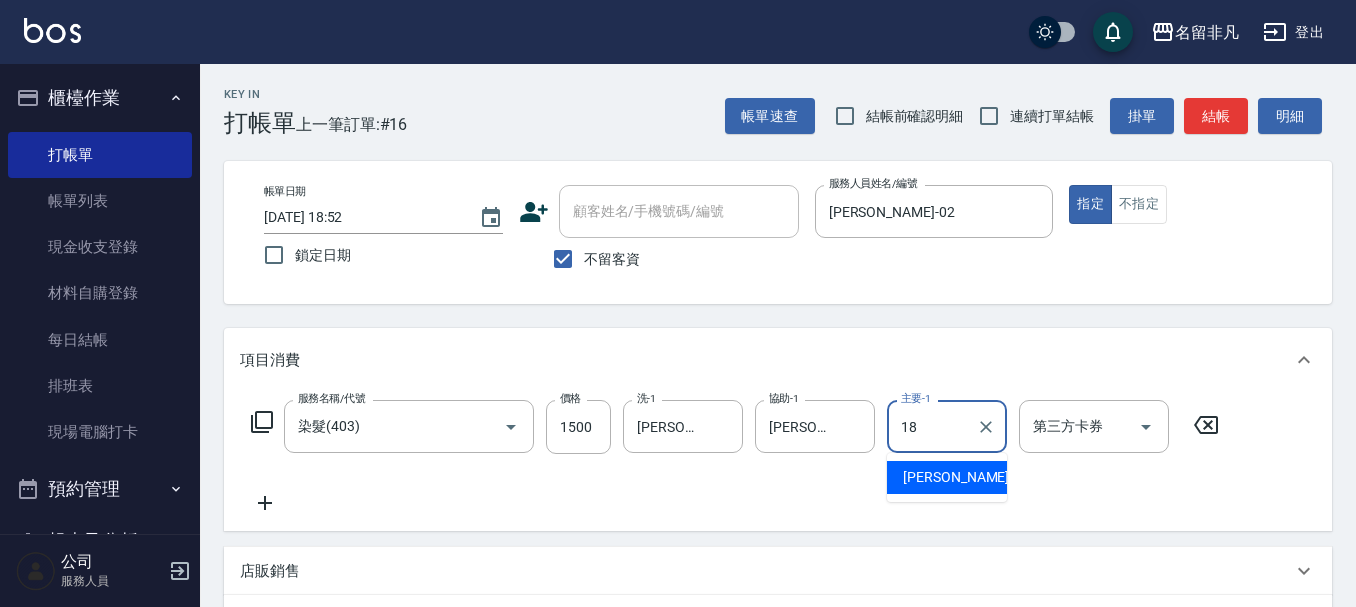 type on "陳子晴-18" 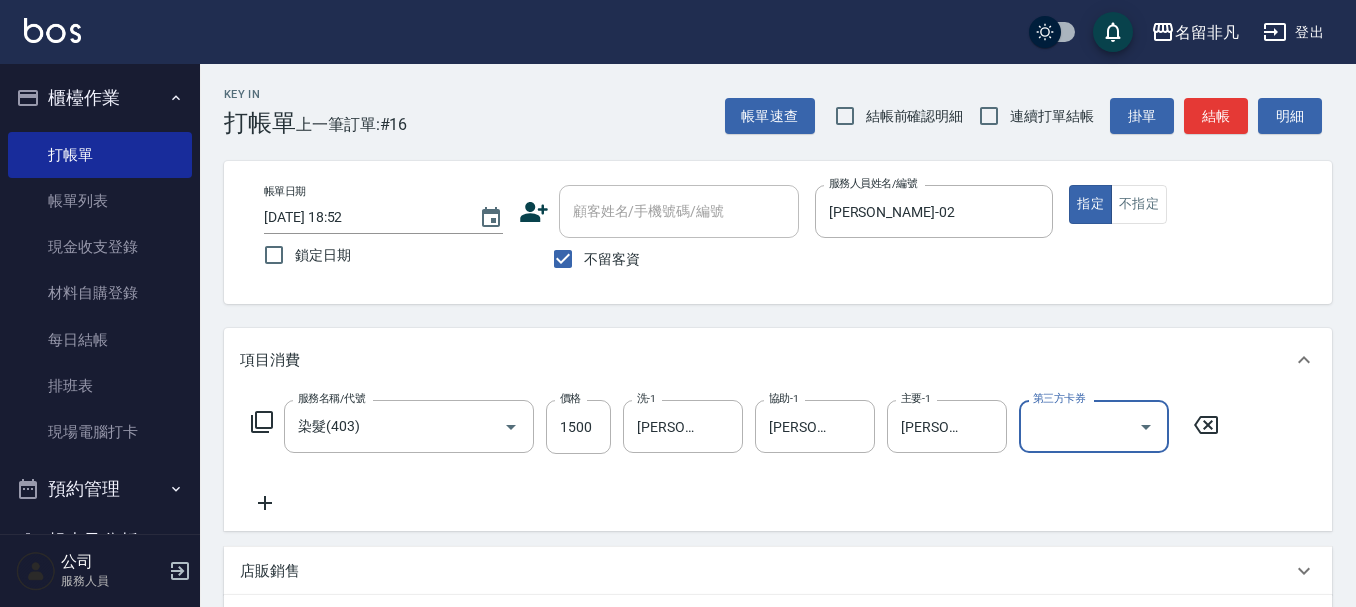 click 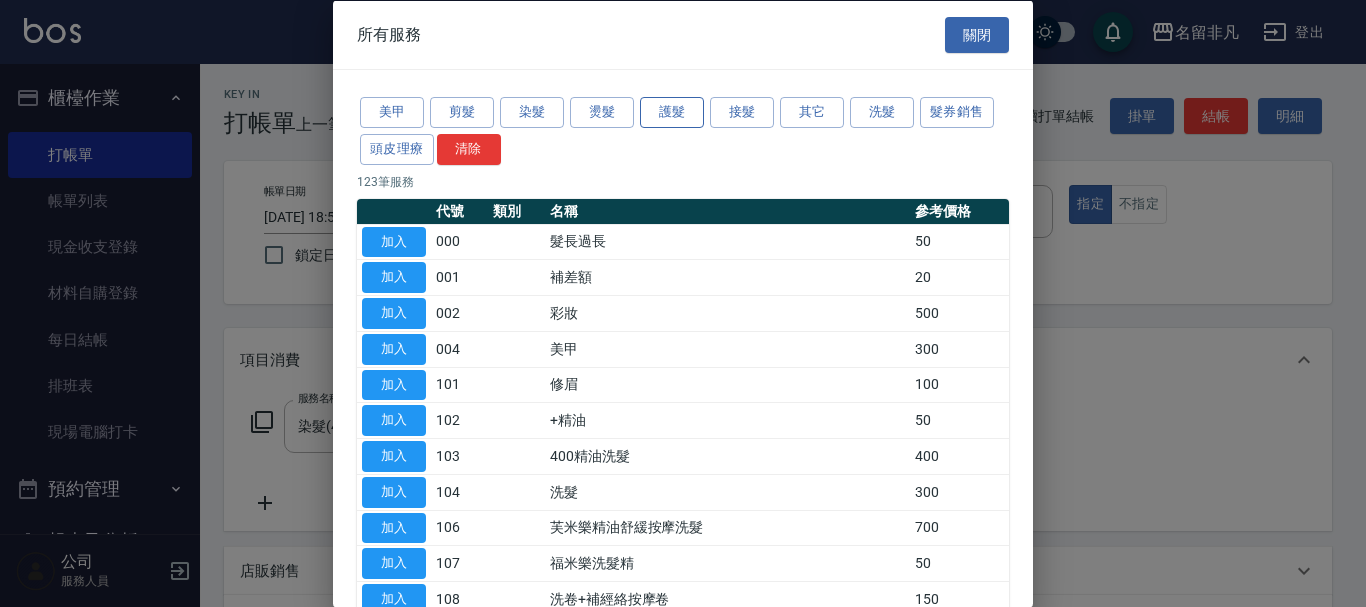 click on "護髮" at bounding box center (672, 112) 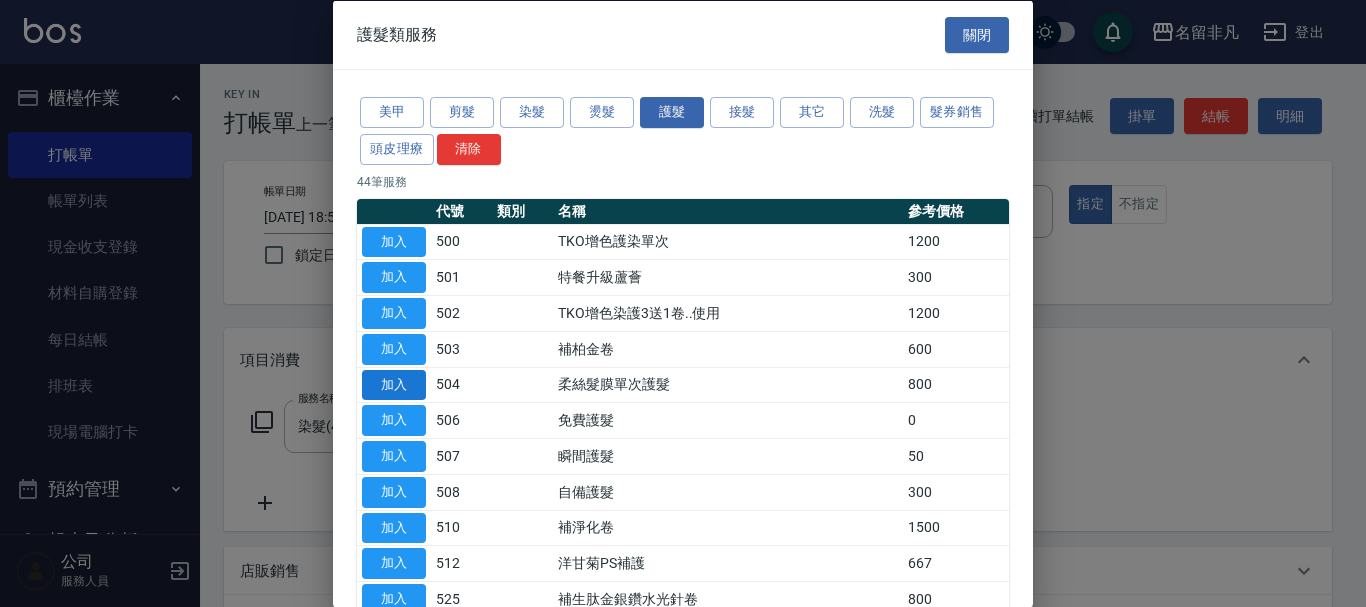 click on "加入" at bounding box center (394, 384) 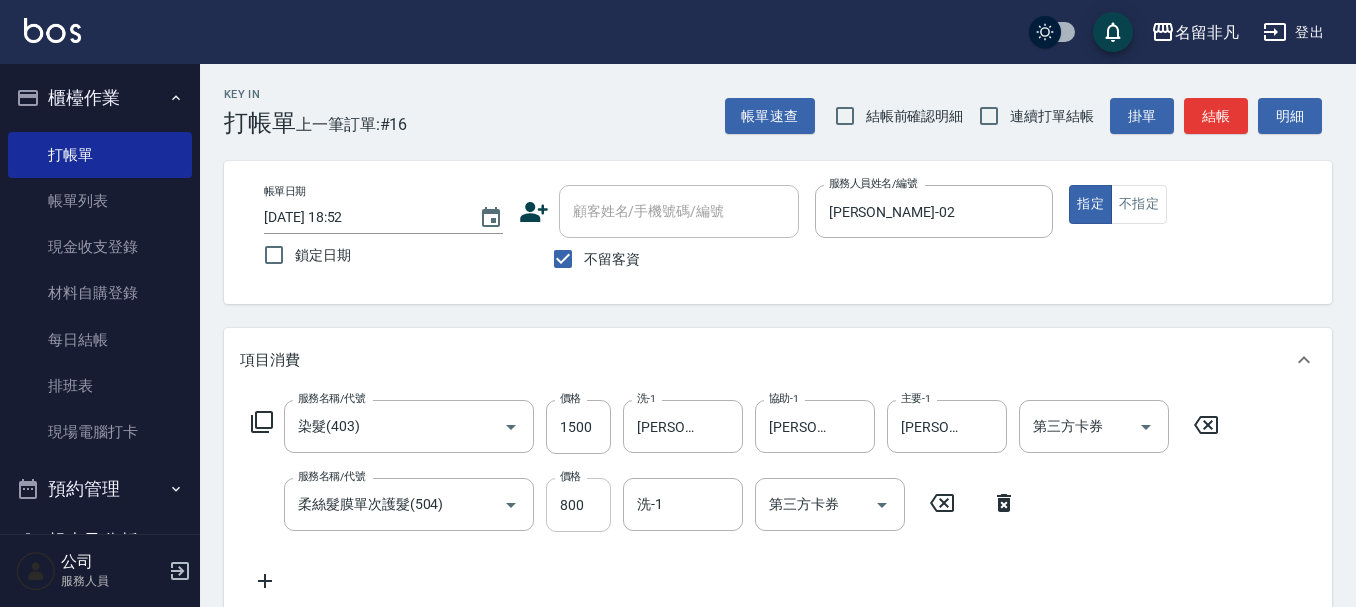 click on "價格 800 價格" at bounding box center [578, 505] 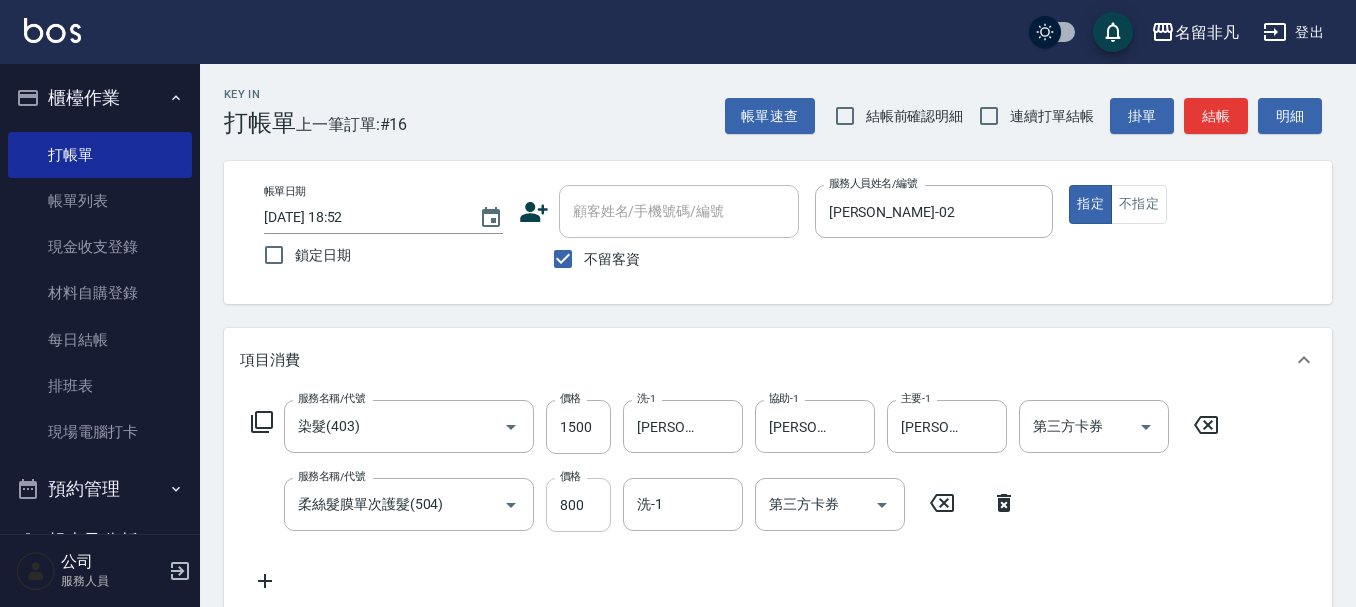 click on "800" at bounding box center [578, 505] 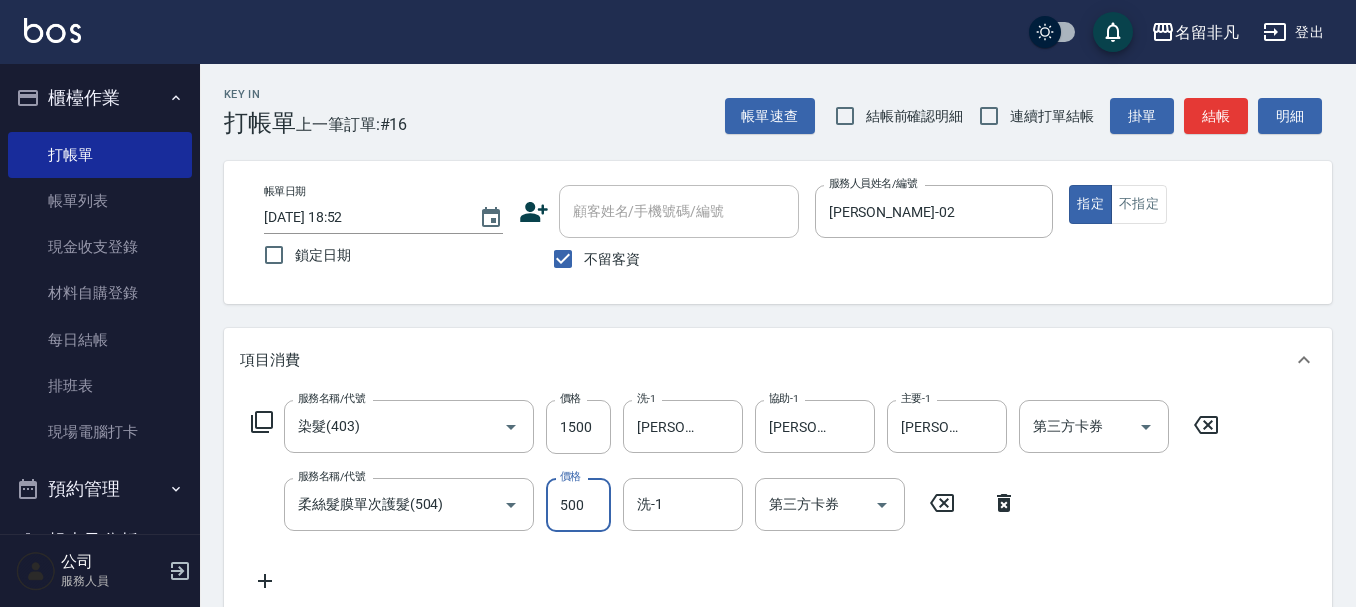type on "500" 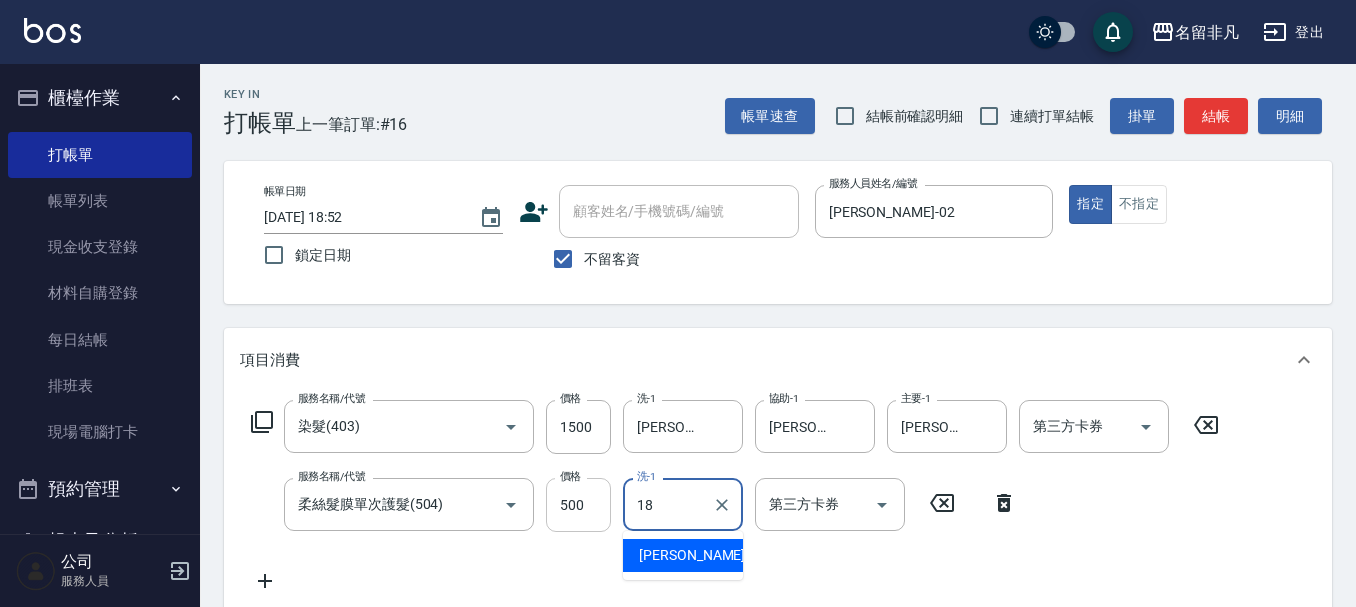 type on "陳子晴-18" 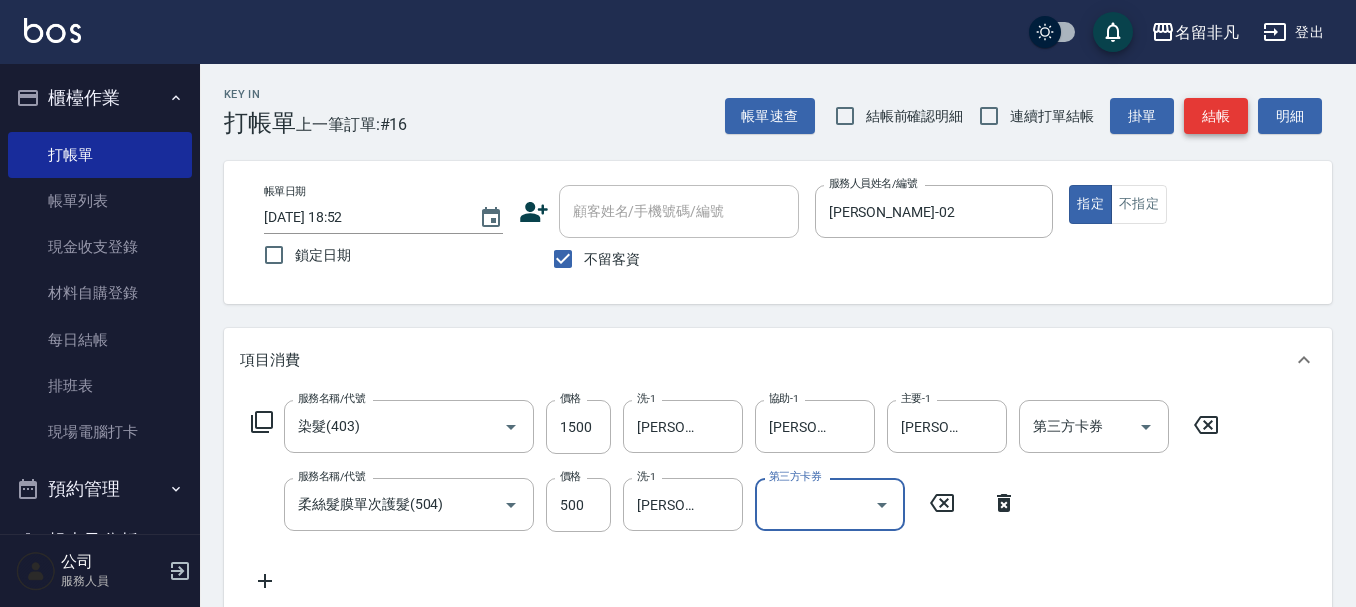 click on "結帳" at bounding box center (1216, 116) 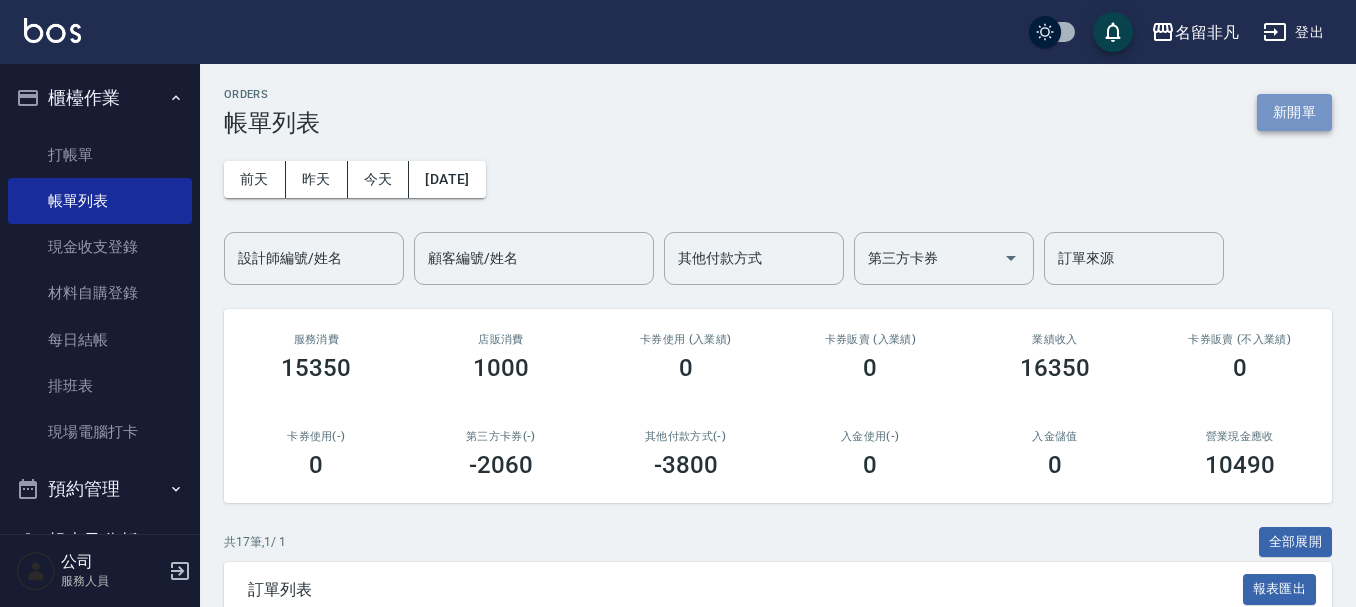 click on "新開單" at bounding box center [1294, 112] 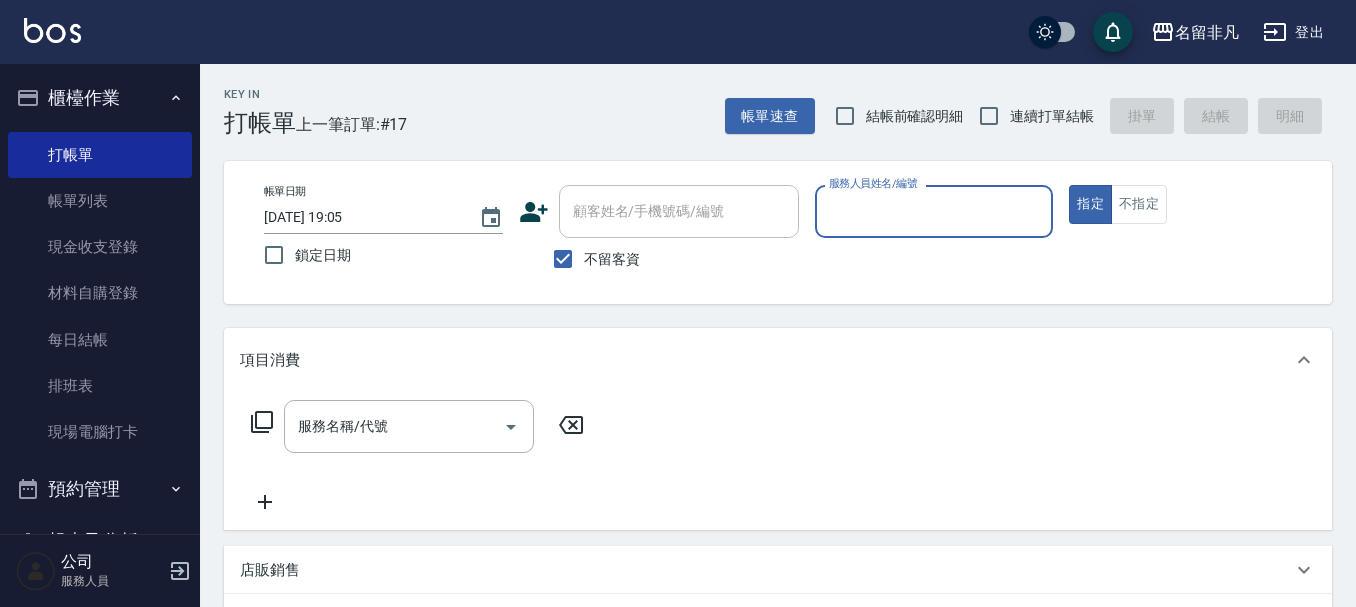 click on "服務人員姓名/編號" at bounding box center (934, 211) 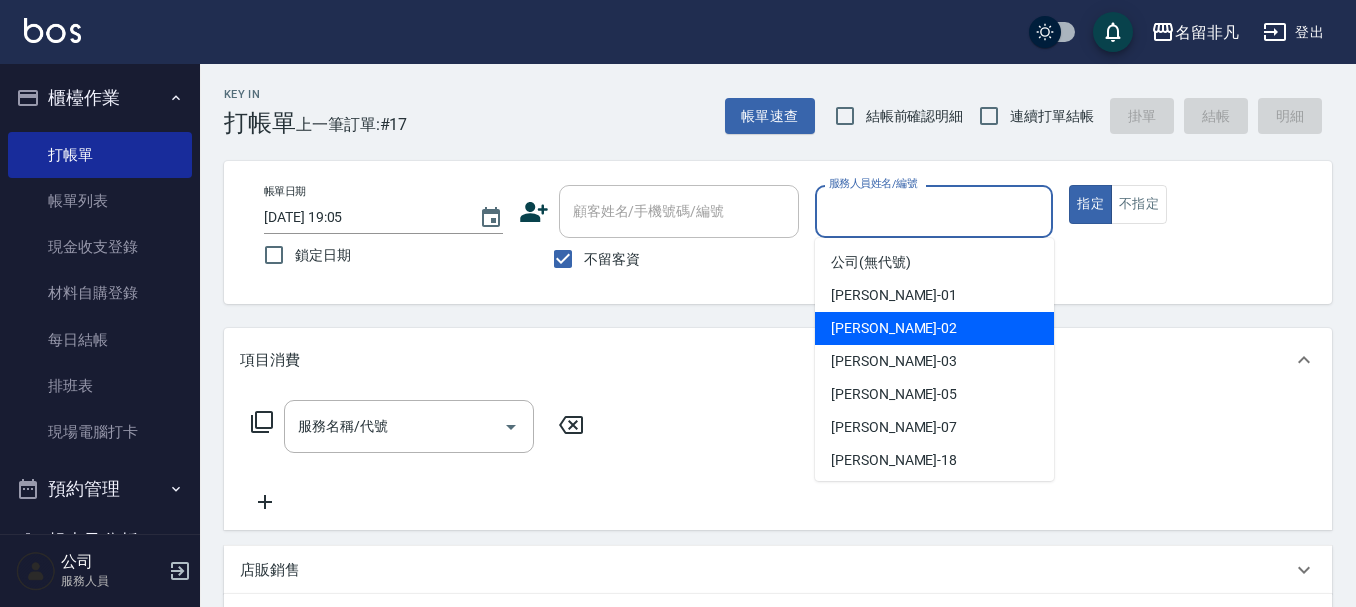click on "陳瑞珍 -02" at bounding box center (934, 328) 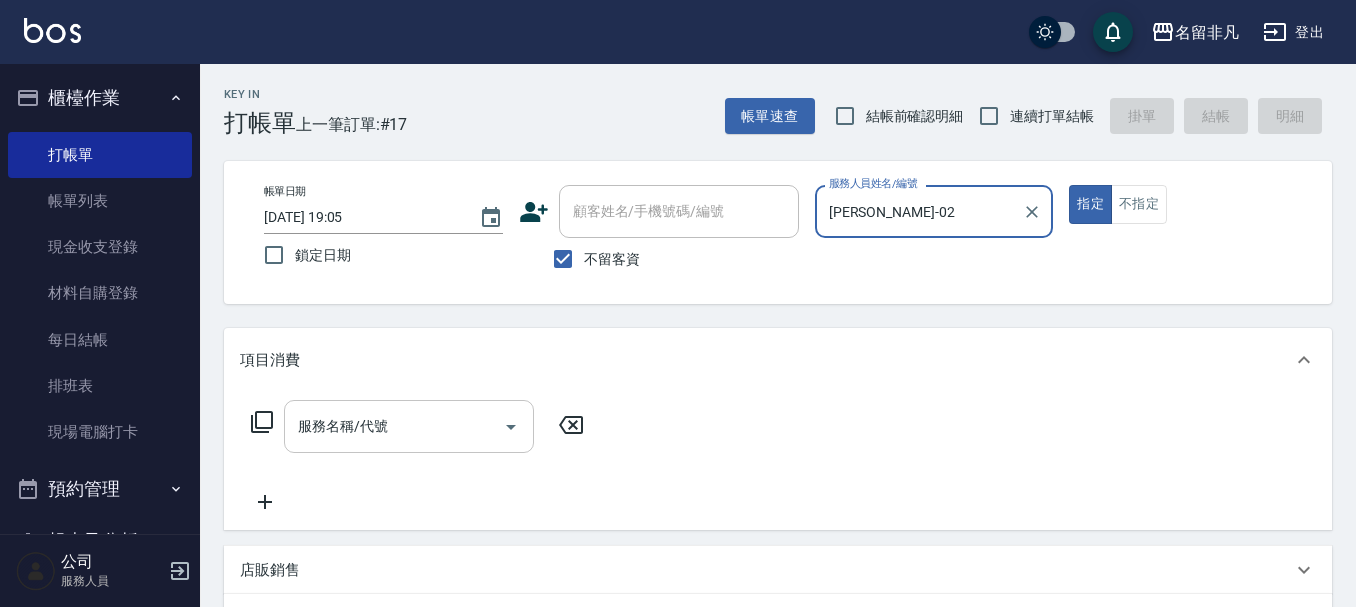 click on "服務名稱/代號" at bounding box center (394, 426) 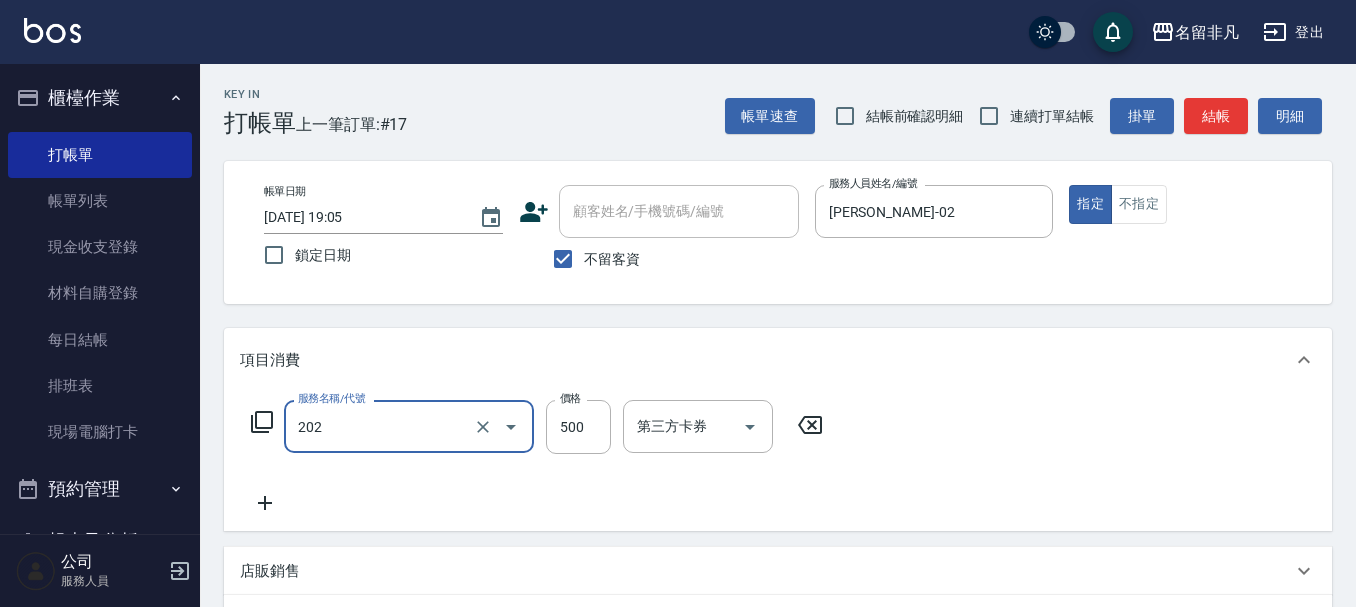 type on "剪髮(202)" 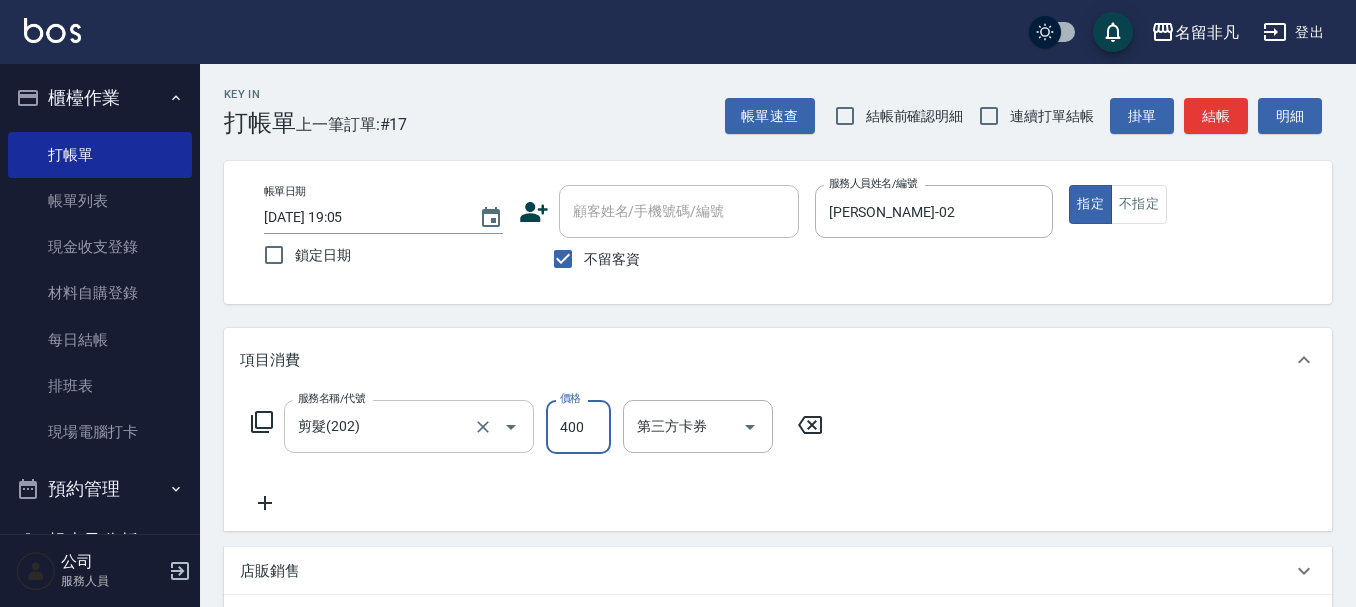 type on "400" 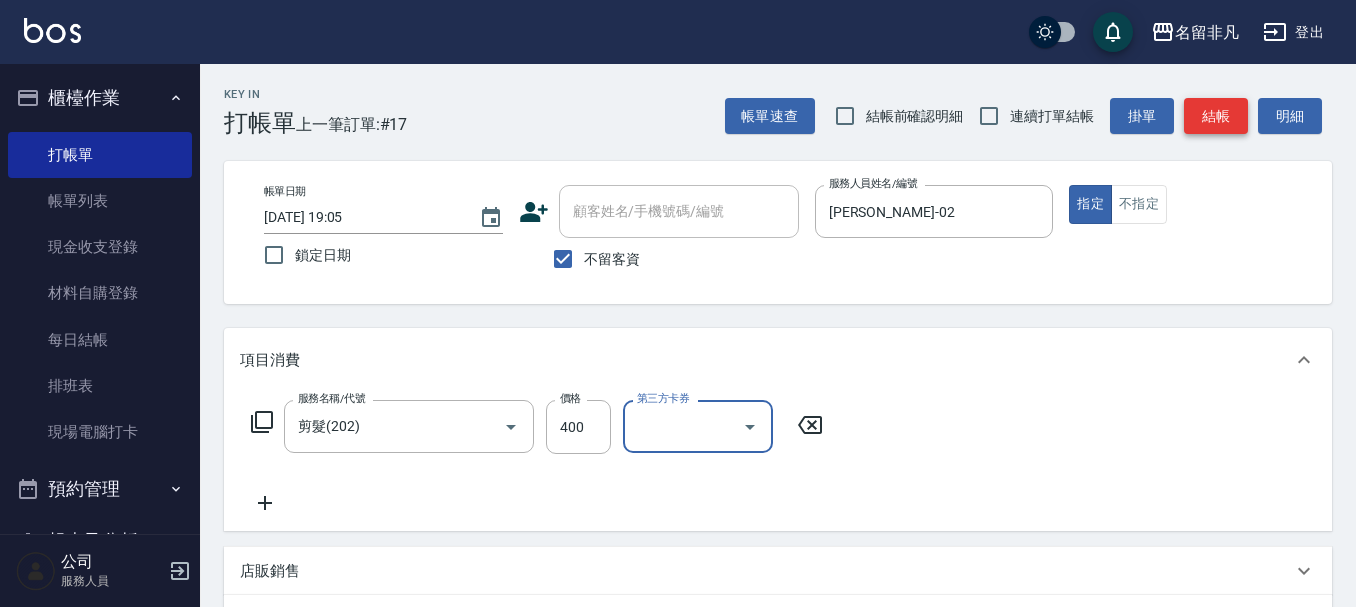click on "結帳" at bounding box center [1216, 116] 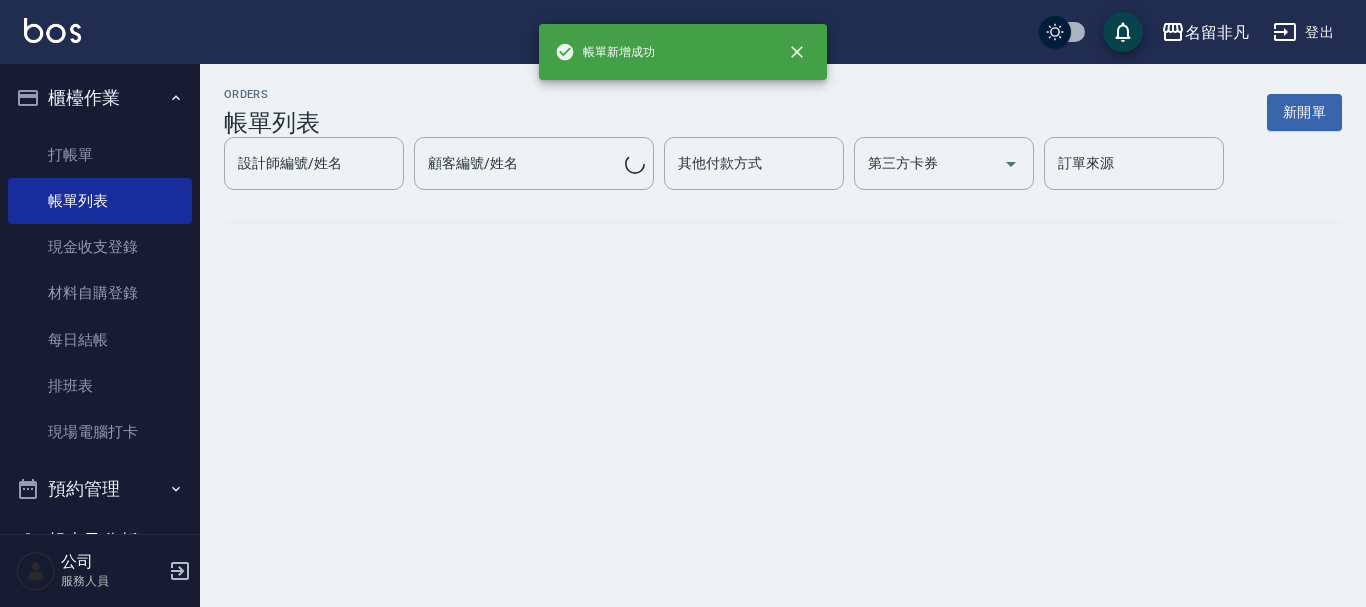 click on "新開單" at bounding box center (1304, 112) 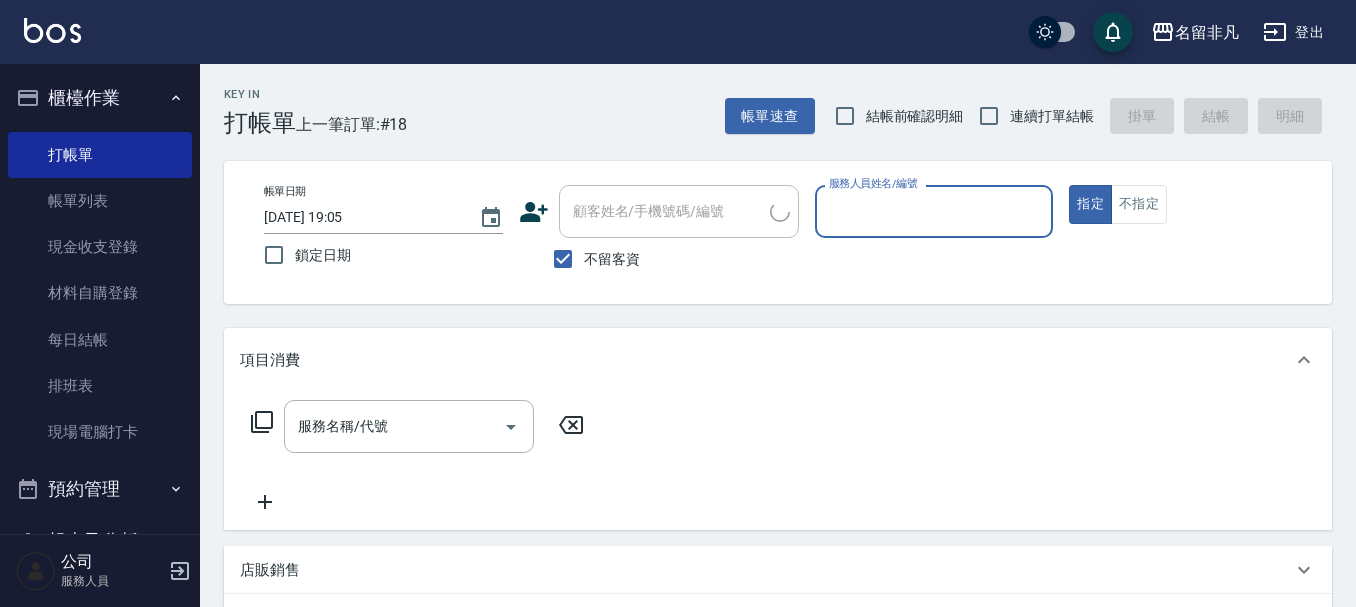 click on "服務人員姓名/編號" at bounding box center [934, 211] 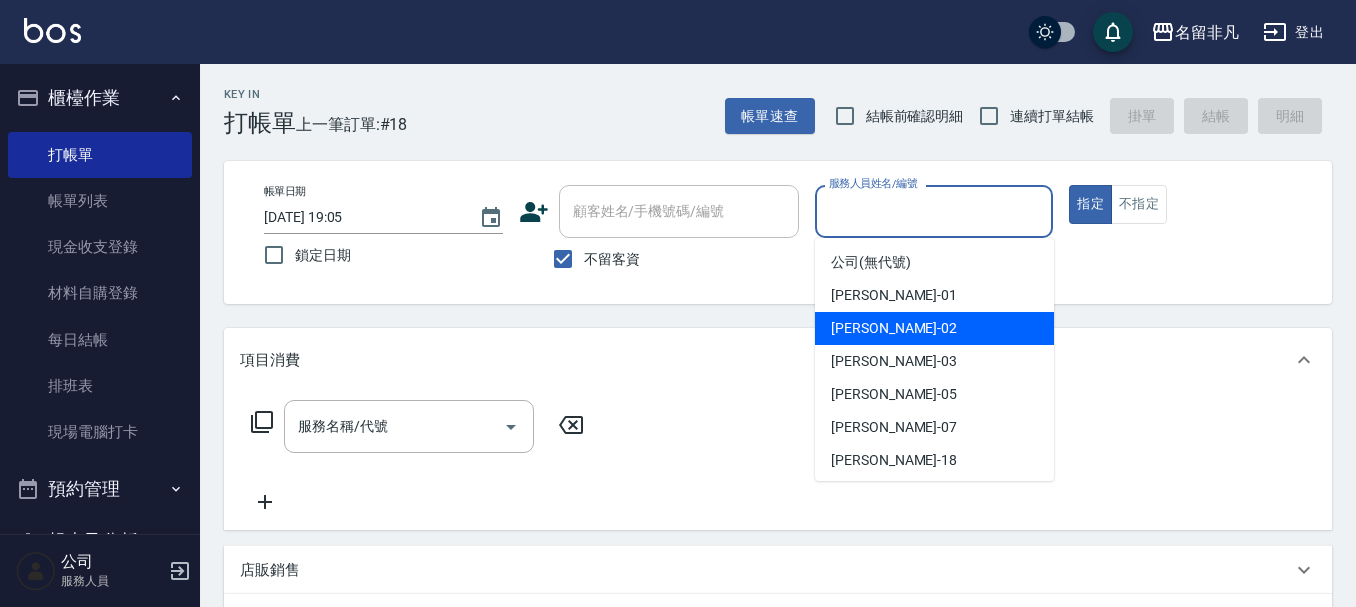 drag, startPoint x: 914, startPoint y: 325, endPoint x: 903, endPoint y: 333, distance: 13.601471 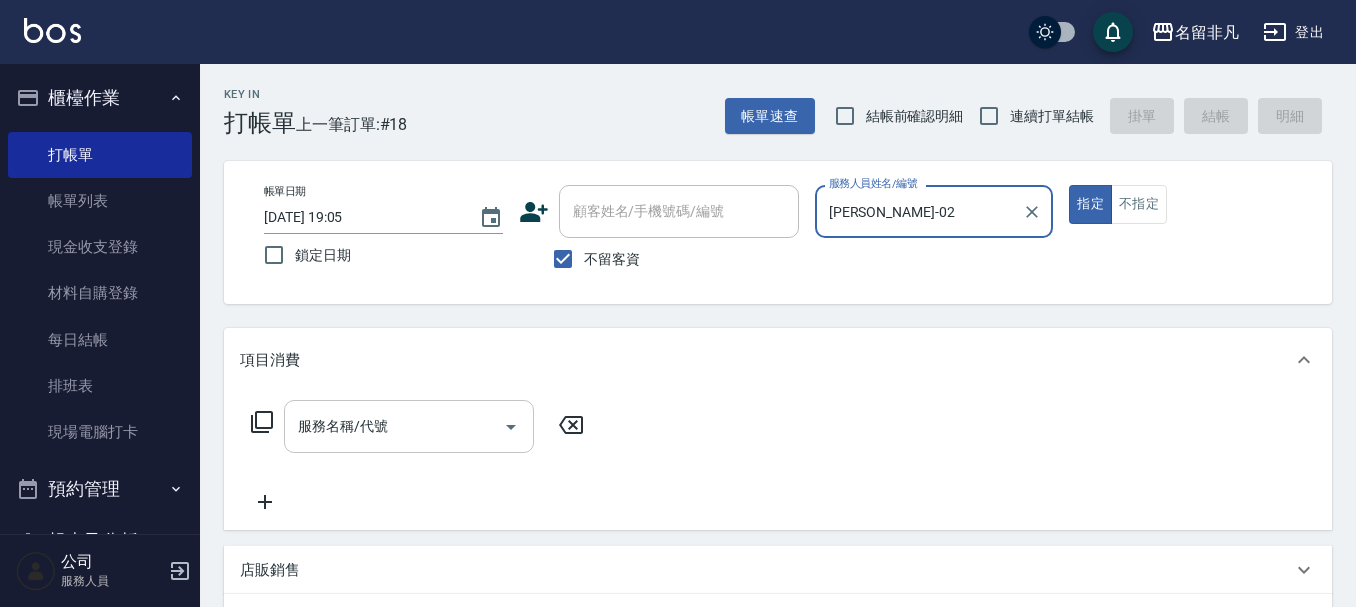 click on "服務名稱/代號" at bounding box center [394, 426] 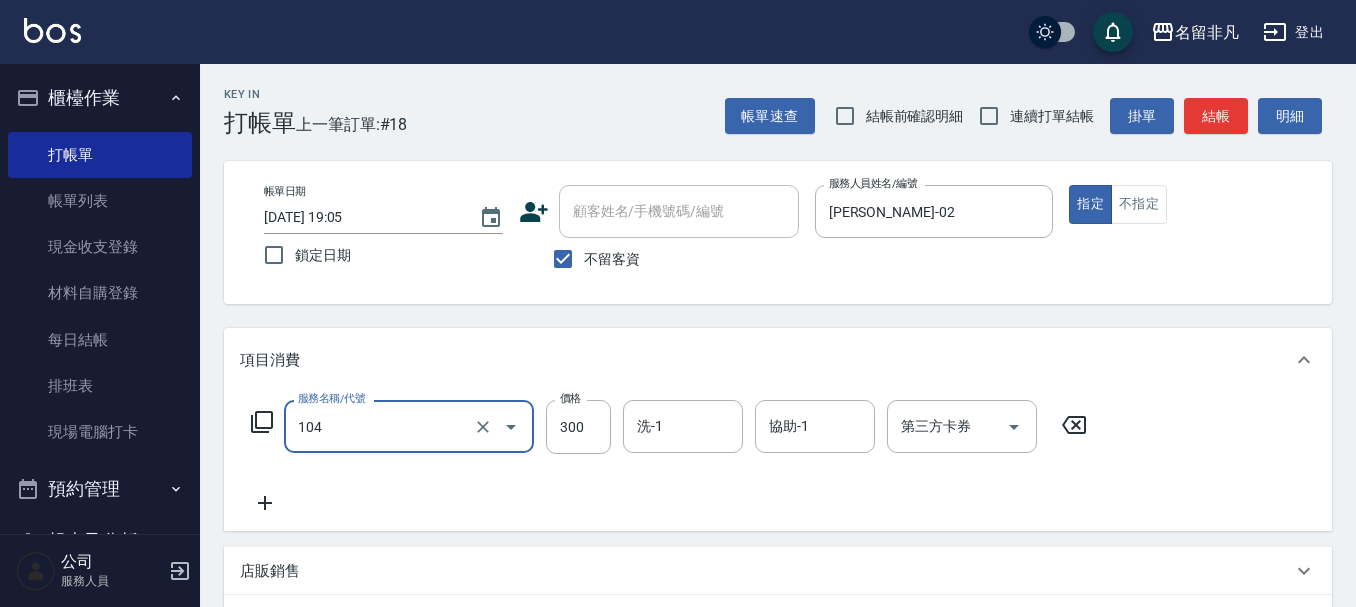 type on "洗髮(104)" 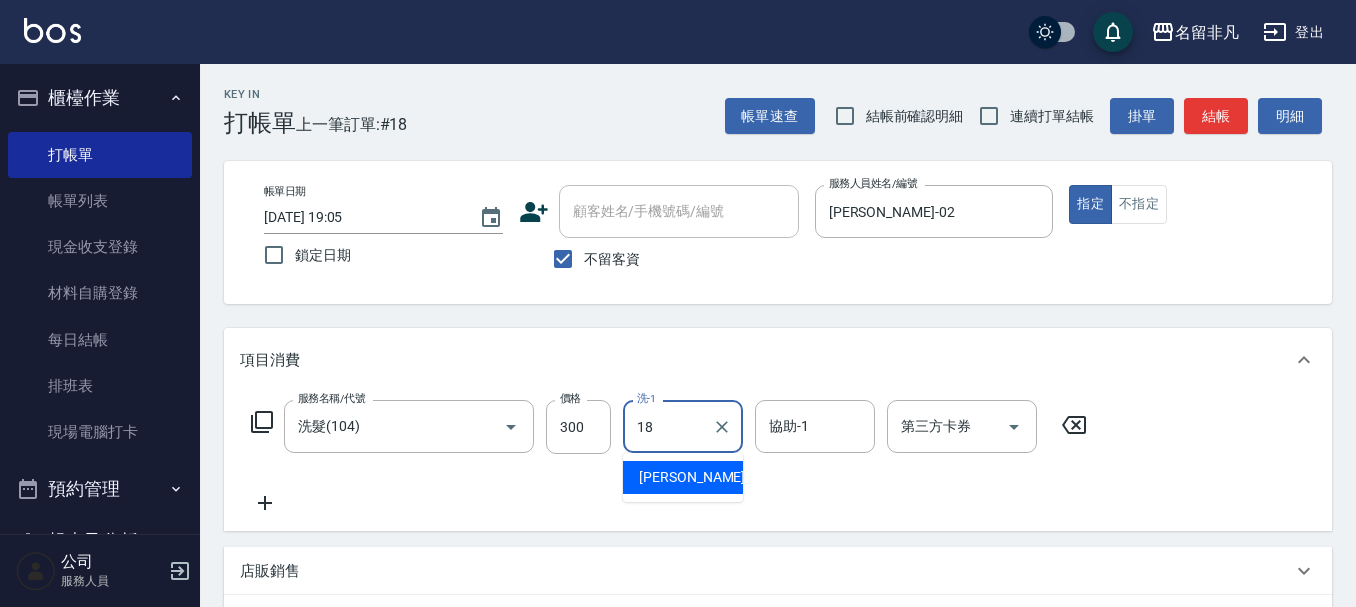 type on "陳子晴-18" 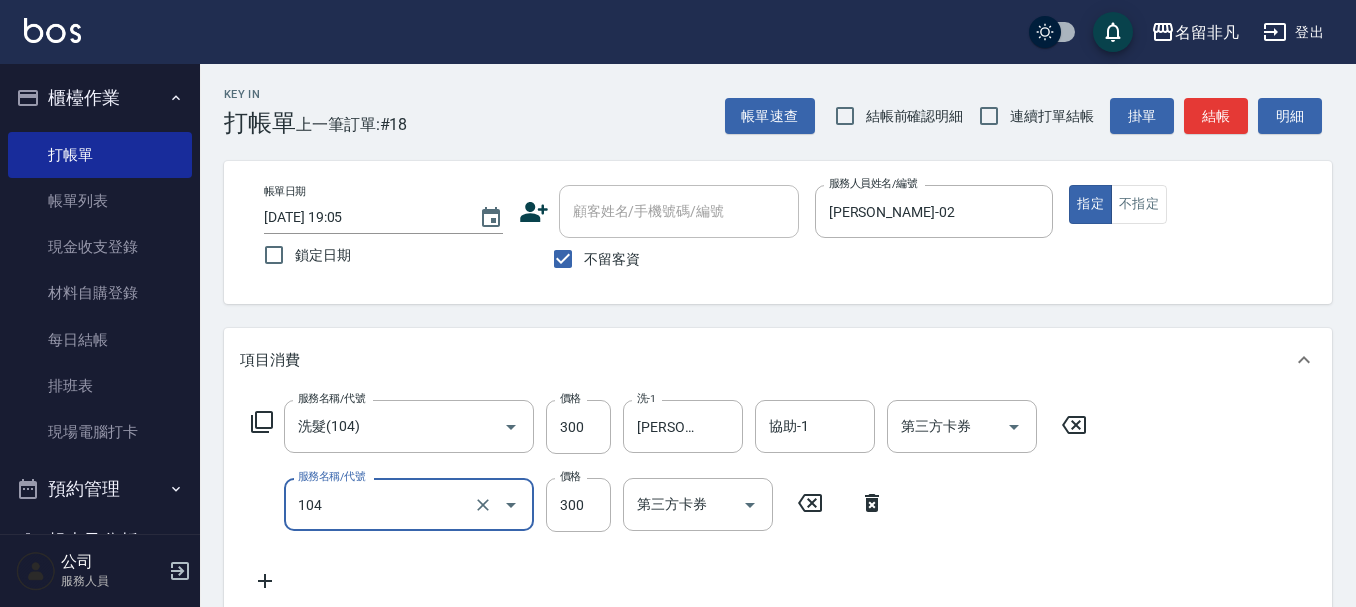 type on "洗髮(104)" 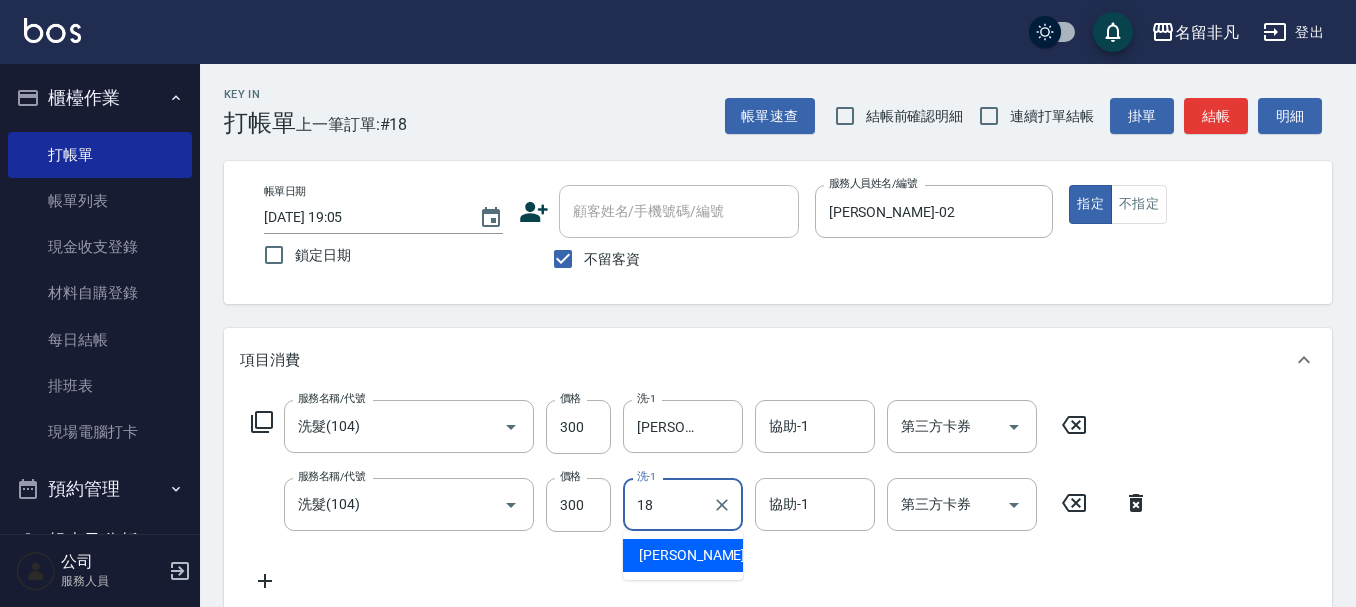 type on "陳子晴-18" 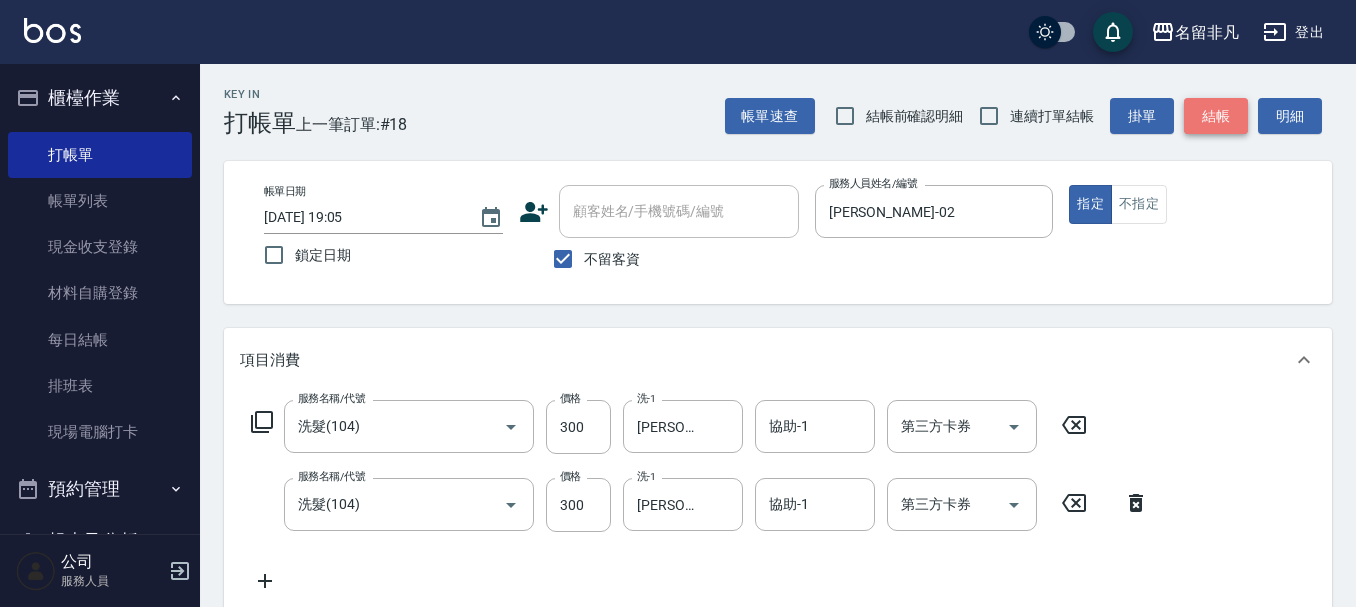 click on "結帳" at bounding box center [1216, 116] 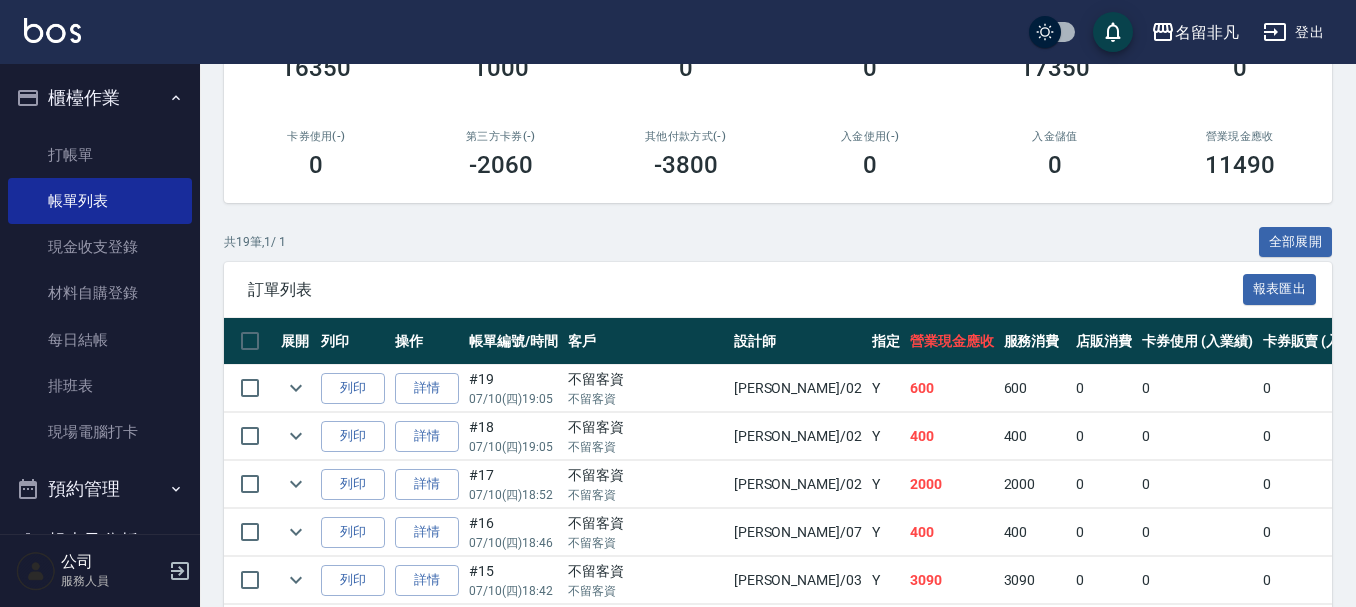 scroll, scrollTop: 400, scrollLeft: 0, axis: vertical 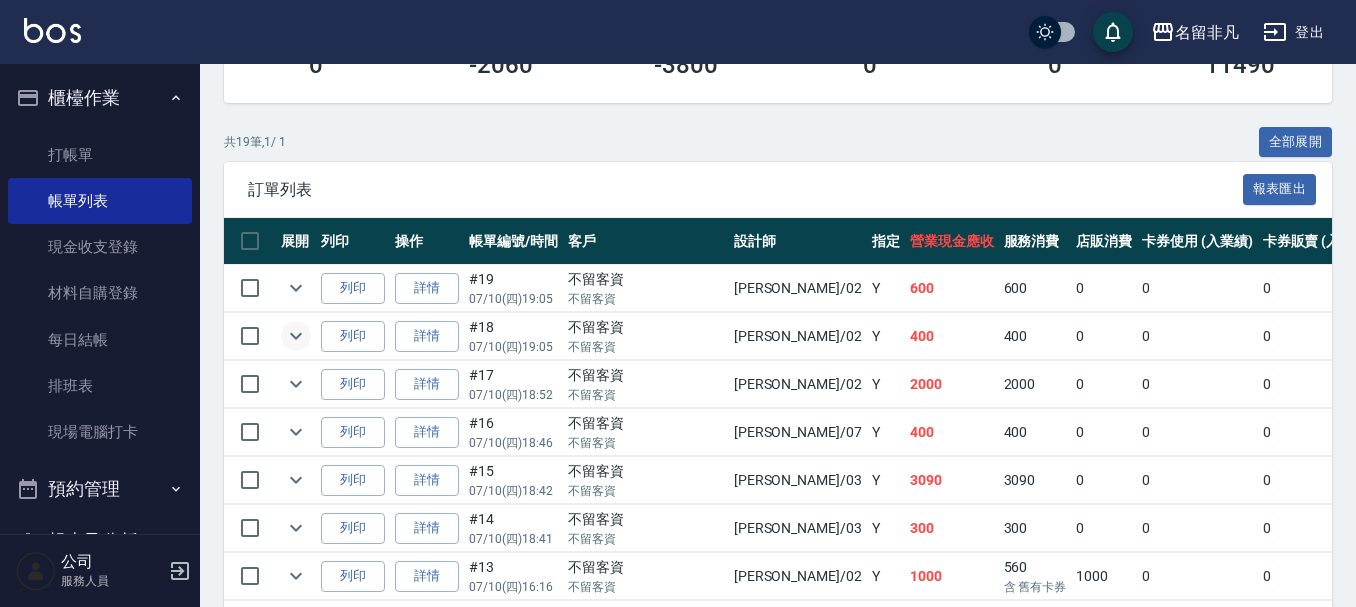 click 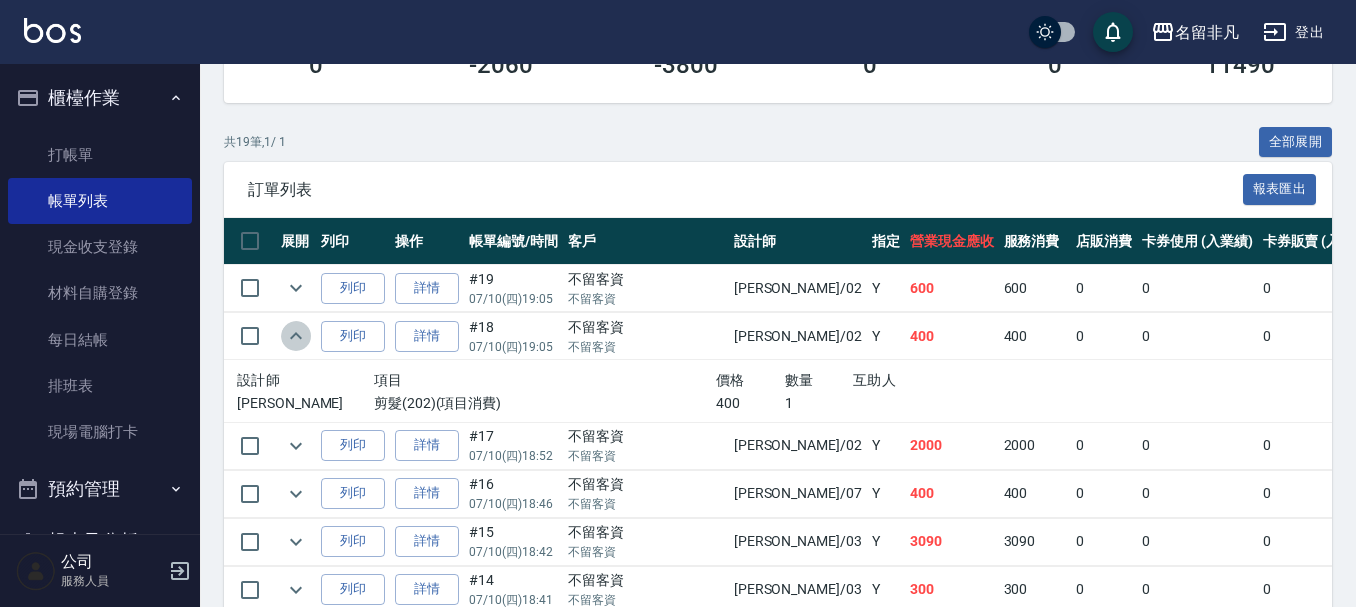 click 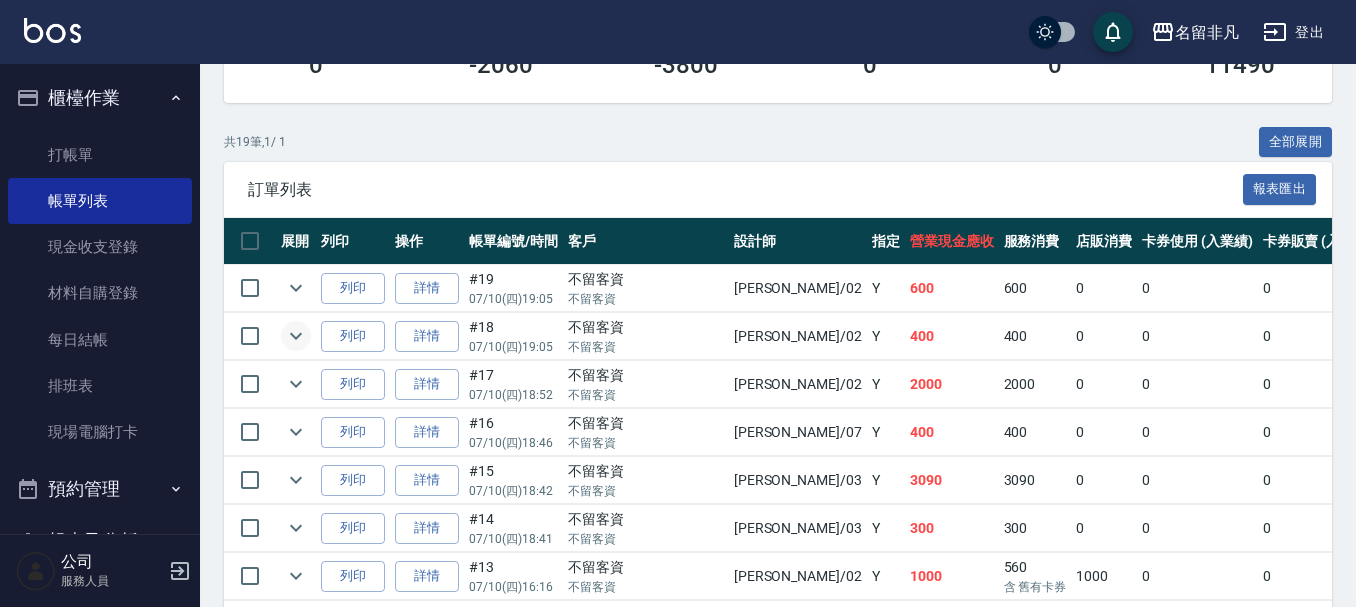 scroll, scrollTop: 500, scrollLeft: 0, axis: vertical 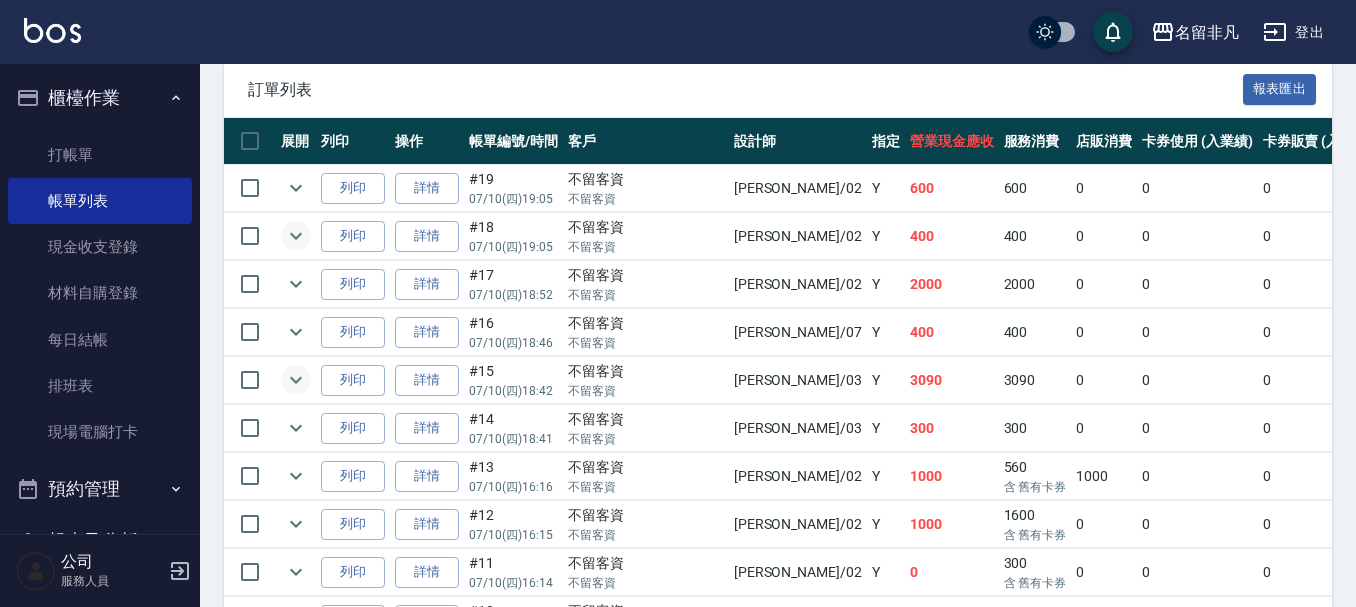 click 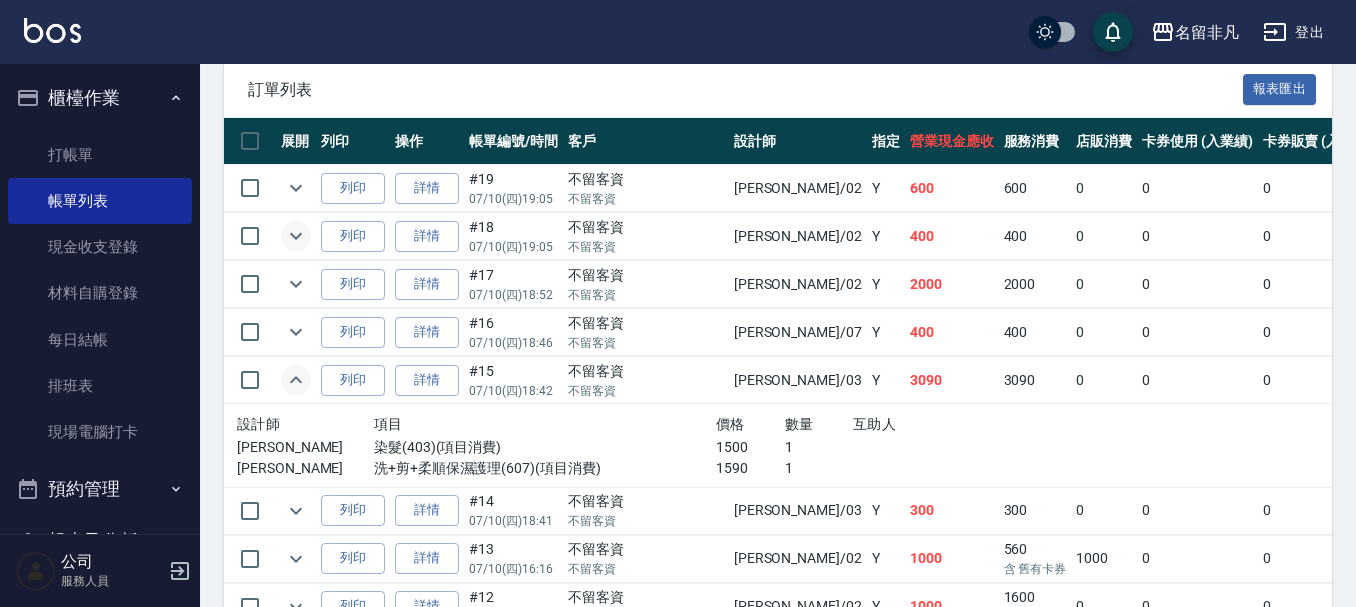 click 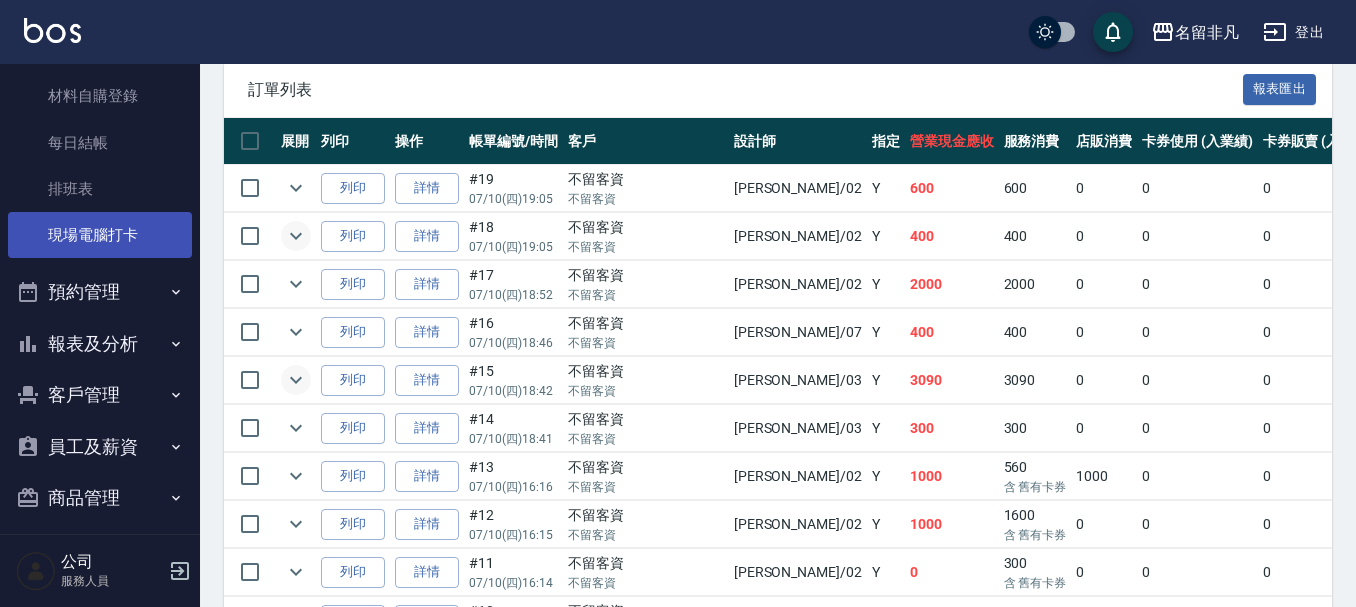 scroll, scrollTop: 200, scrollLeft: 0, axis: vertical 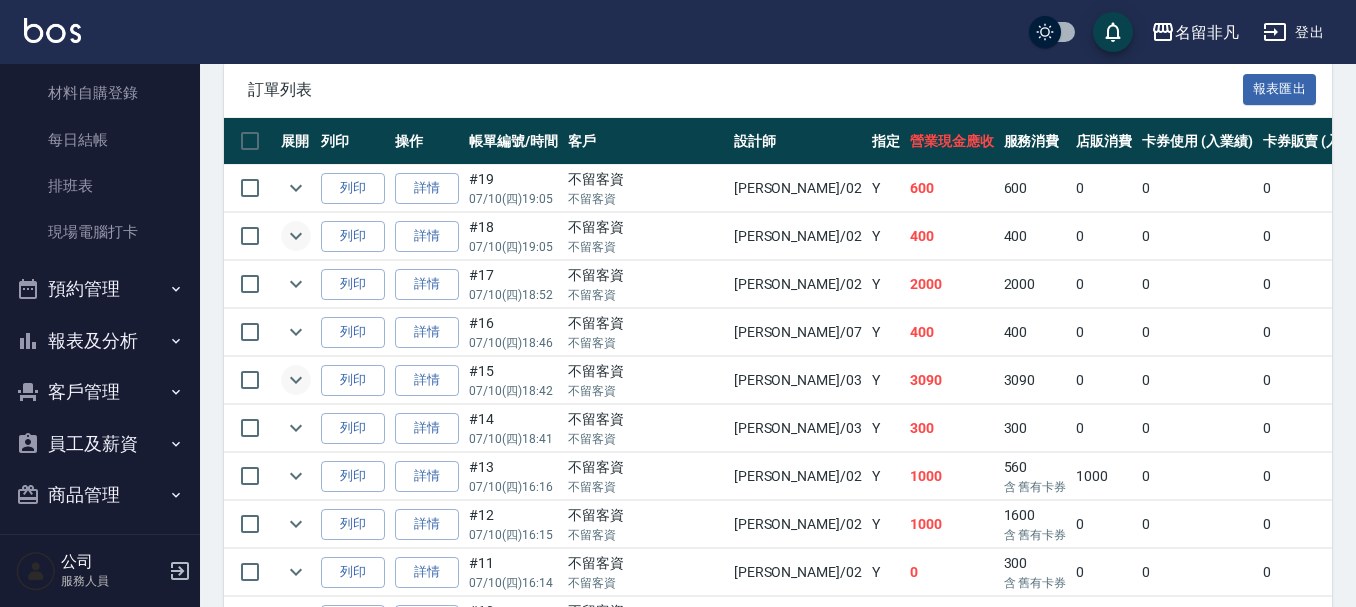 click on "報表及分析" at bounding box center (100, 341) 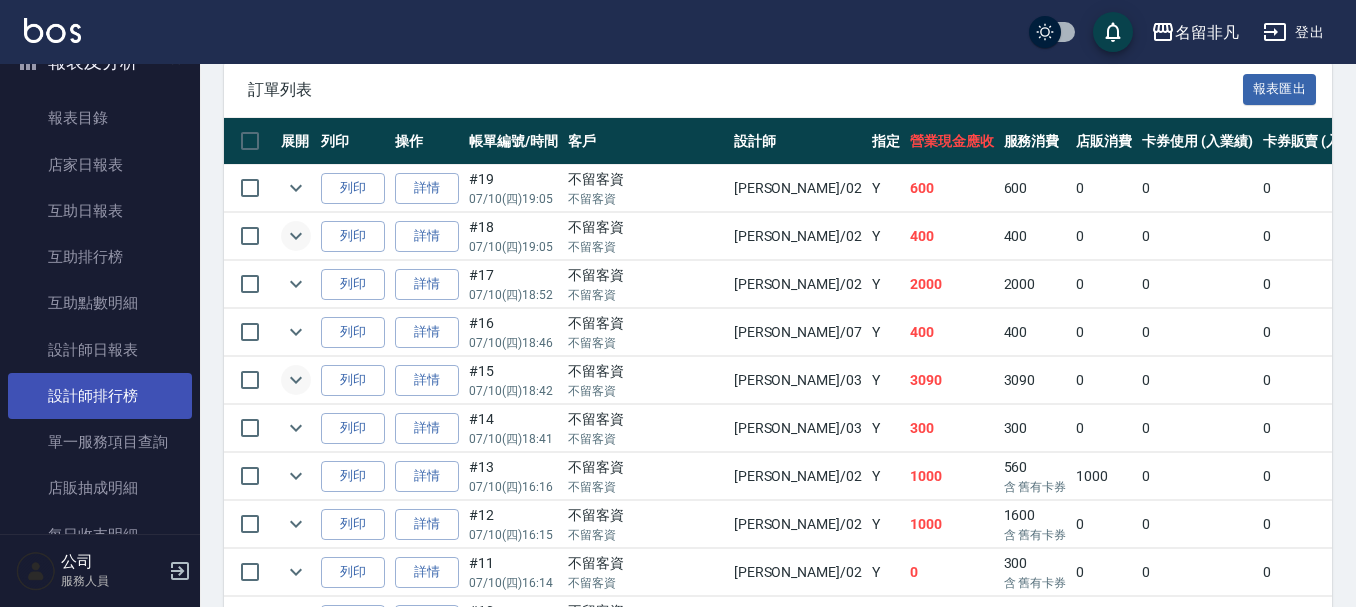 scroll, scrollTop: 500, scrollLeft: 0, axis: vertical 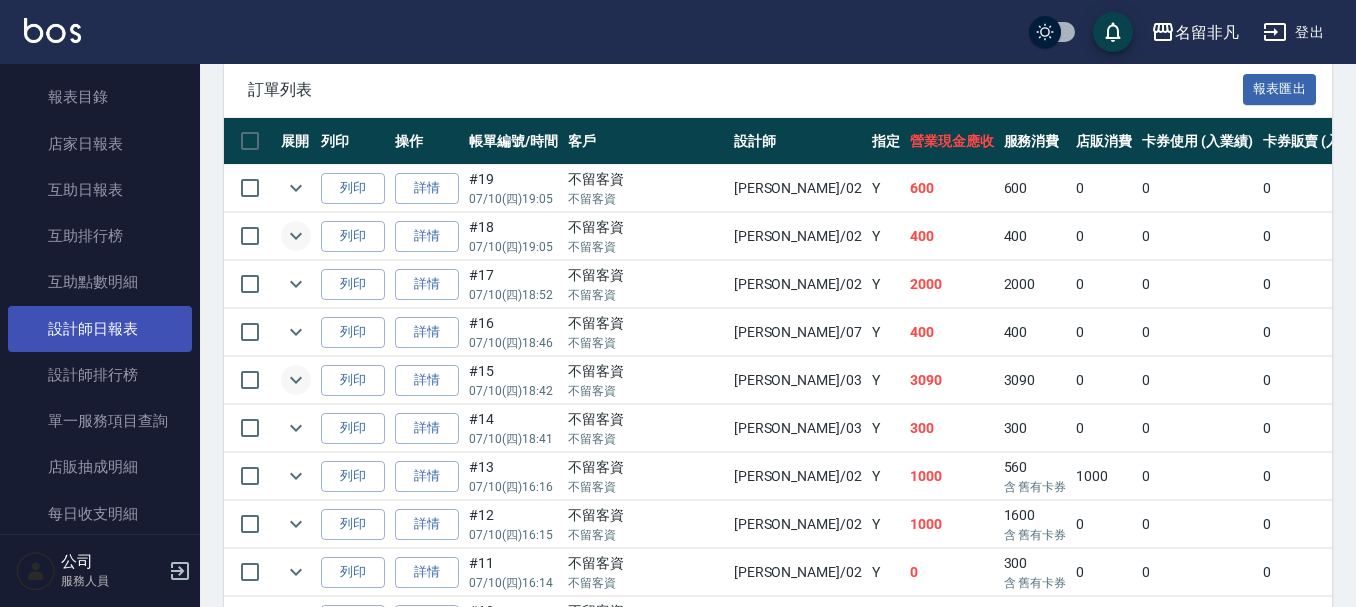 click on "設計師日報表" at bounding box center (100, 329) 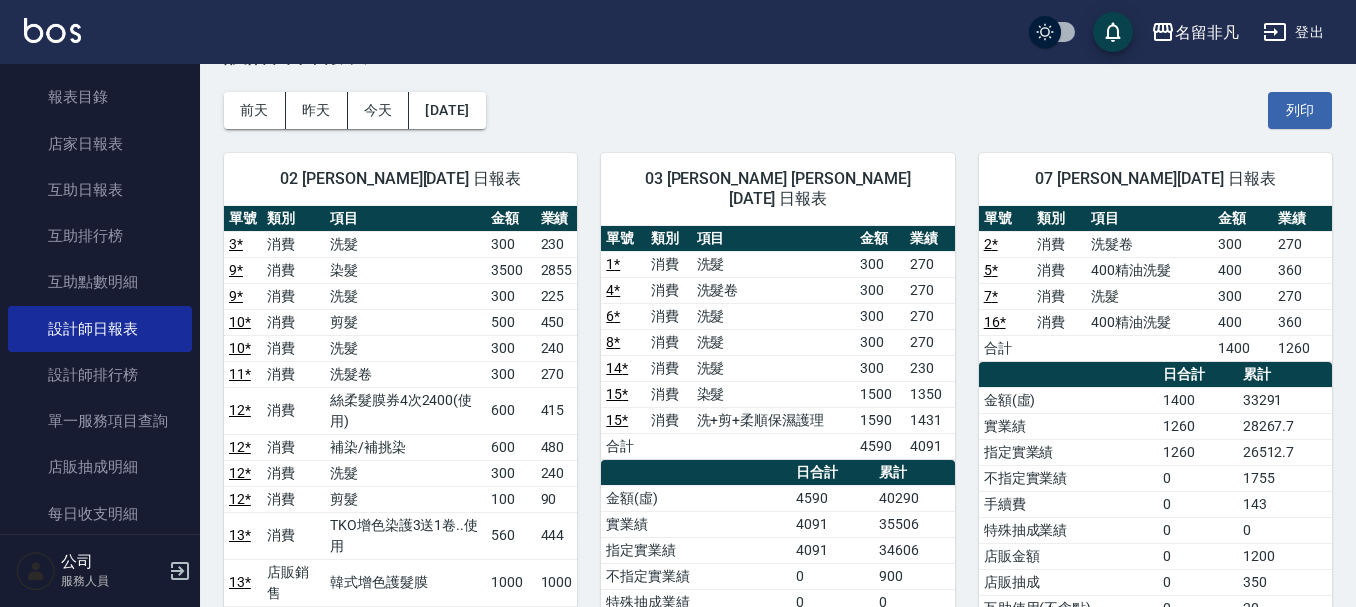 scroll, scrollTop: 100, scrollLeft: 0, axis: vertical 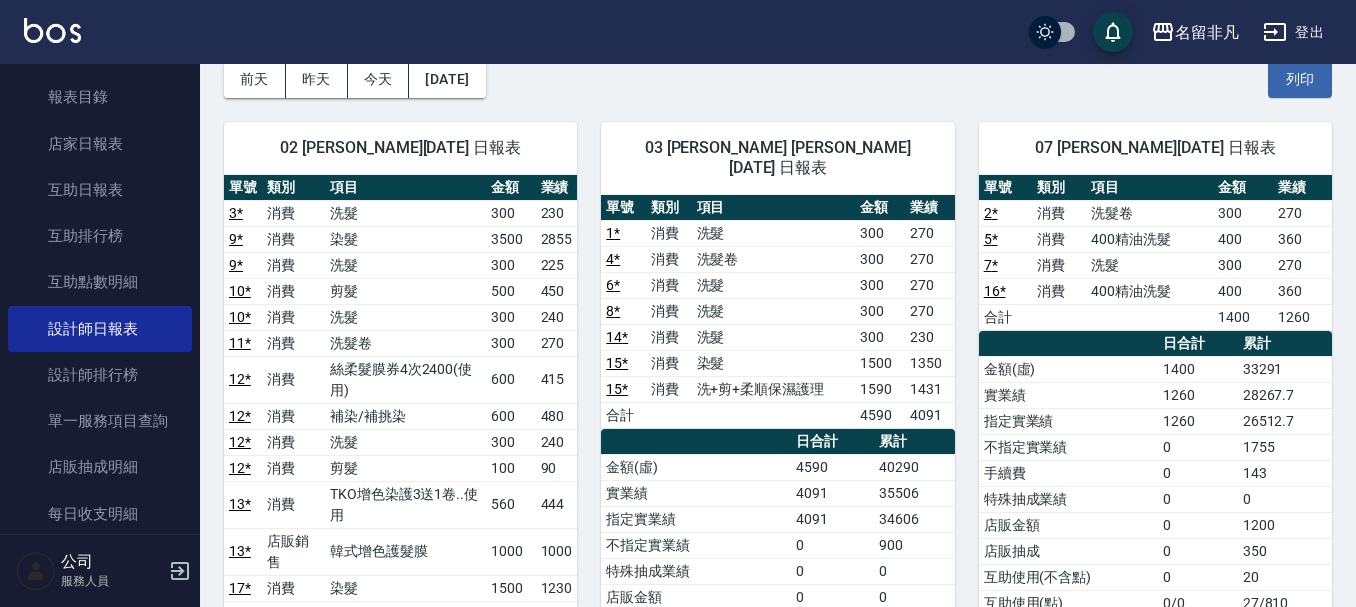 drag, startPoint x: 1187, startPoint y: 311, endPoint x: 1283, endPoint y: 368, distance: 111.64677 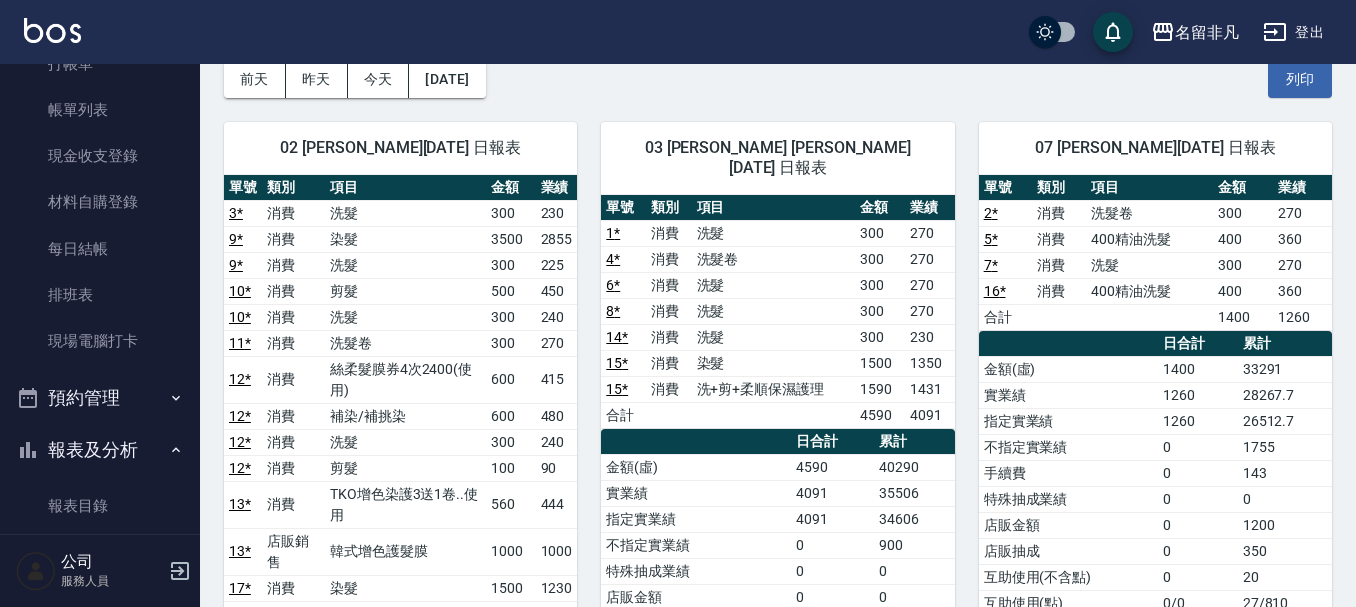 scroll, scrollTop: 0, scrollLeft: 0, axis: both 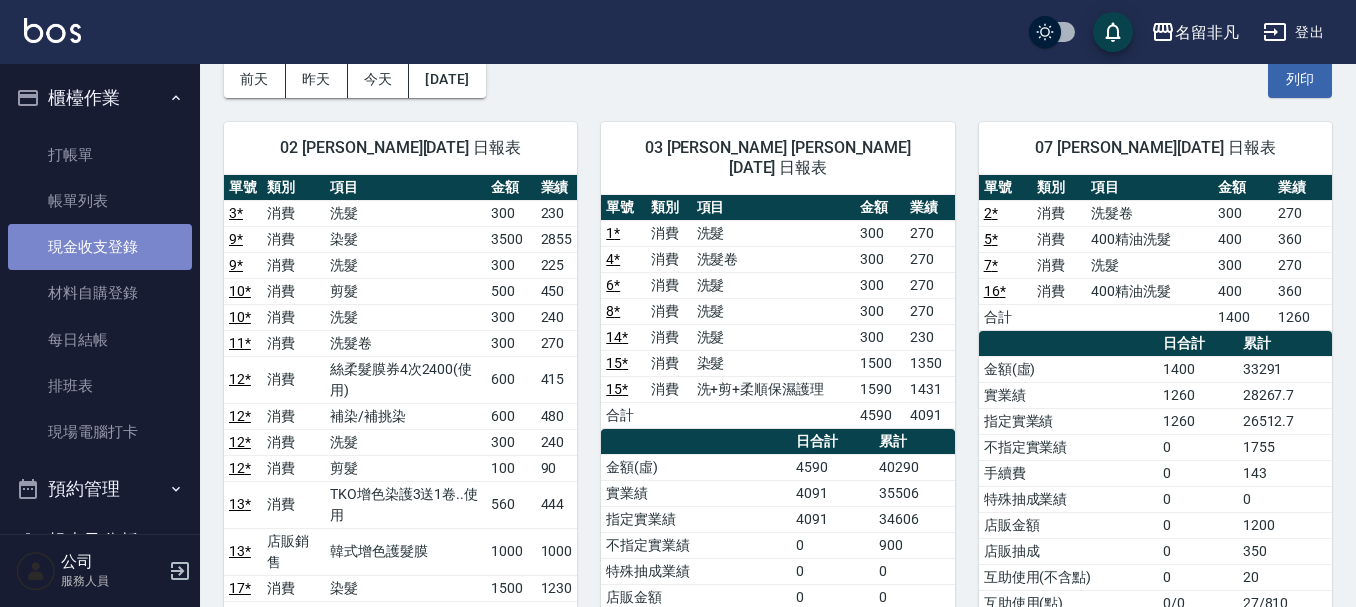 click on "現金收支登錄" at bounding box center [100, 247] 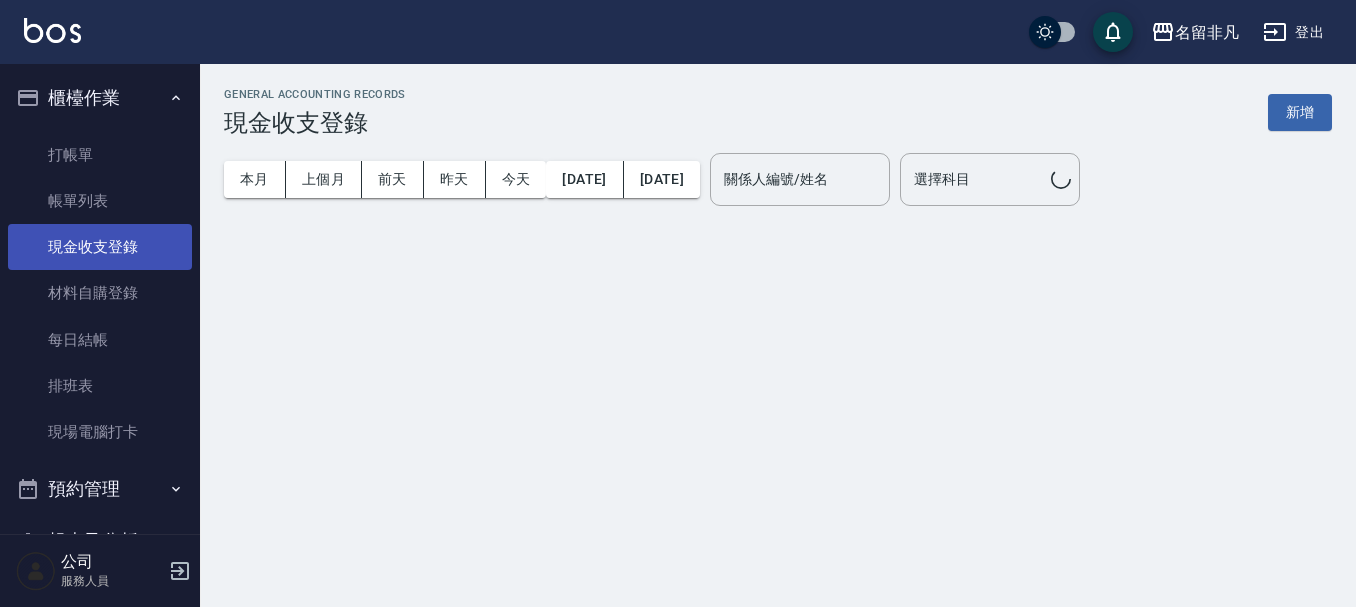 scroll, scrollTop: 0, scrollLeft: 0, axis: both 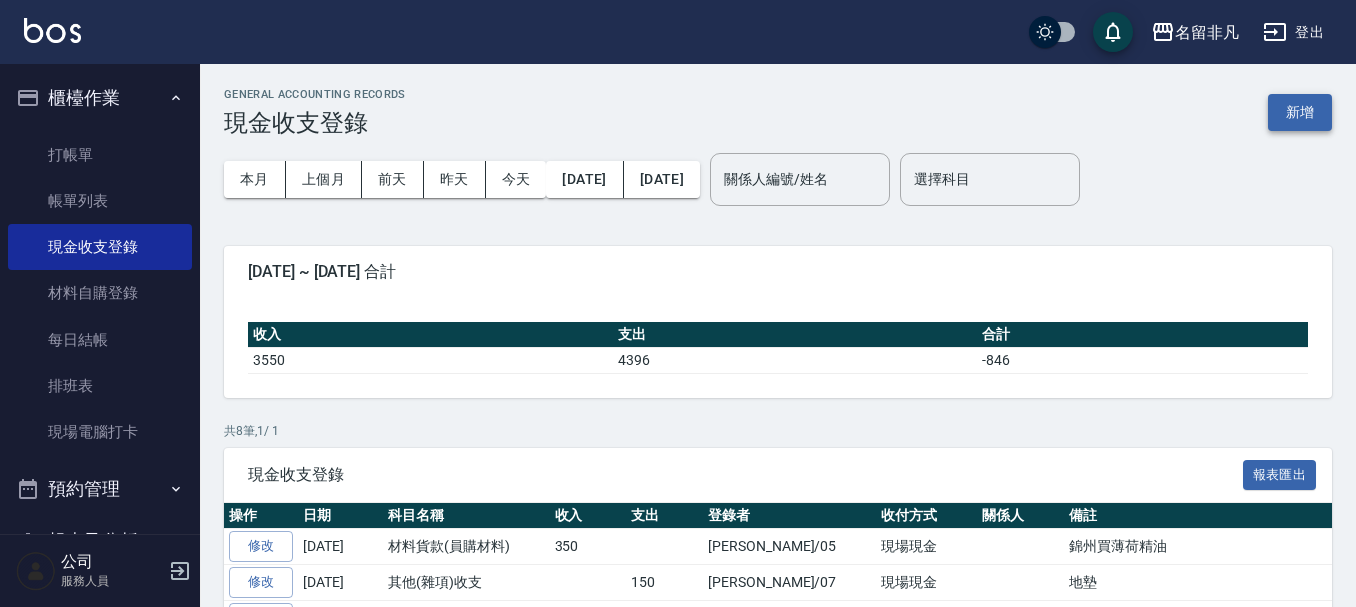 click on "新增" at bounding box center [1300, 112] 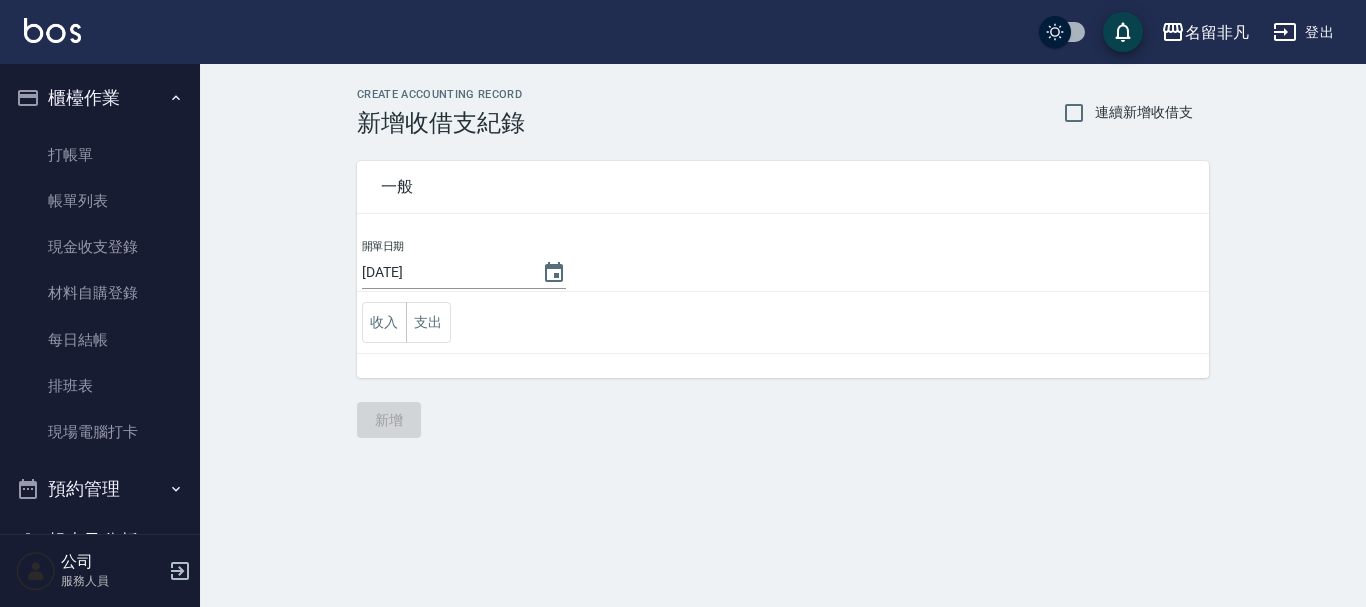 click on "收入 支出" at bounding box center (783, 323) 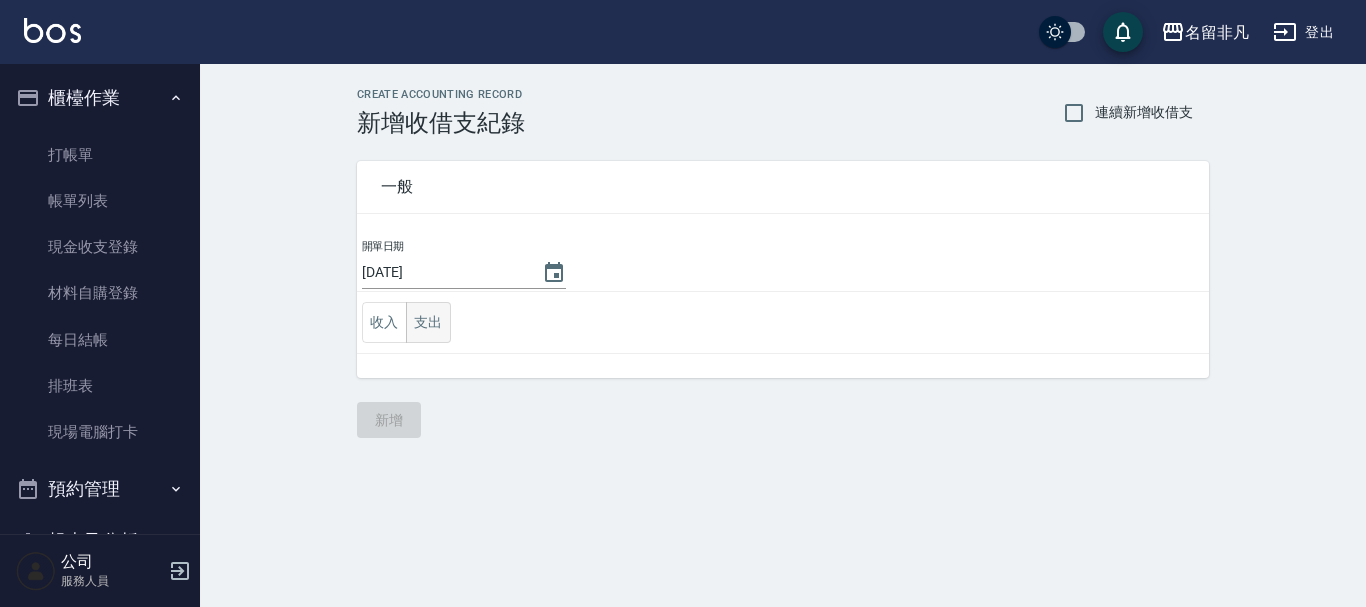 click on "支出" at bounding box center (428, 322) 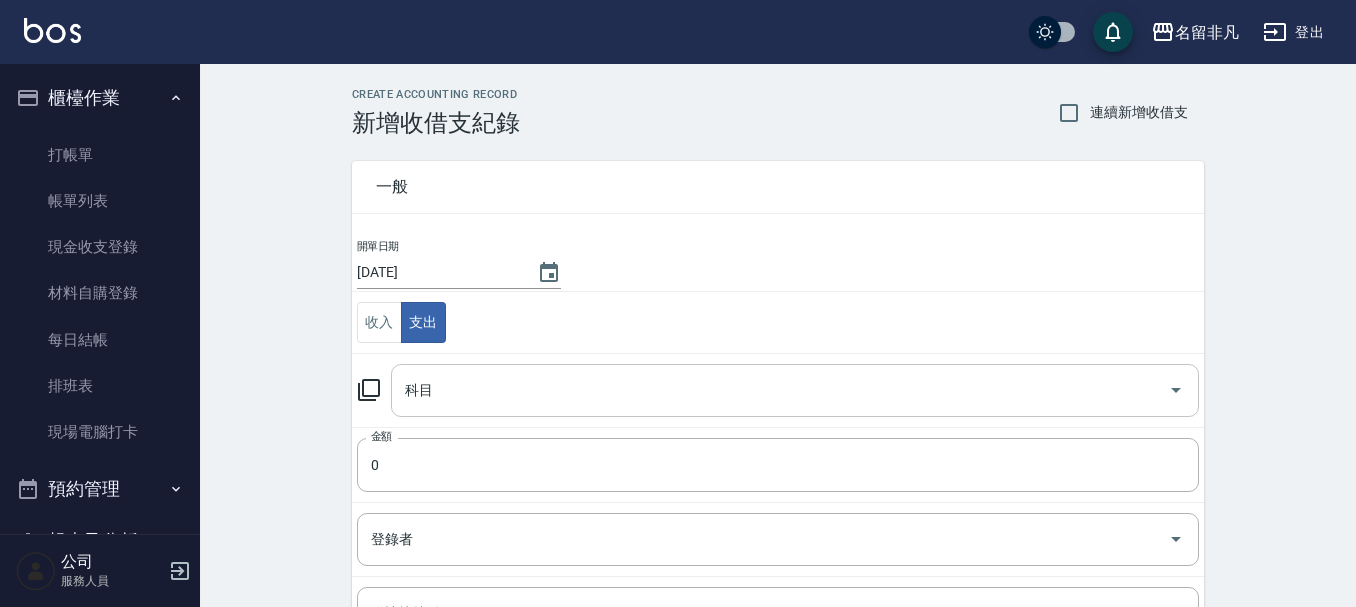 click on "科目" at bounding box center (780, 390) 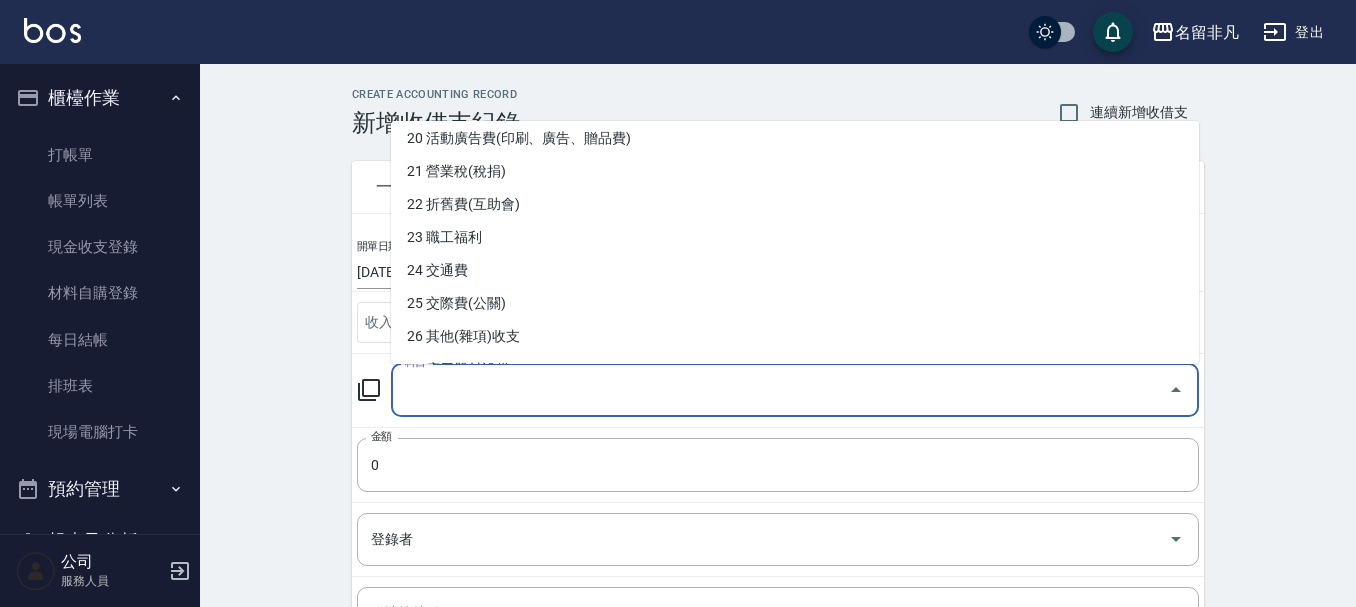scroll, scrollTop: 700, scrollLeft: 0, axis: vertical 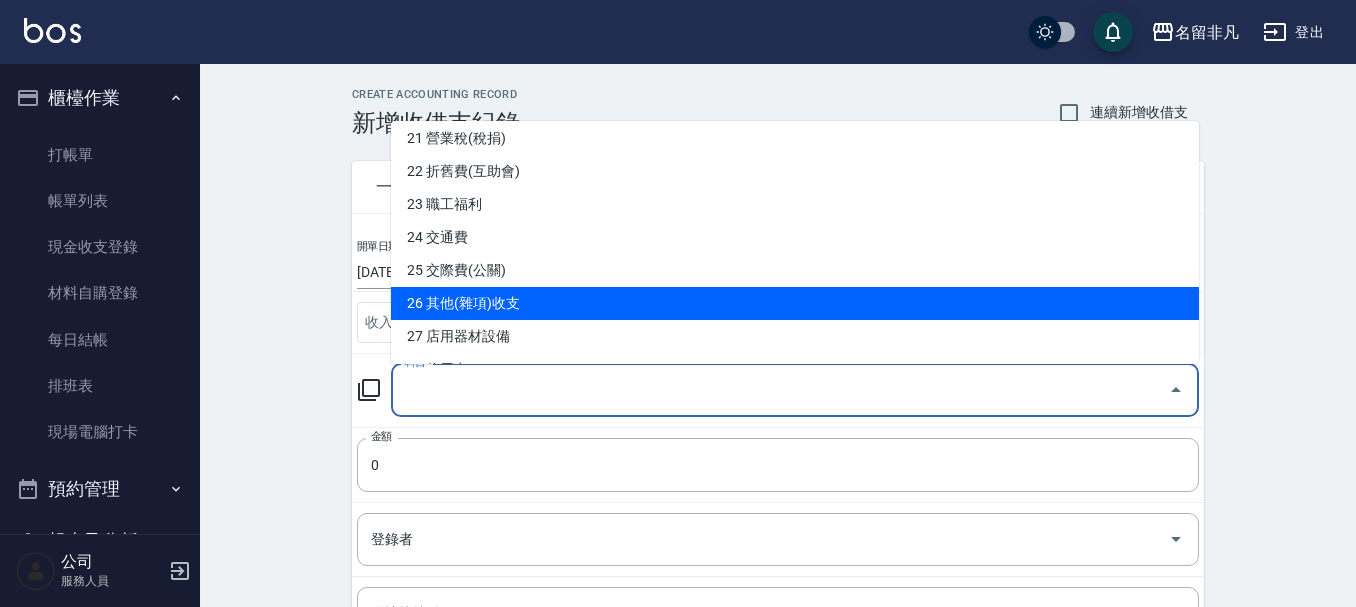 click on "26 其他(雜項)收支" at bounding box center (795, 303) 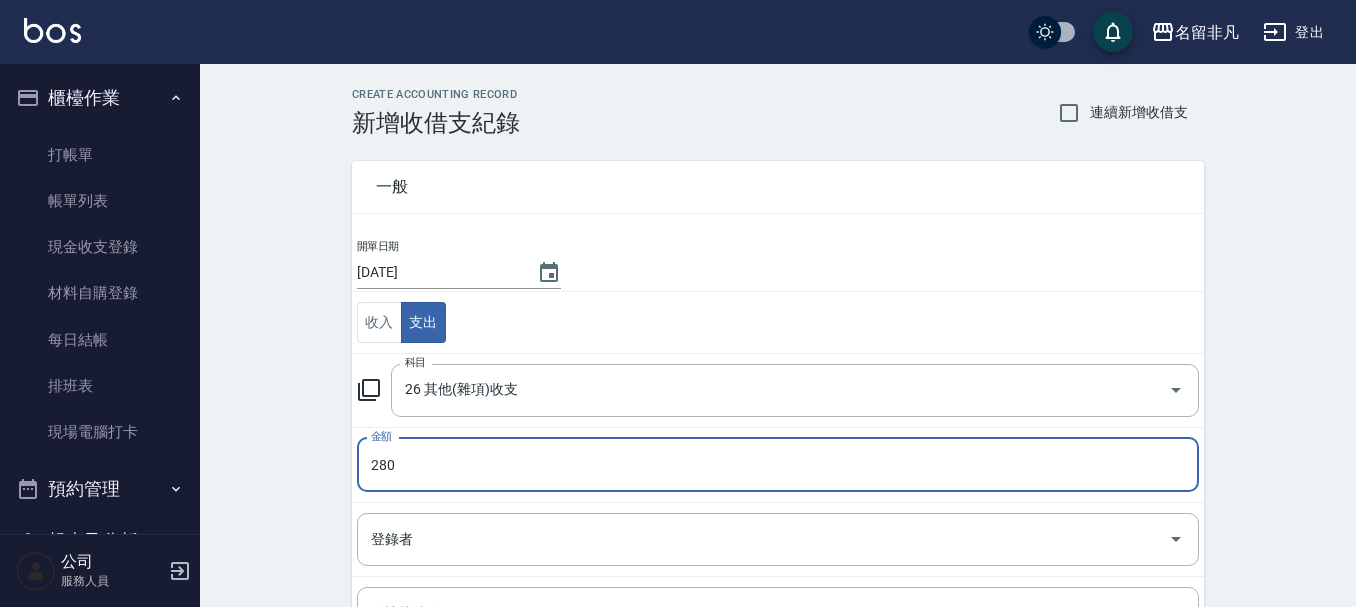 type on "280" 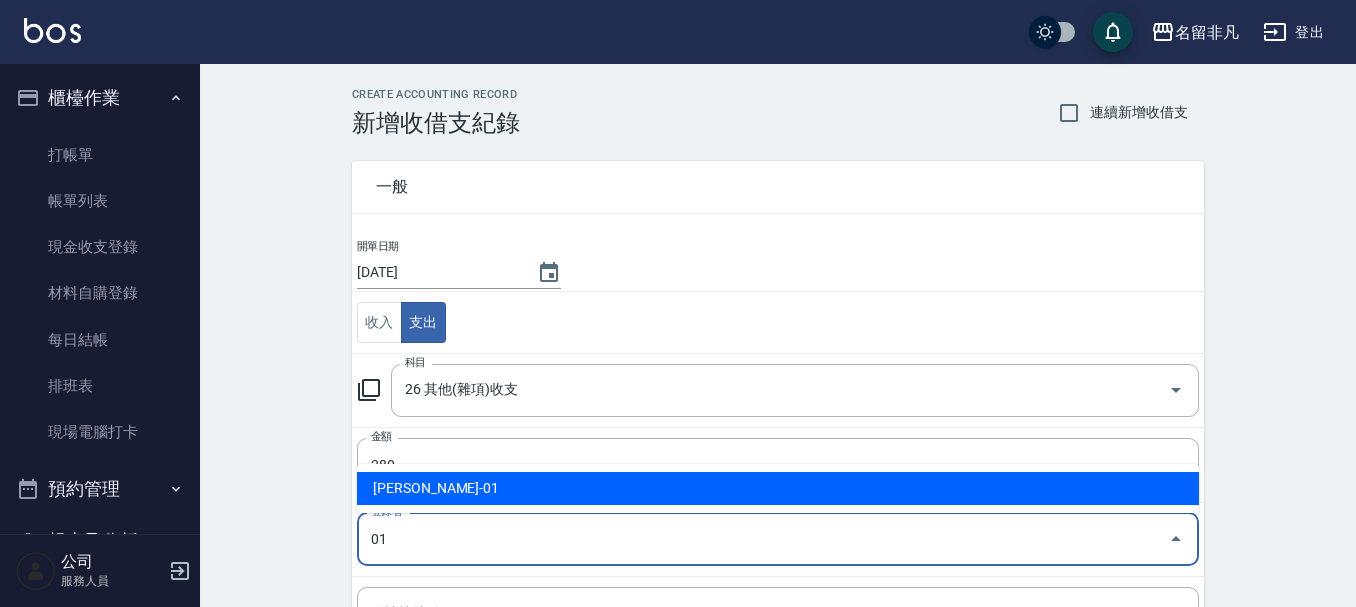 type on "陳Sunny-01" 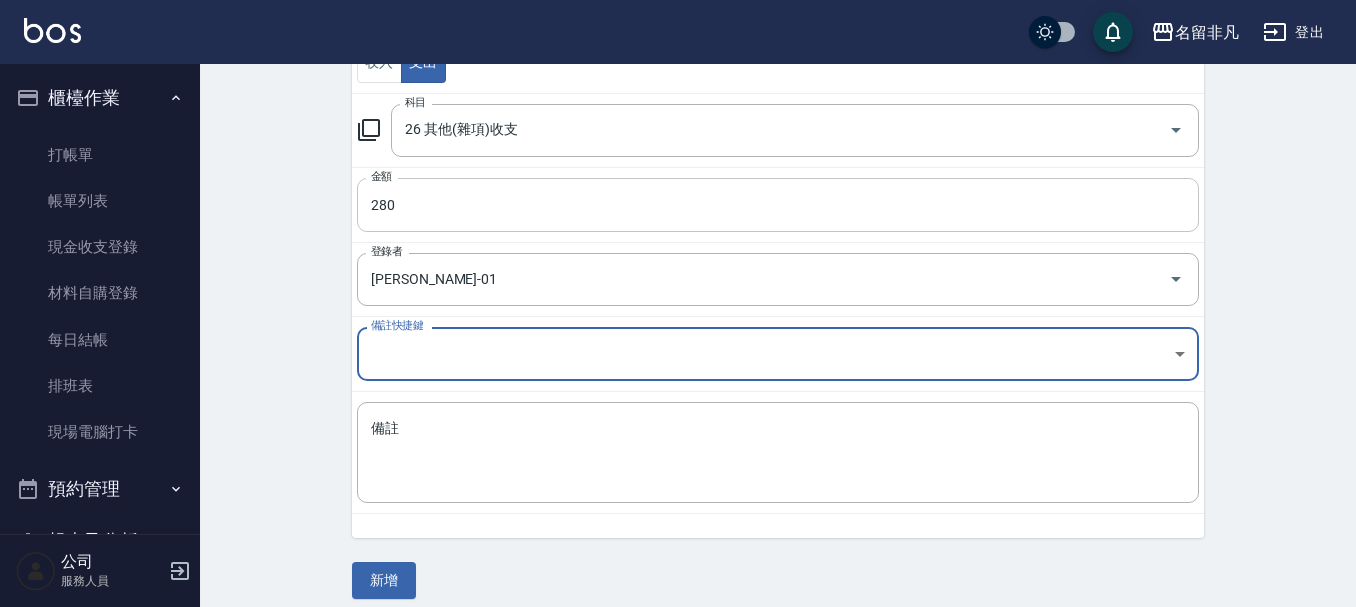 scroll, scrollTop: 276, scrollLeft: 0, axis: vertical 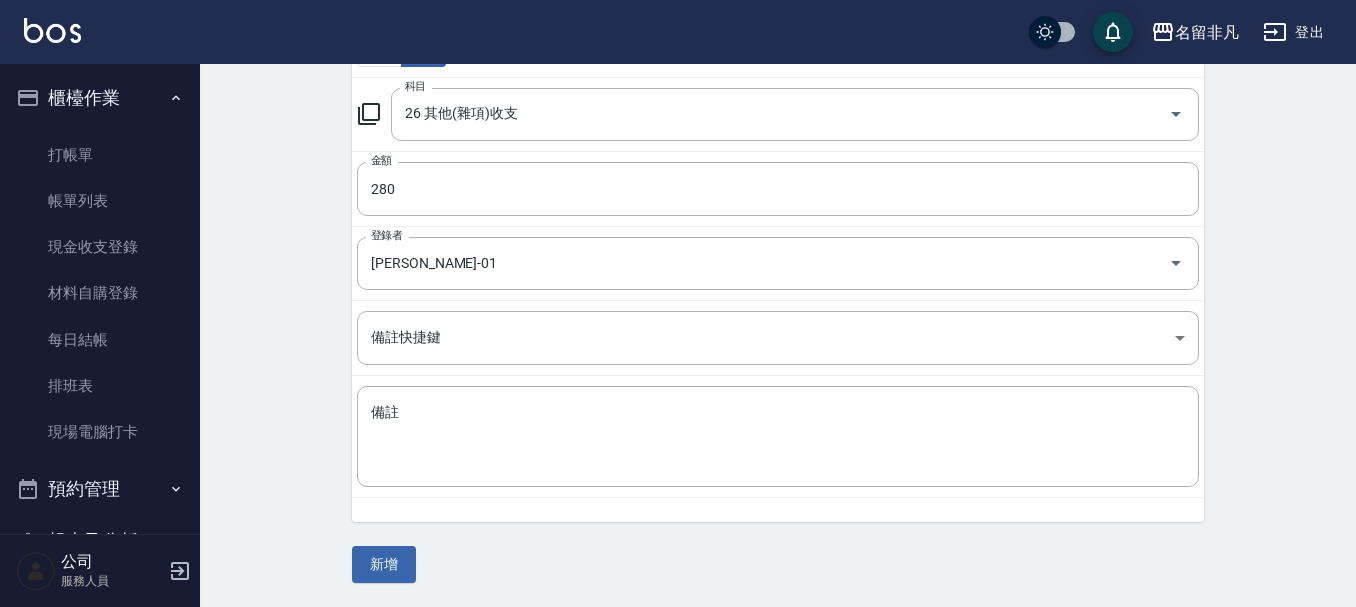 click on "一般 開單日期 2025/07/10 收入 支出 科目 26 其他(雜項)收支 科目 金額 280 金額 登錄者 陳Sunny-01 登錄者 備註快捷鍵 ​ 備註快捷鍵 備註 x 備註 新增" at bounding box center (778, 222) 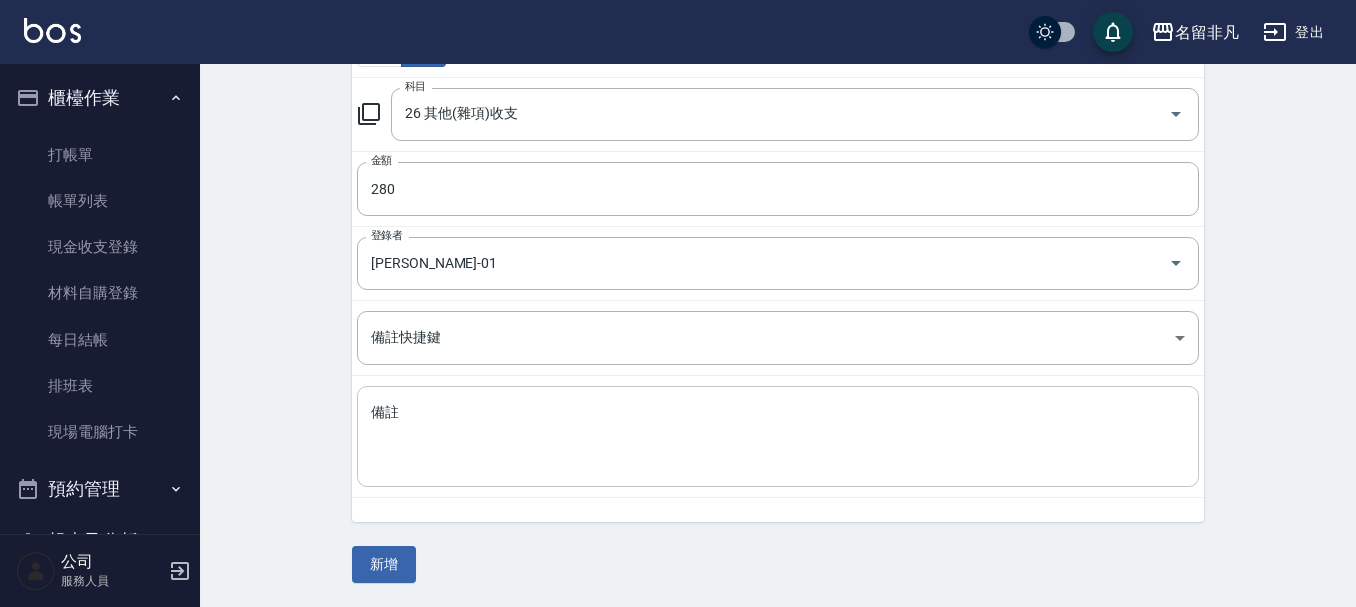 click on "備註" at bounding box center [778, 437] 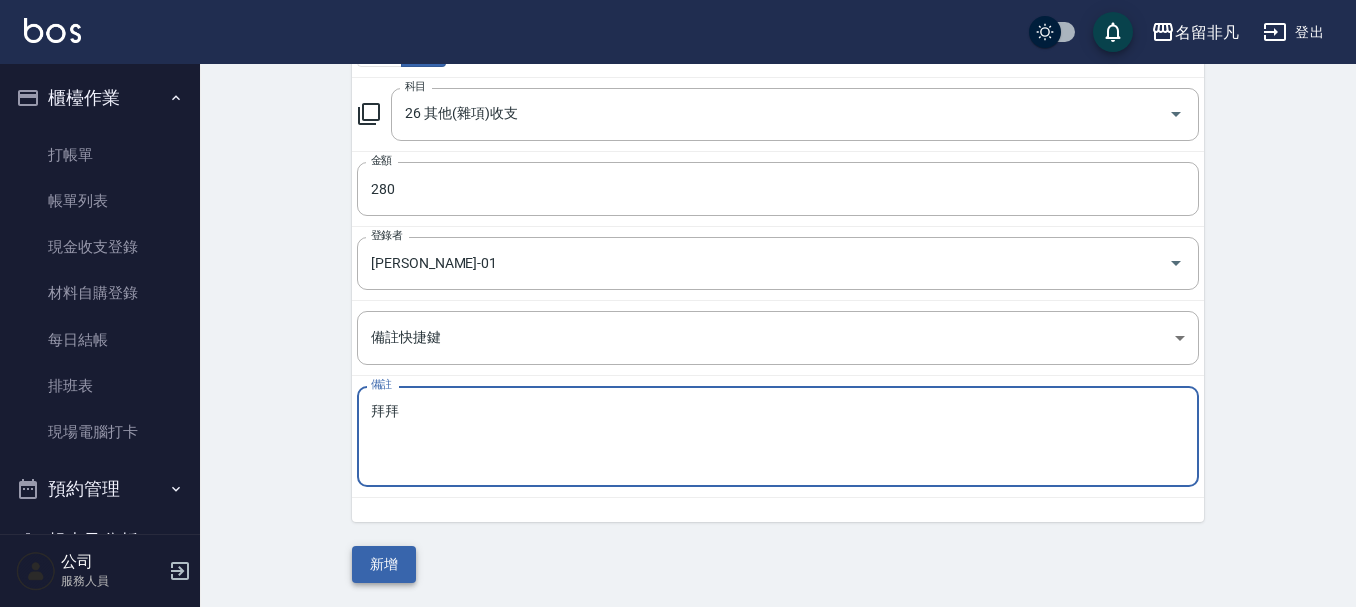 type on "拜拜" 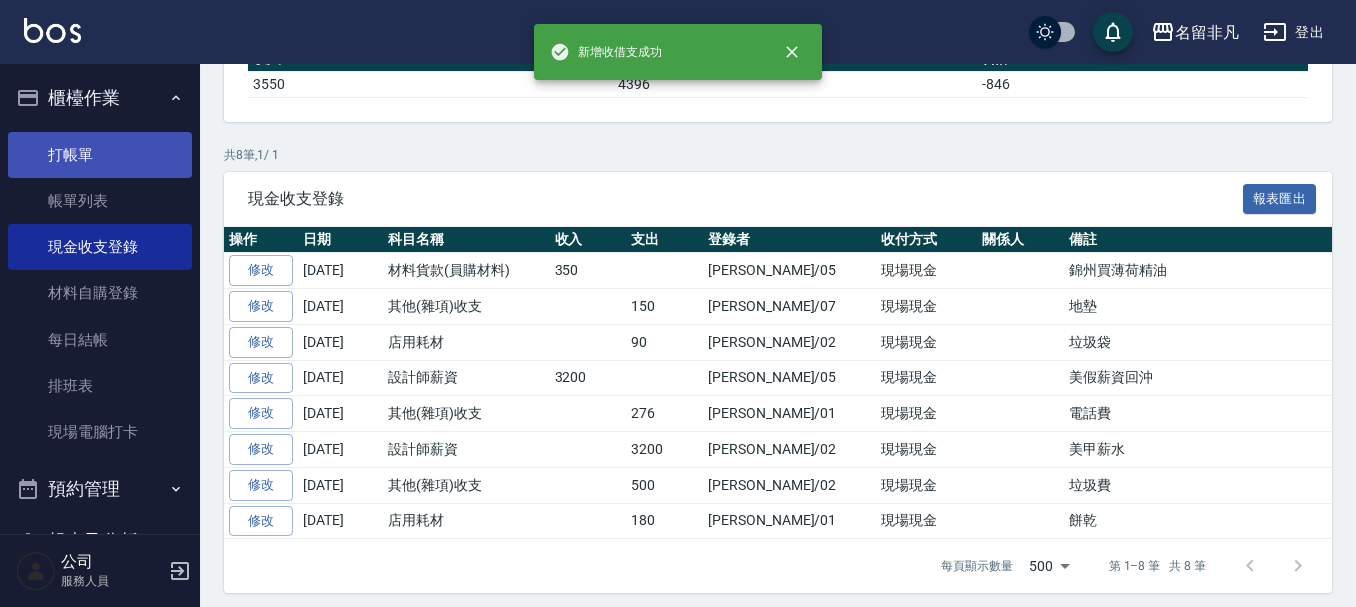 scroll, scrollTop: 0, scrollLeft: 0, axis: both 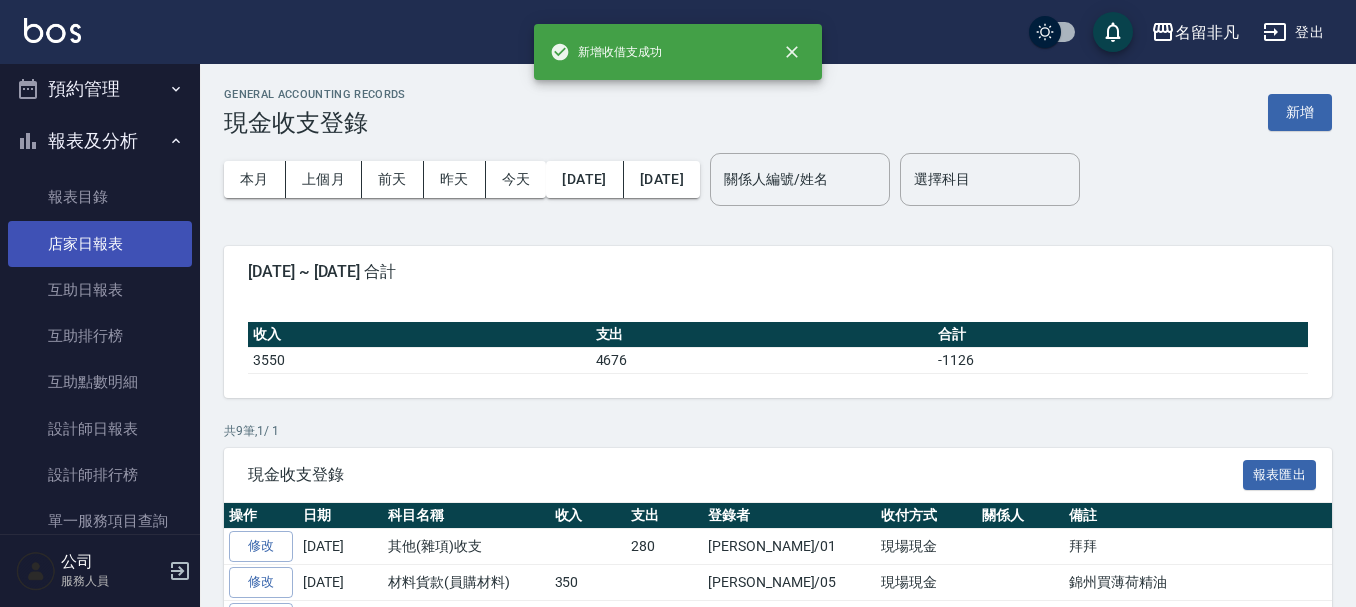 click on "店家日報表" at bounding box center (100, 244) 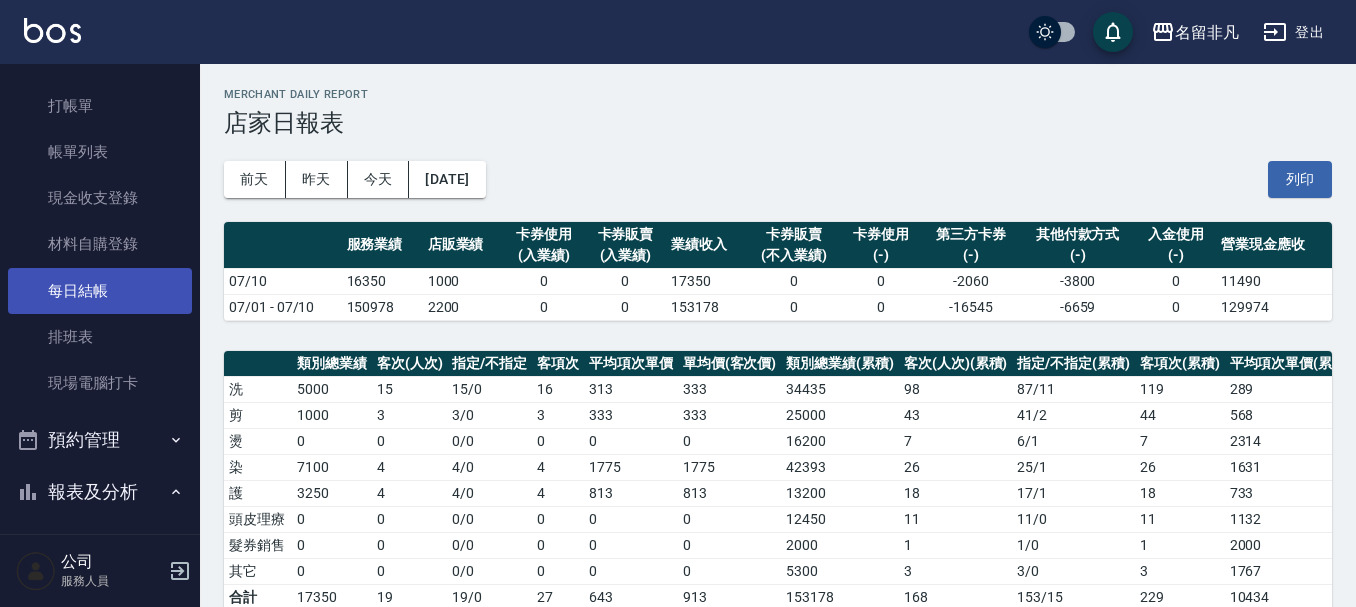 scroll, scrollTop: 0, scrollLeft: 0, axis: both 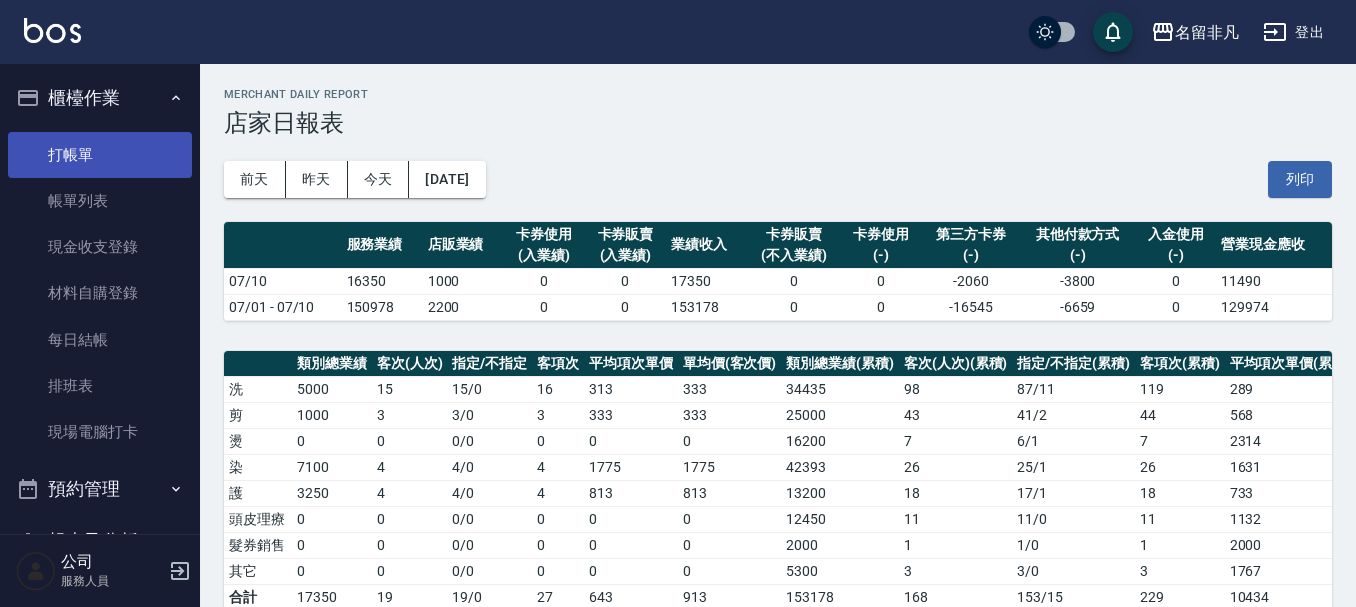 click on "打帳單" at bounding box center (100, 155) 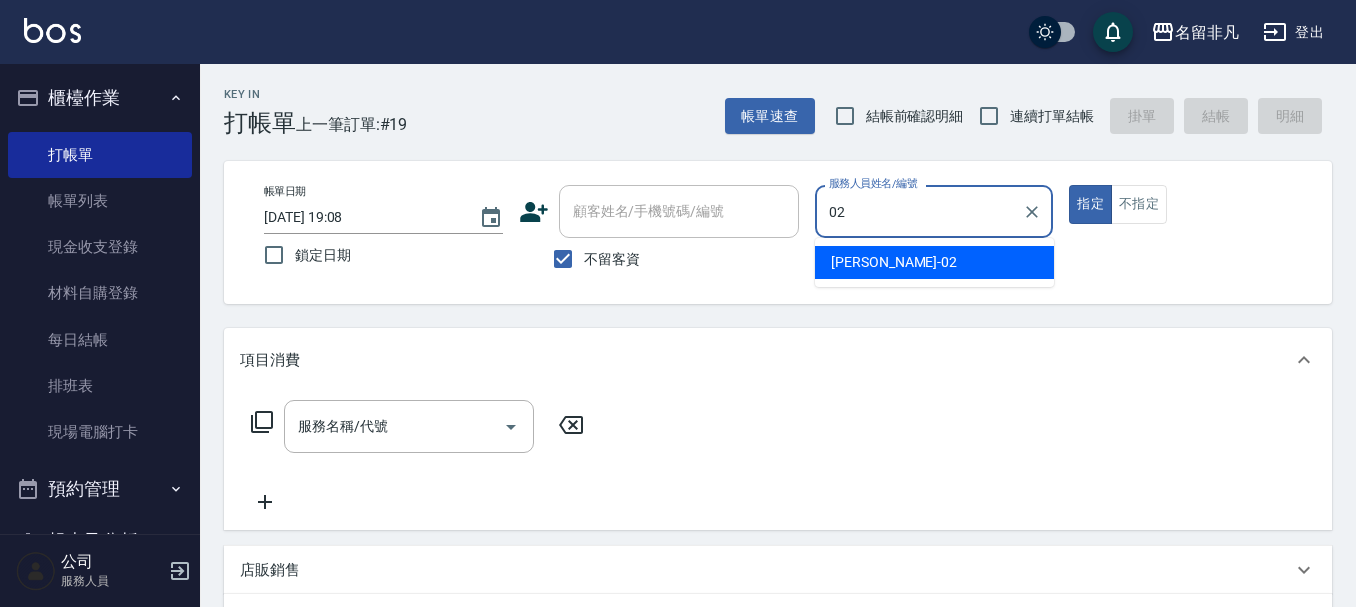 type on "陳瑞珍-02" 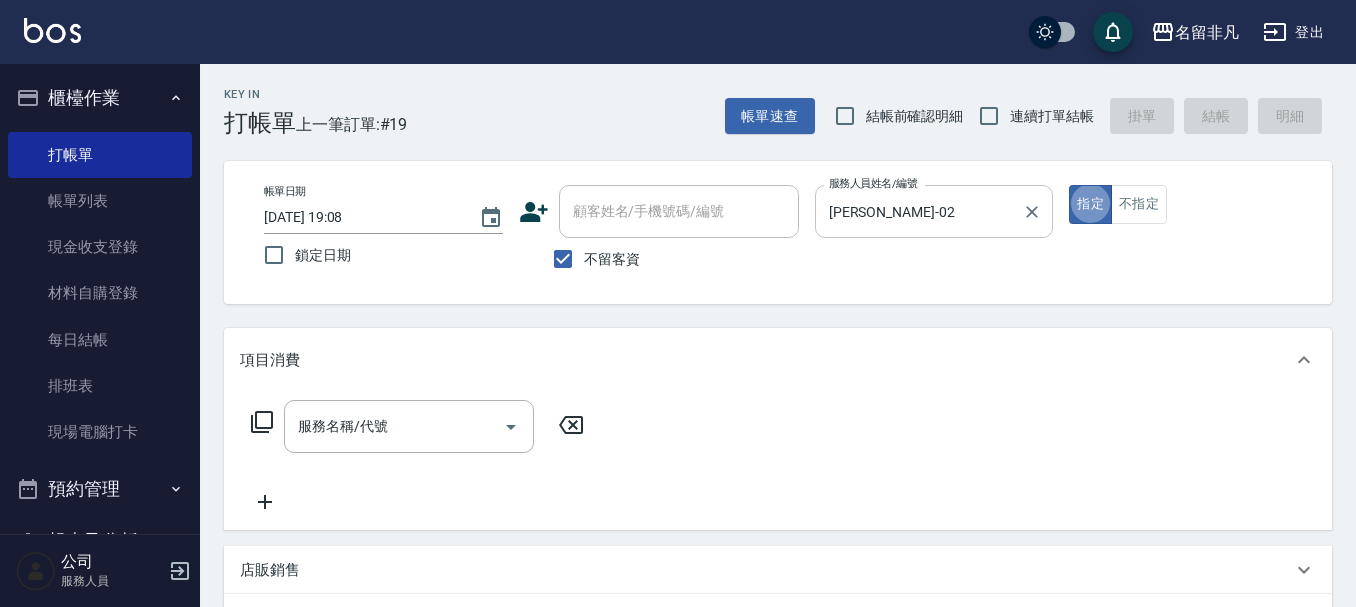 type on "true" 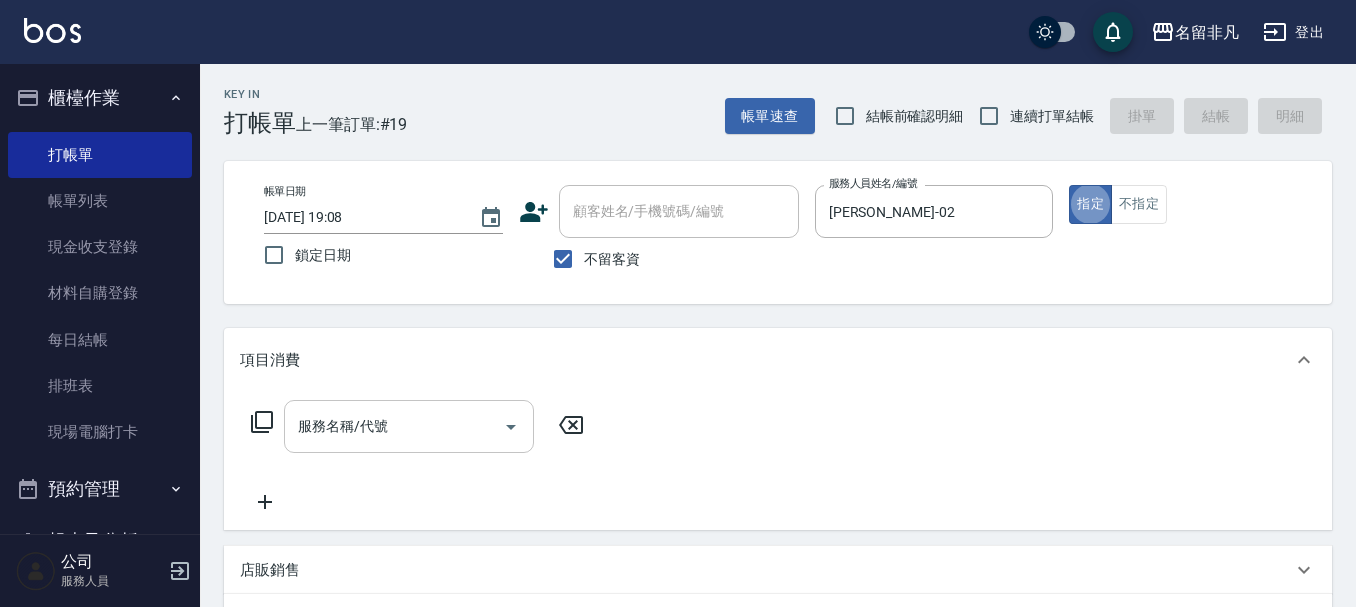 click on "服務名稱/代號" at bounding box center (394, 426) 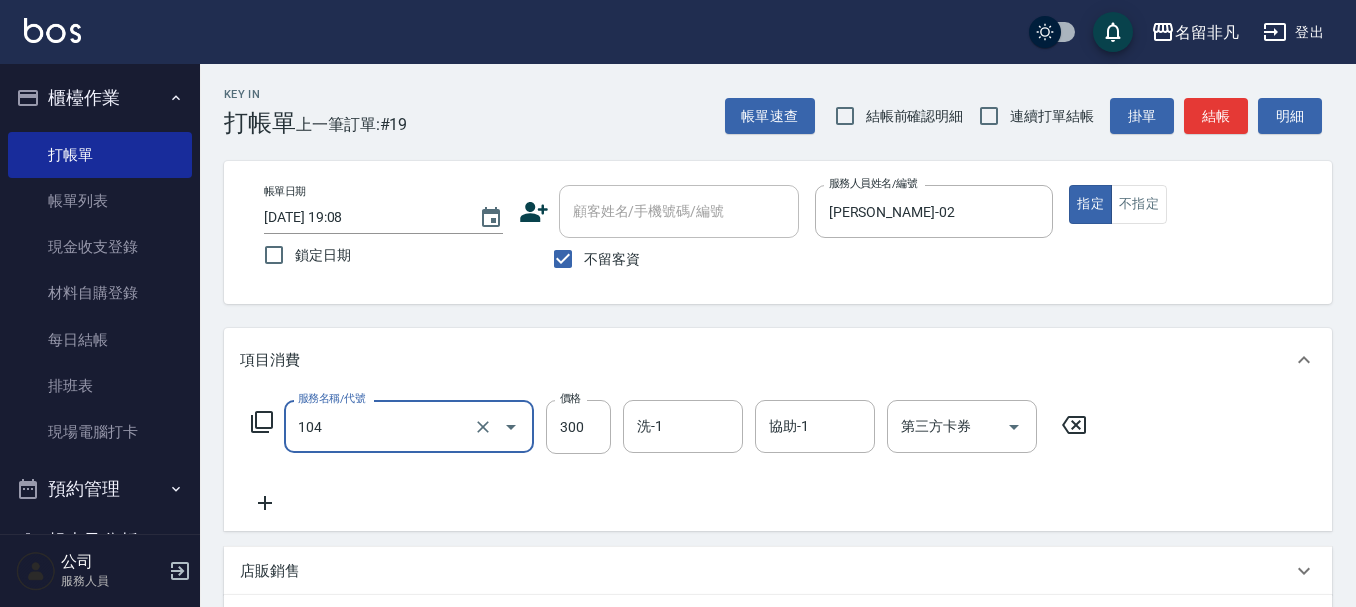type on "洗髮(104)" 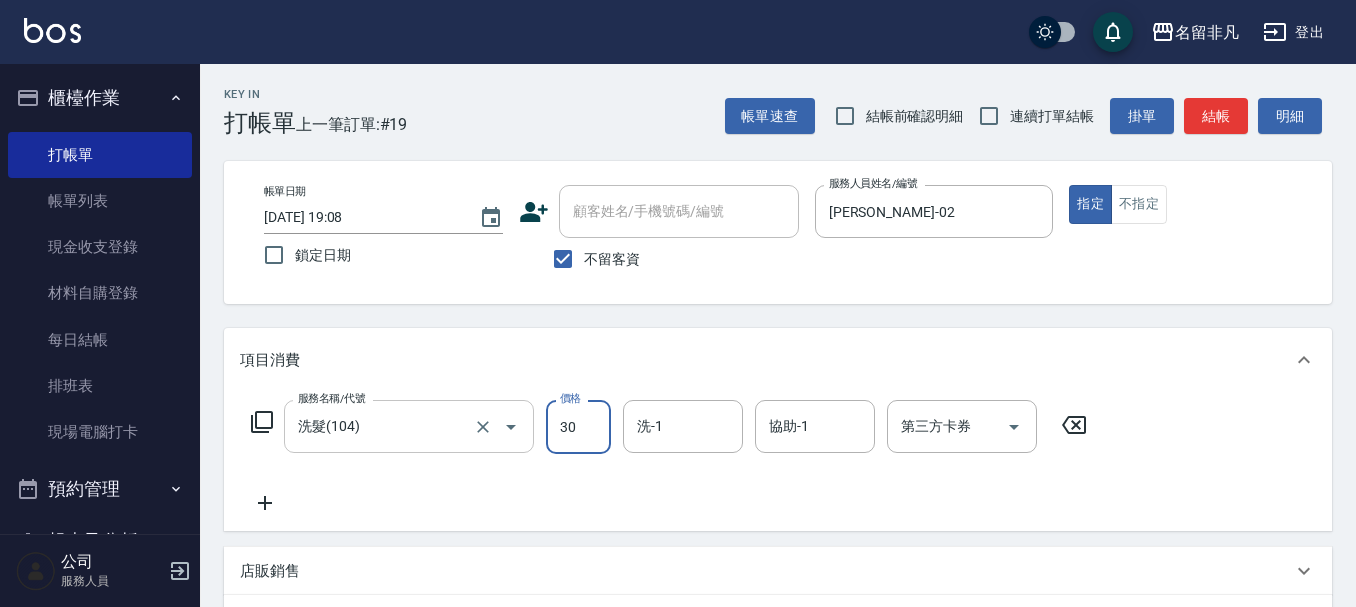 type on "300" 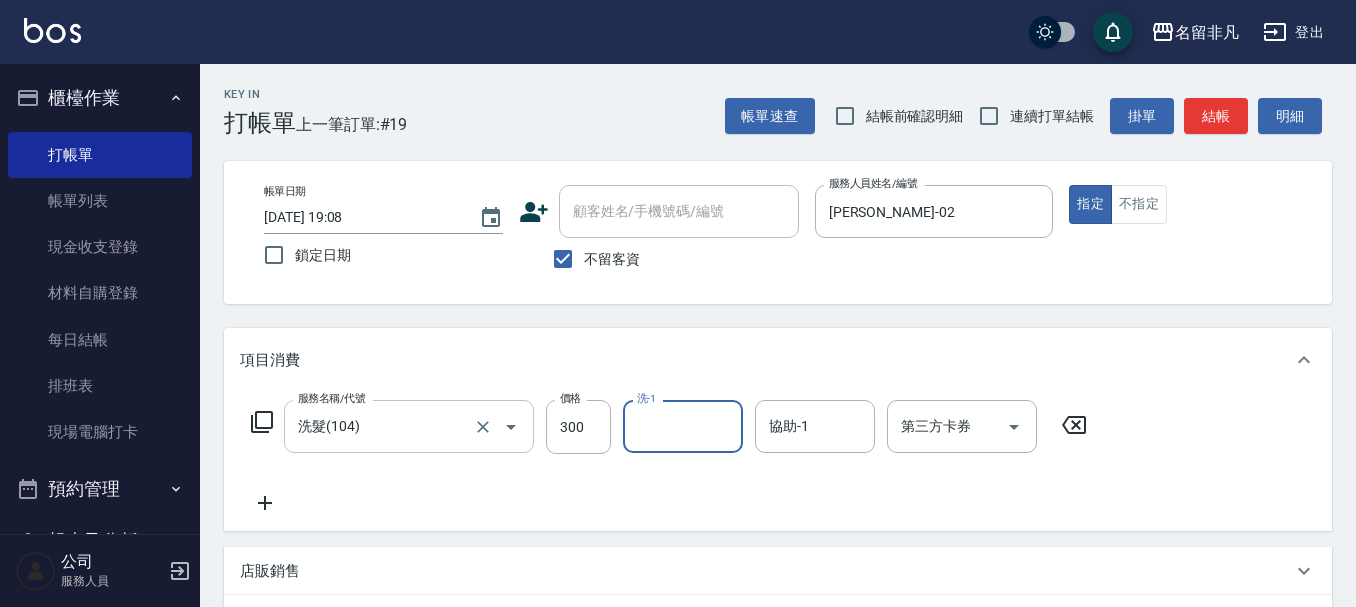 type on "1" 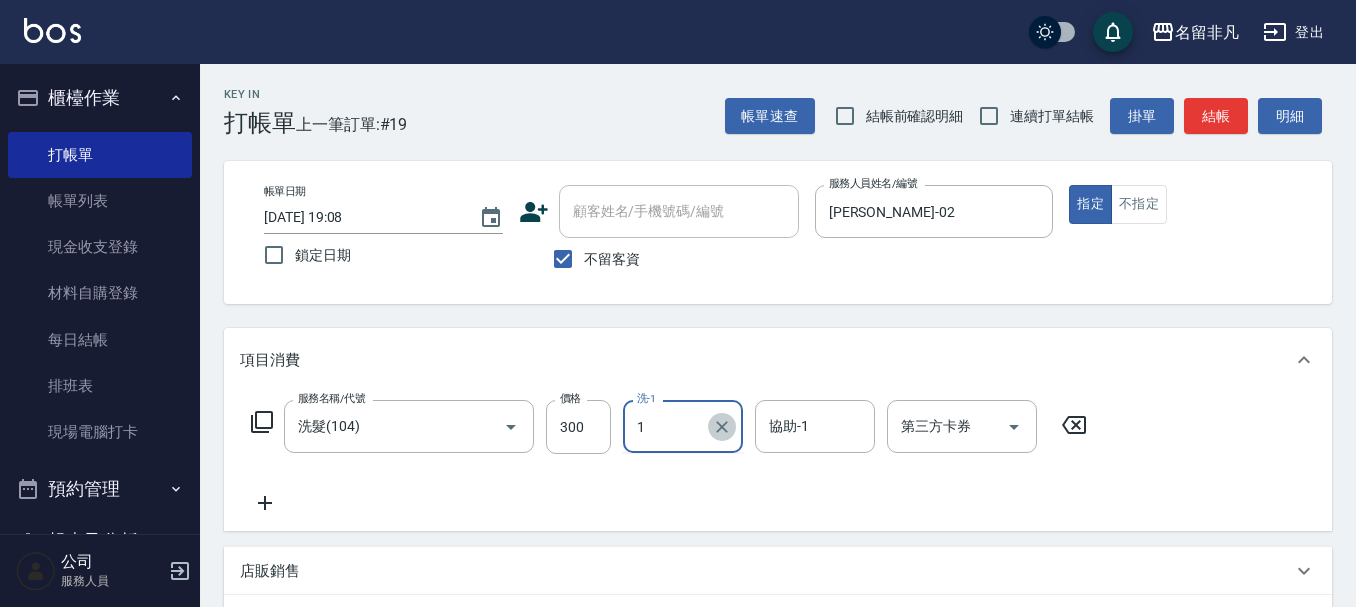 click 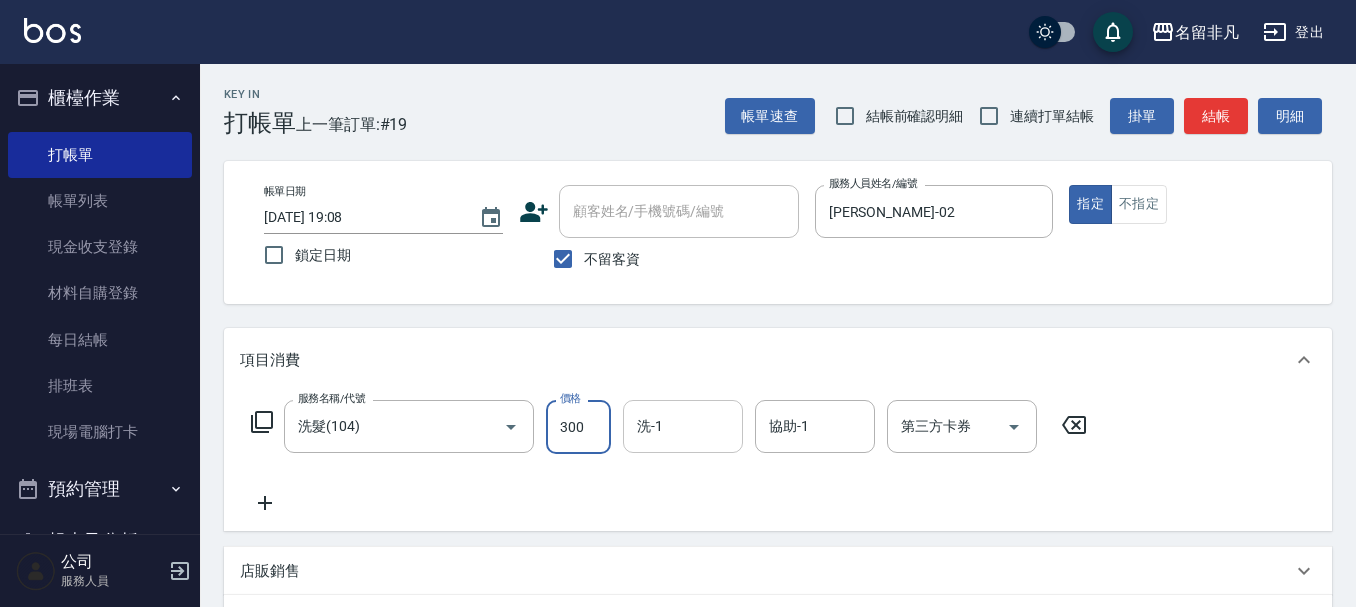 click on "300" at bounding box center [578, 427] 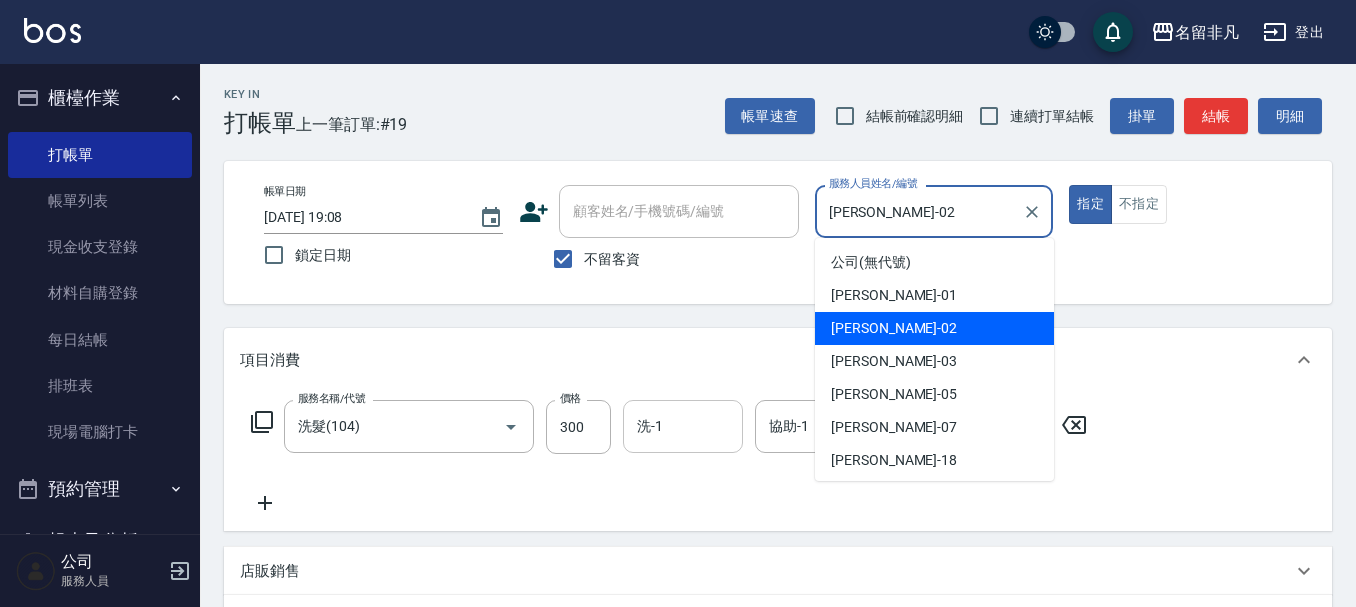 drag, startPoint x: 845, startPoint y: 224, endPoint x: 694, endPoint y: 236, distance: 151.47607 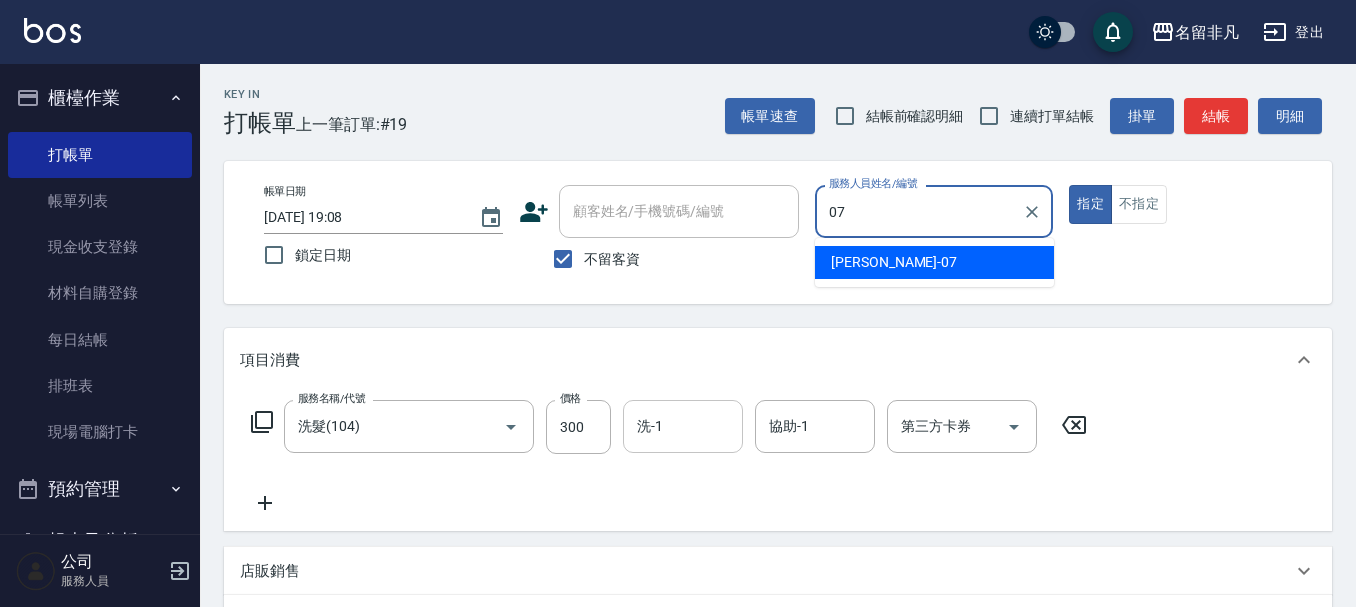 type on "郭佳怡-07" 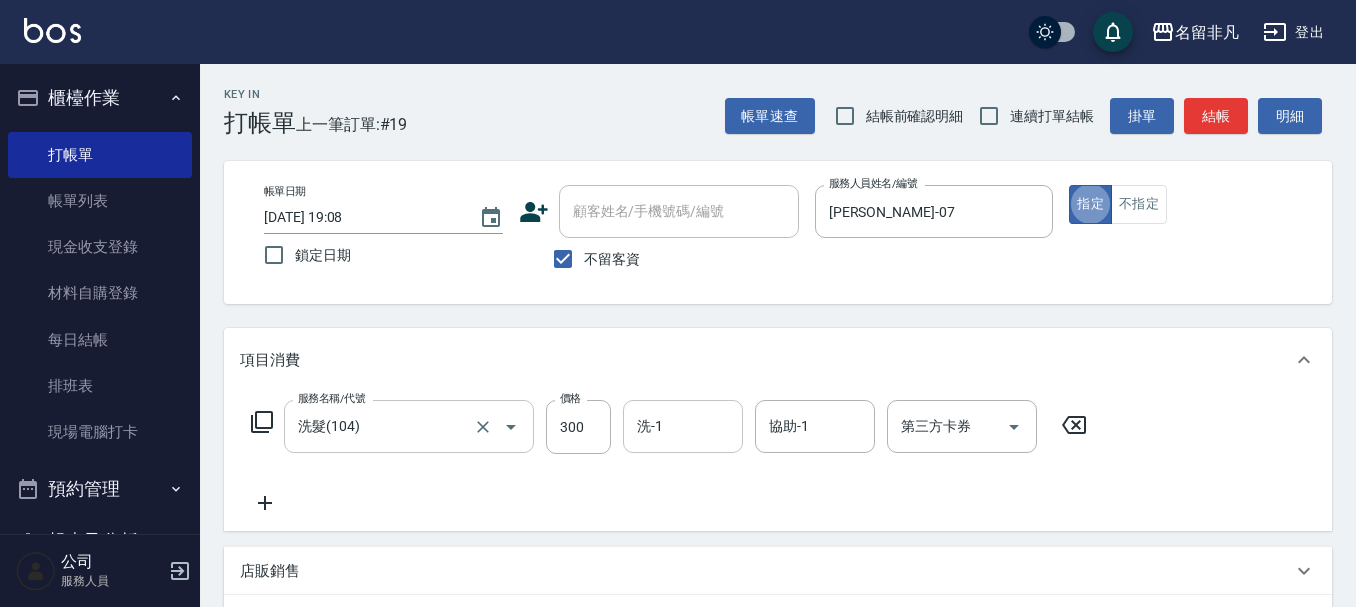 click at bounding box center [497, 426] 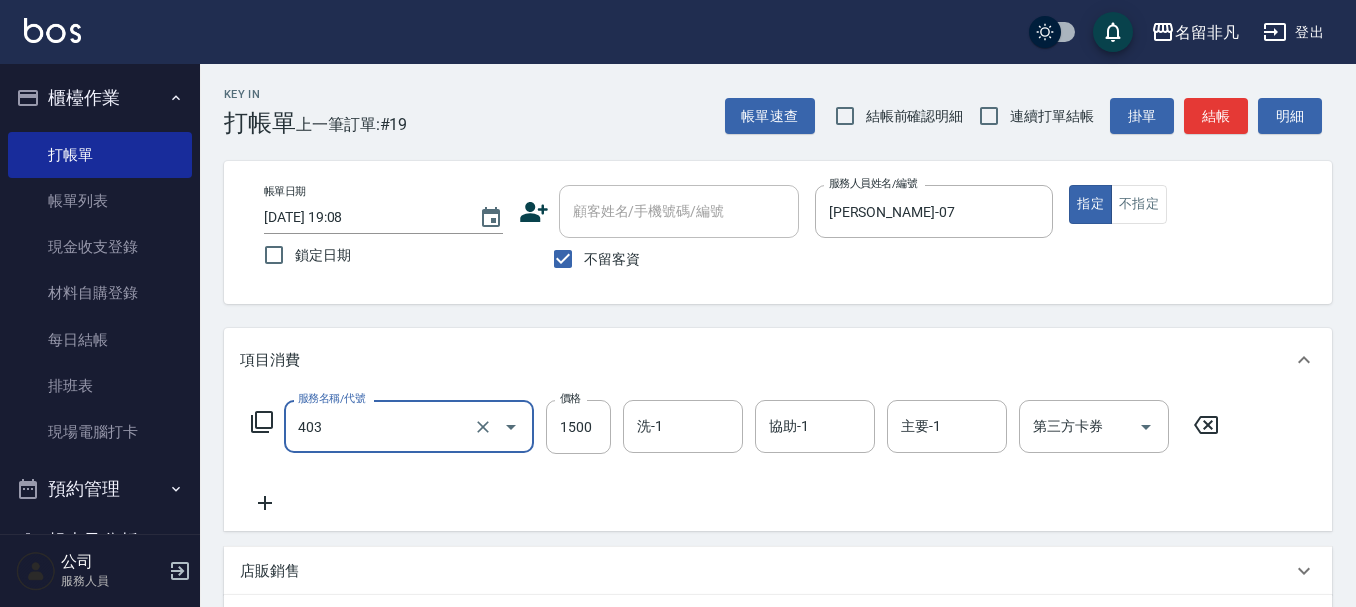 type on "染髮(403)" 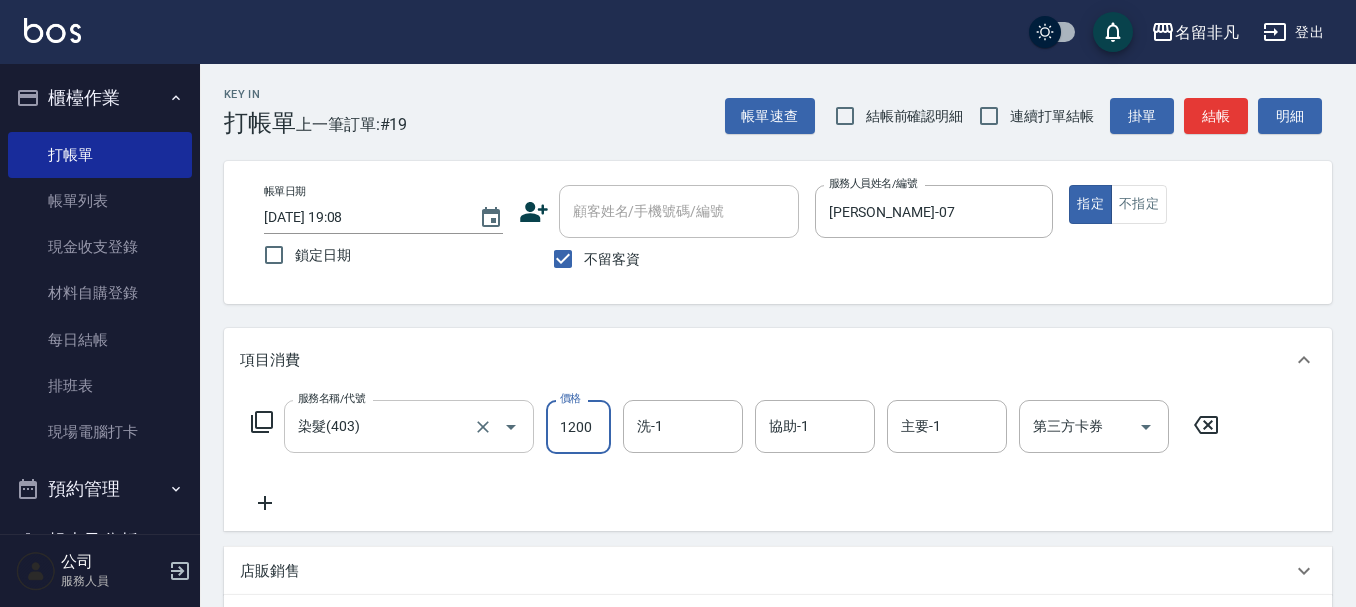 type on "1200" 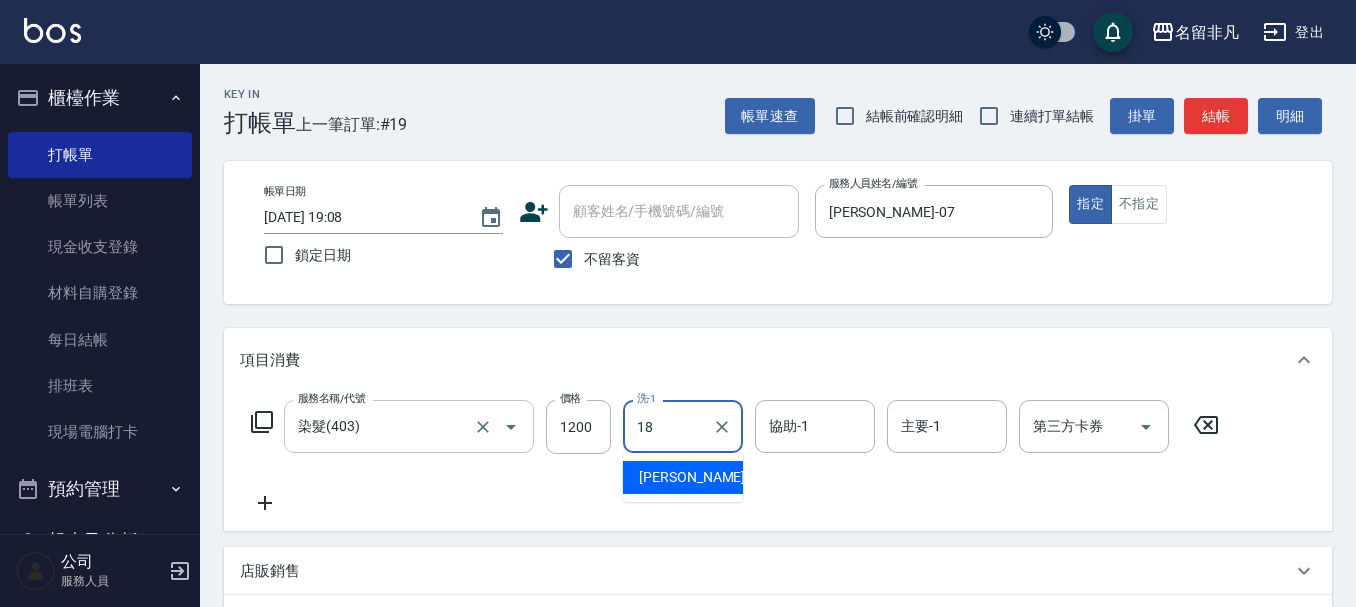 type on "陳子晴-18" 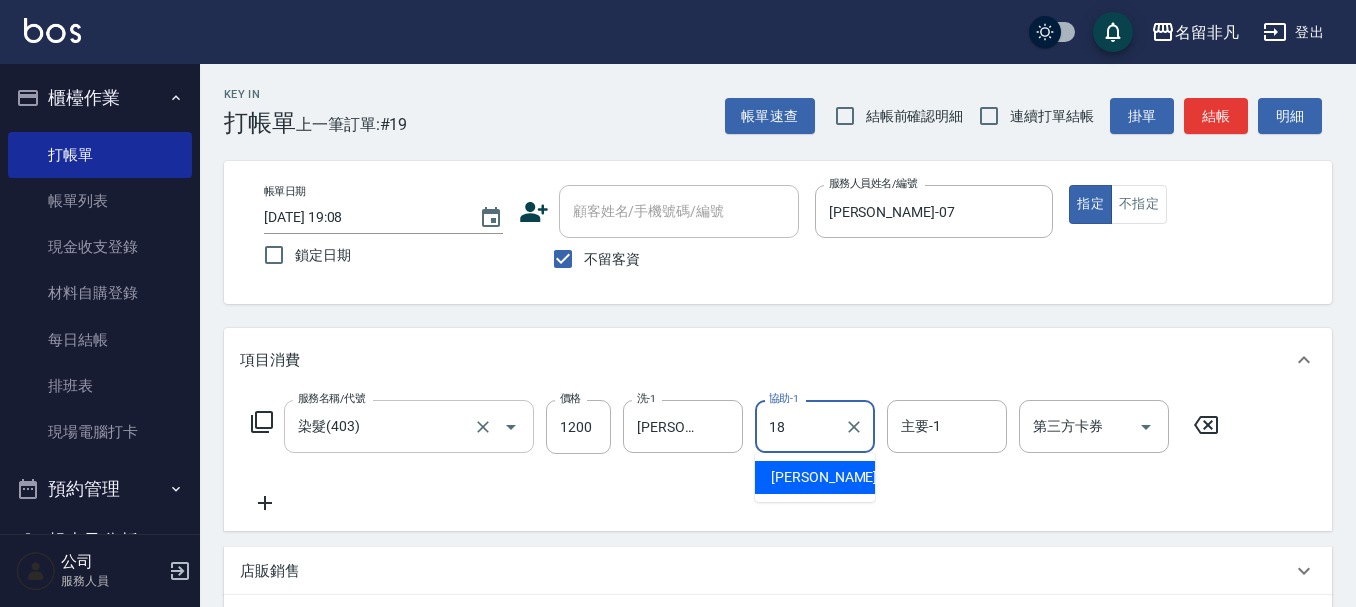 type on "陳子晴-18" 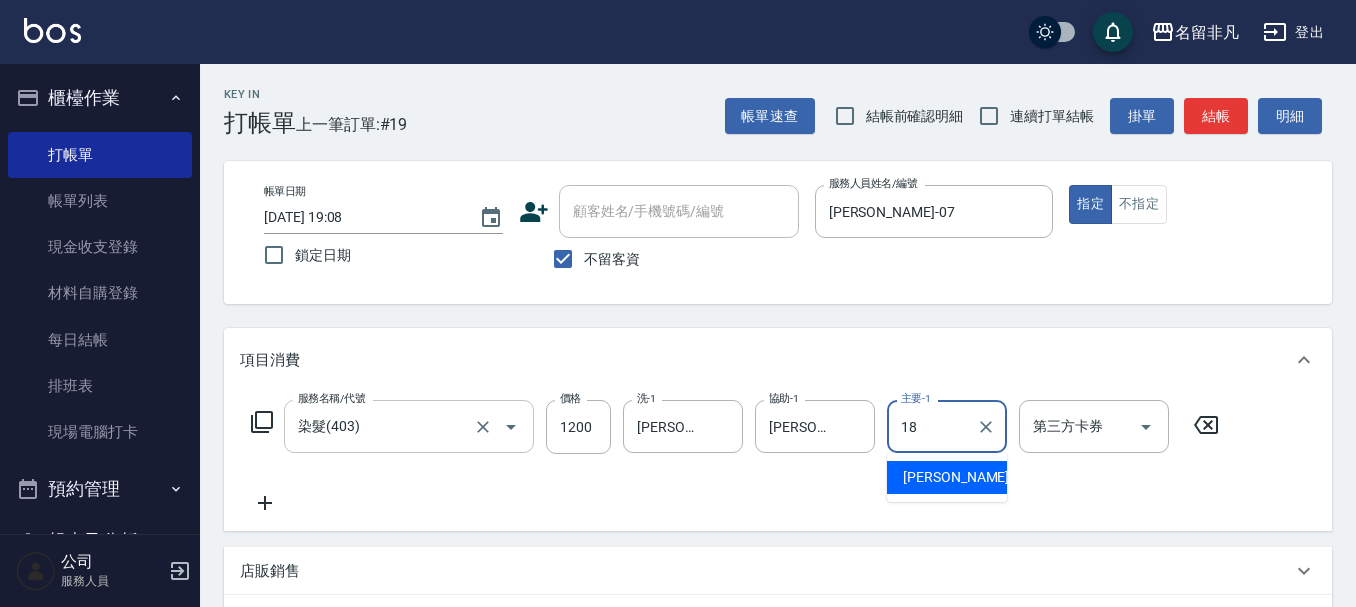 type on "陳子晴-18" 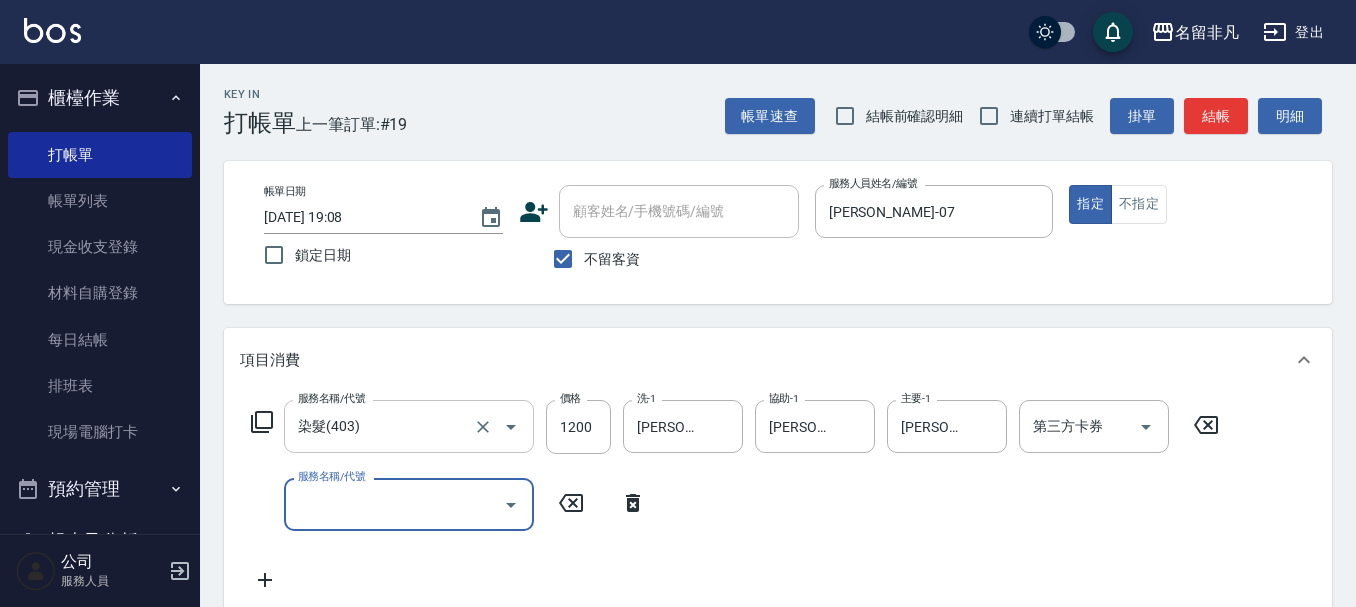 type on "8" 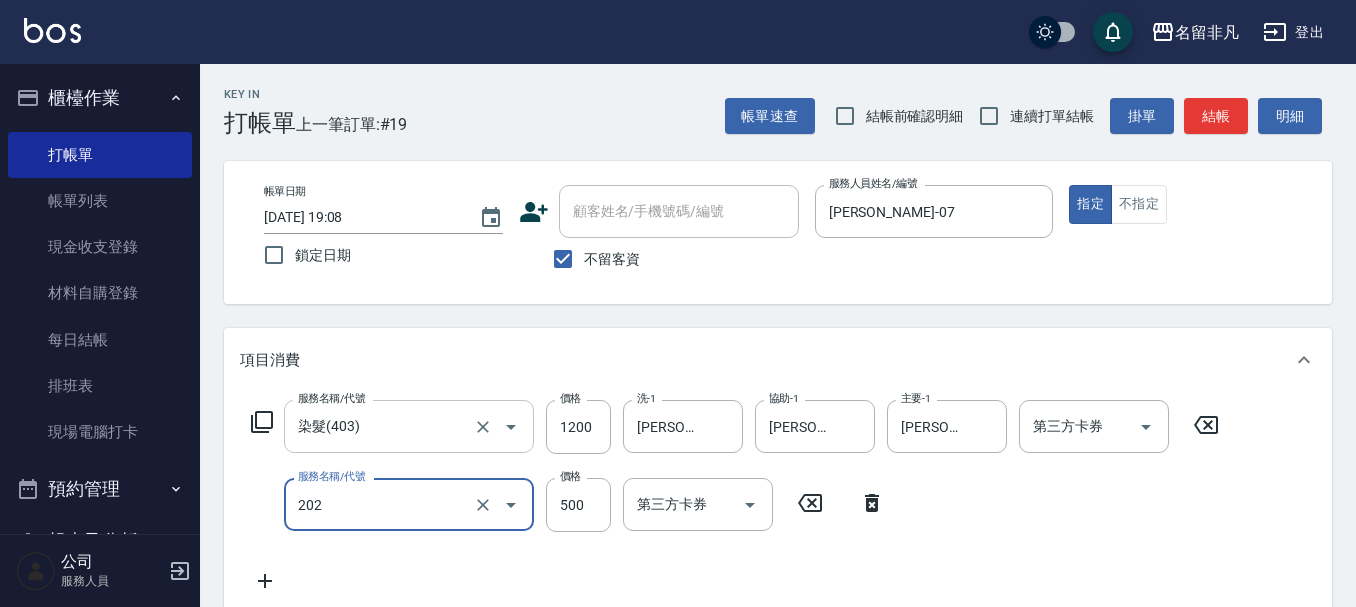 type on "剪髮(202)" 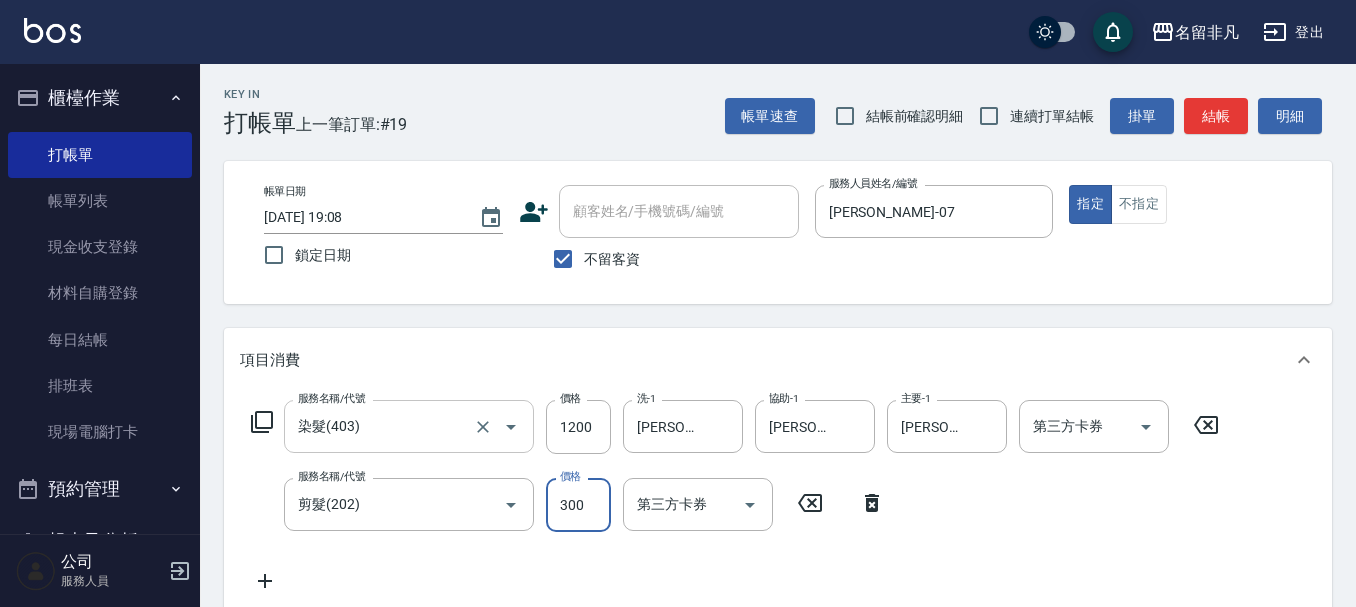 type on "300" 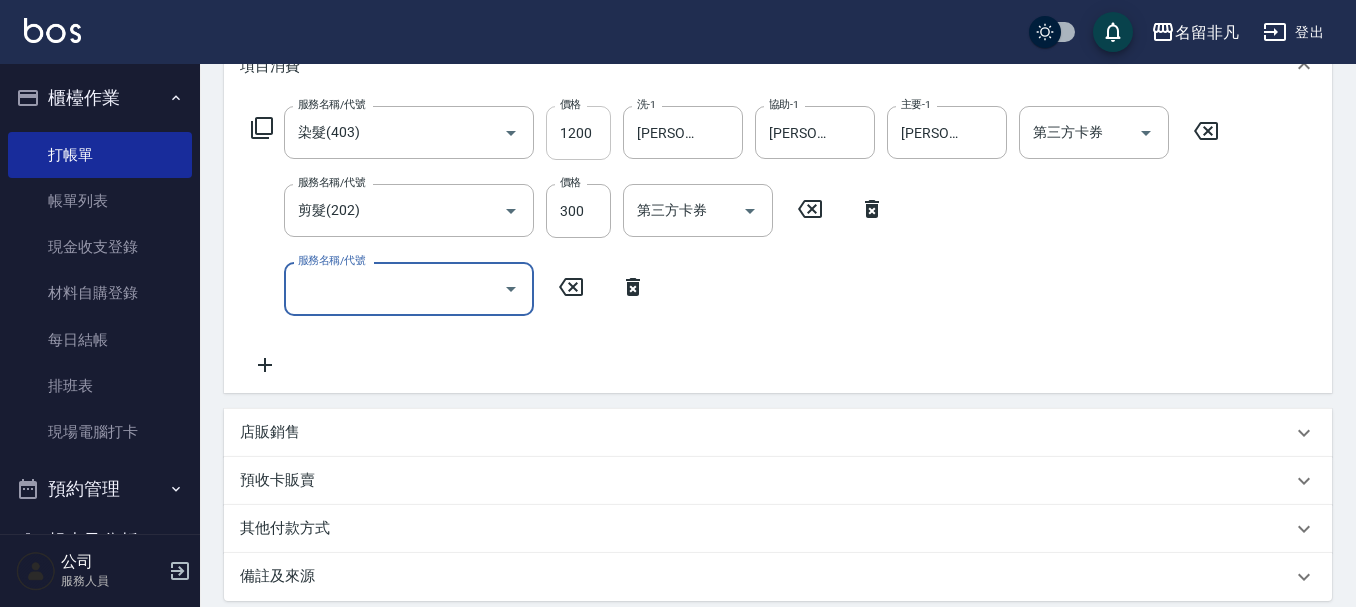 scroll, scrollTop: 300, scrollLeft: 0, axis: vertical 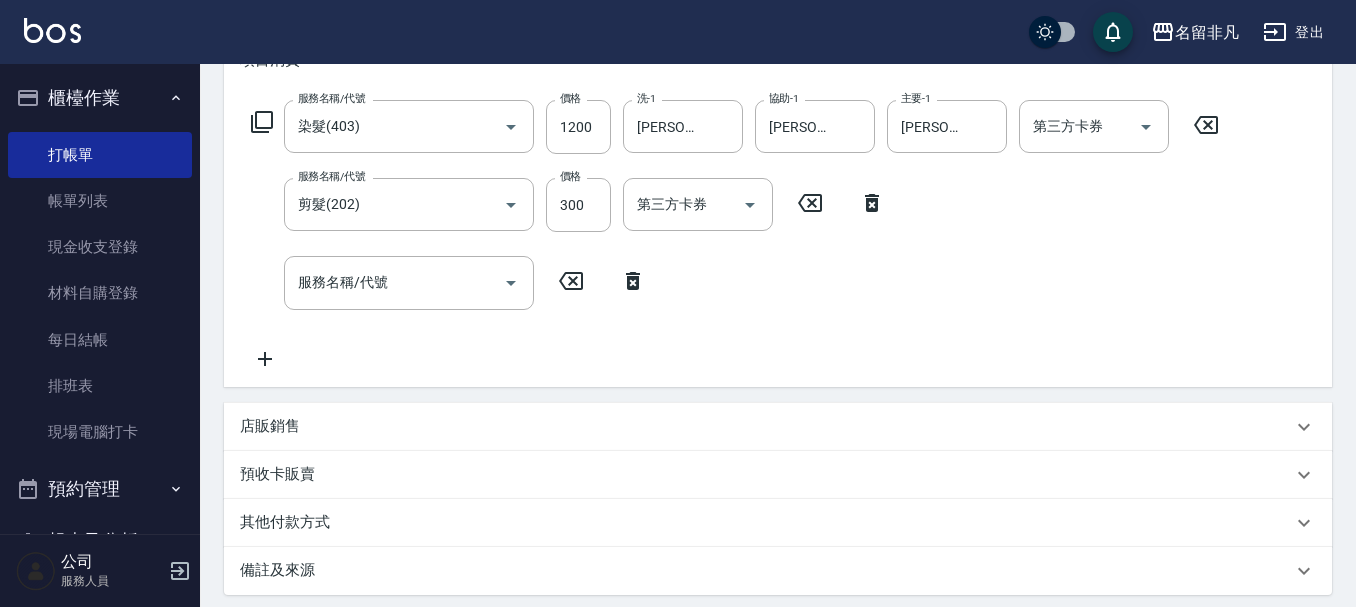 click on "服務名稱/代號 服務名稱/代號" at bounding box center [449, 282] 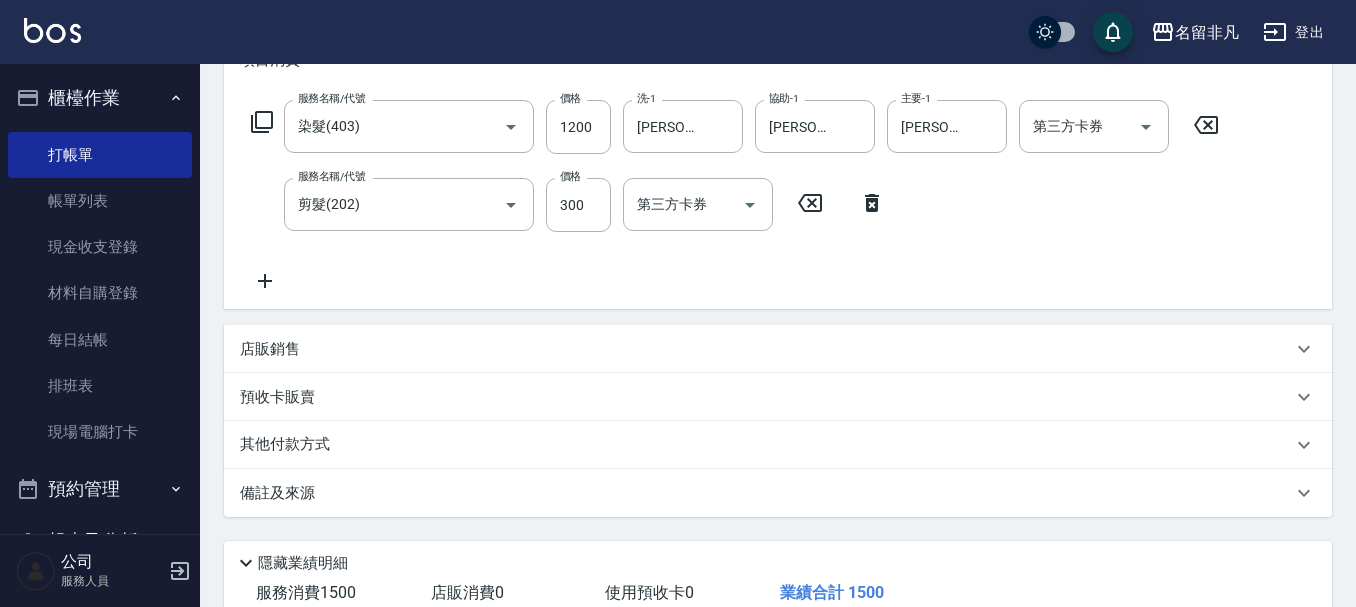click on "店販銷售" at bounding box center (778, 349) 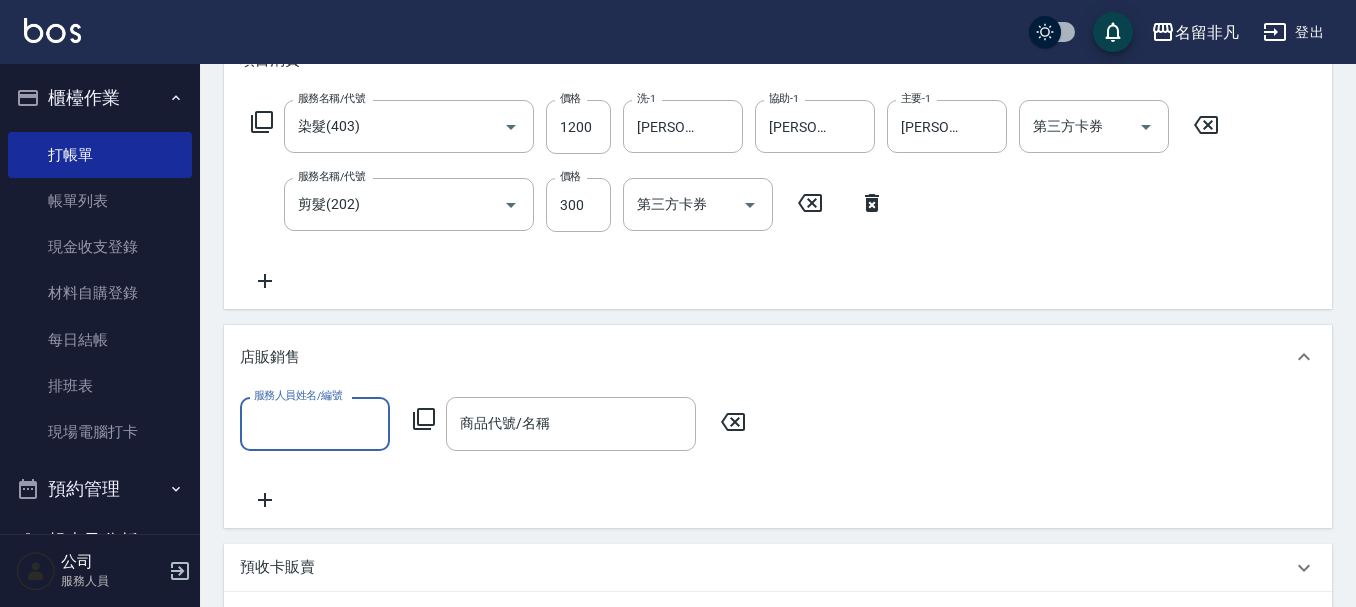 scroll, scrollTop: 0, scrollLeft: 0, axis: both 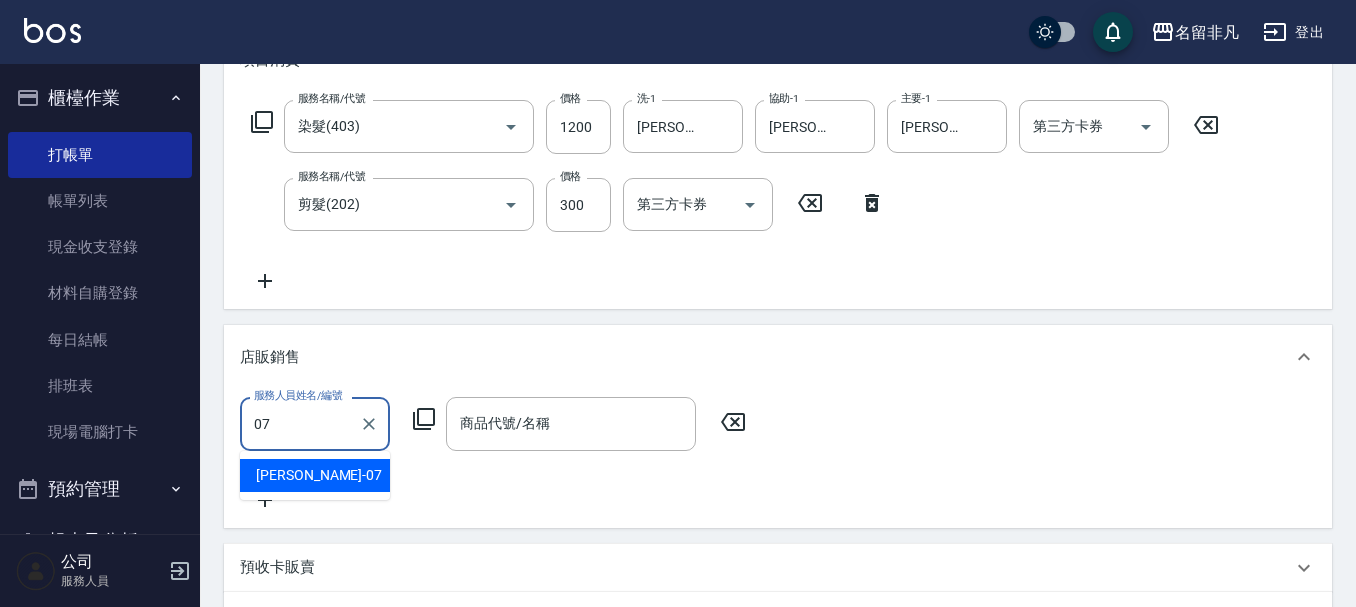 type on "郭佳怡-07" 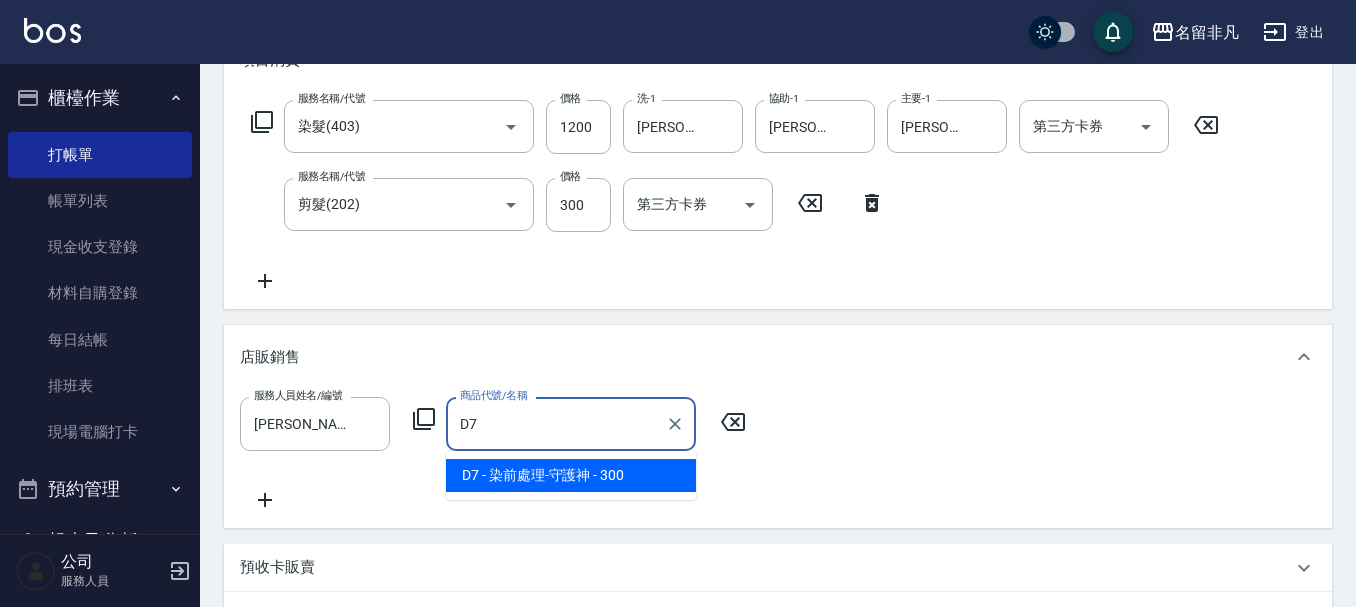 type on "染前處理-守護神" 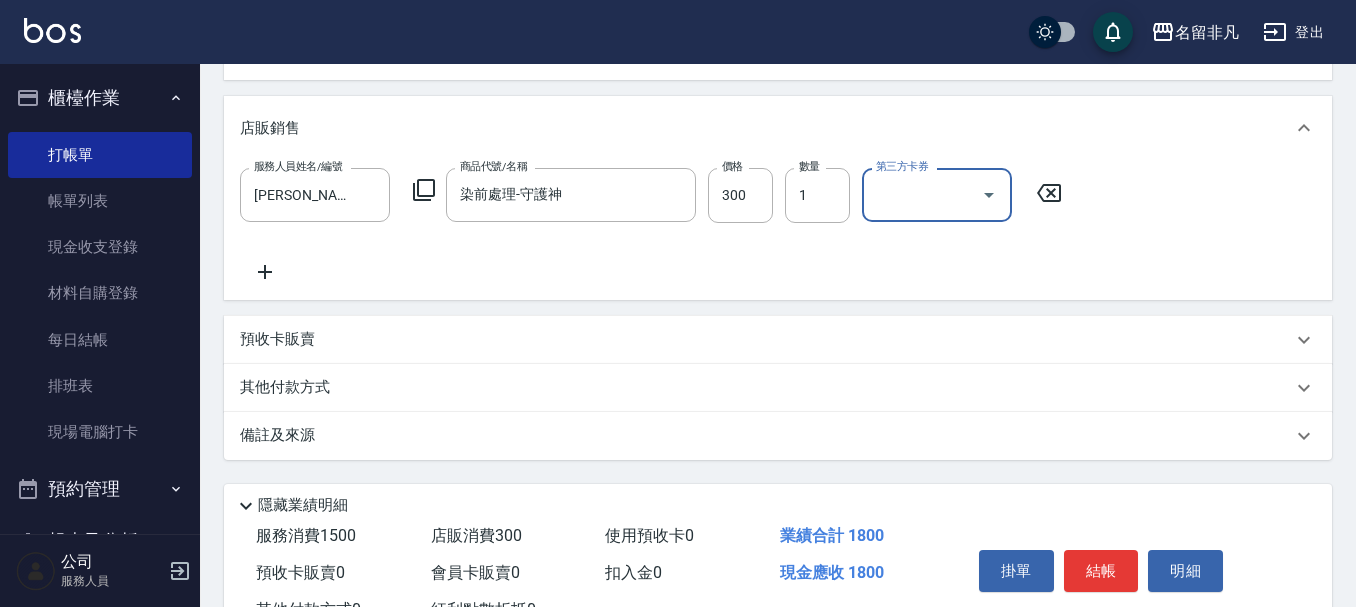 scroll, scrollTop: 608, scrollLeft: 0, axis: vertical 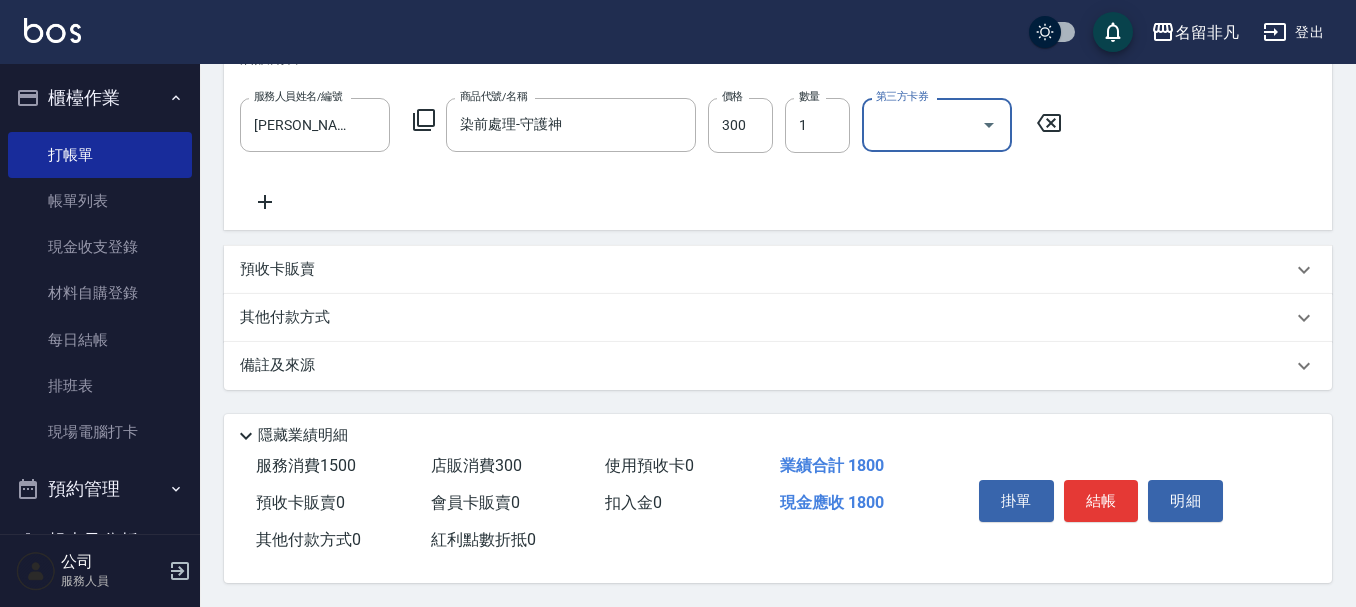 click on "掛單 結帳 明細" at bounding box center [1101, 503] 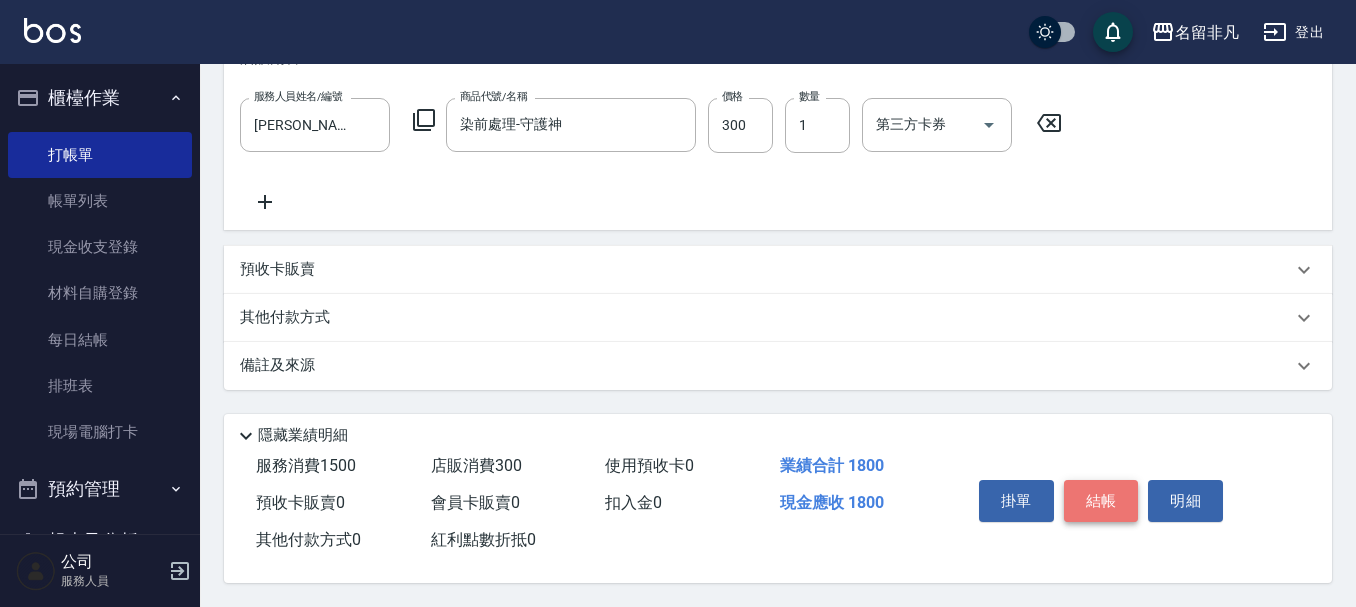 click on "結帳" at bounding box center (1101, 501) 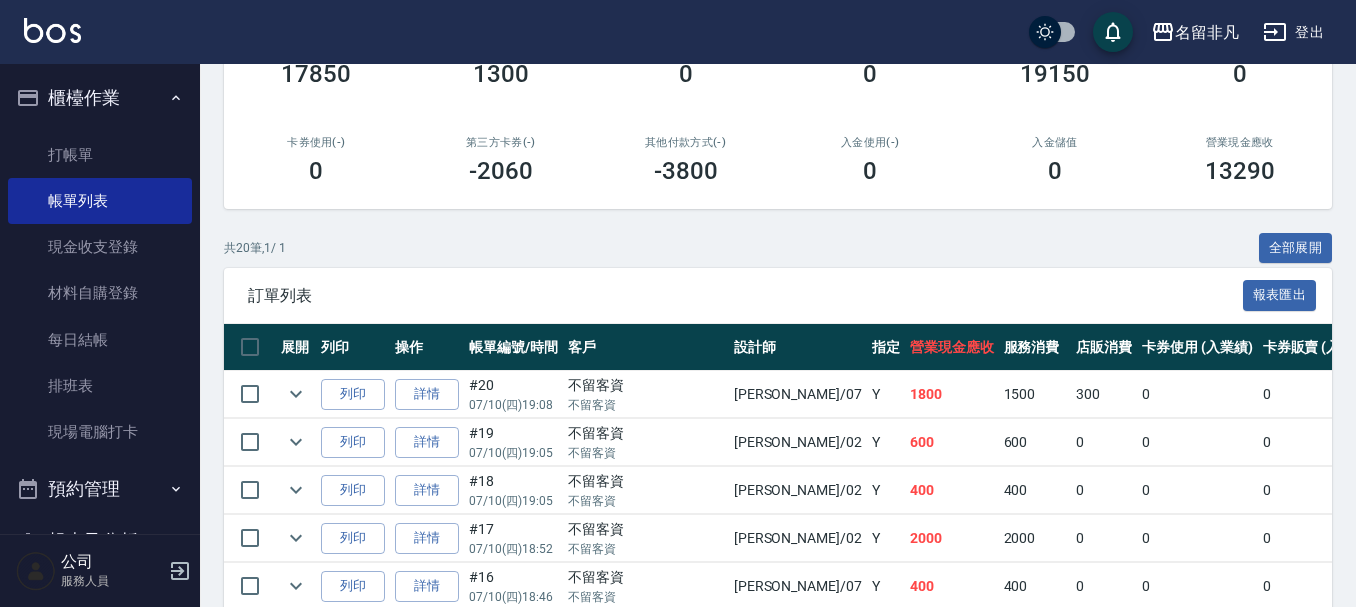 scroll, scrollTop: 300, scrollLeft: 0, axis: vertical 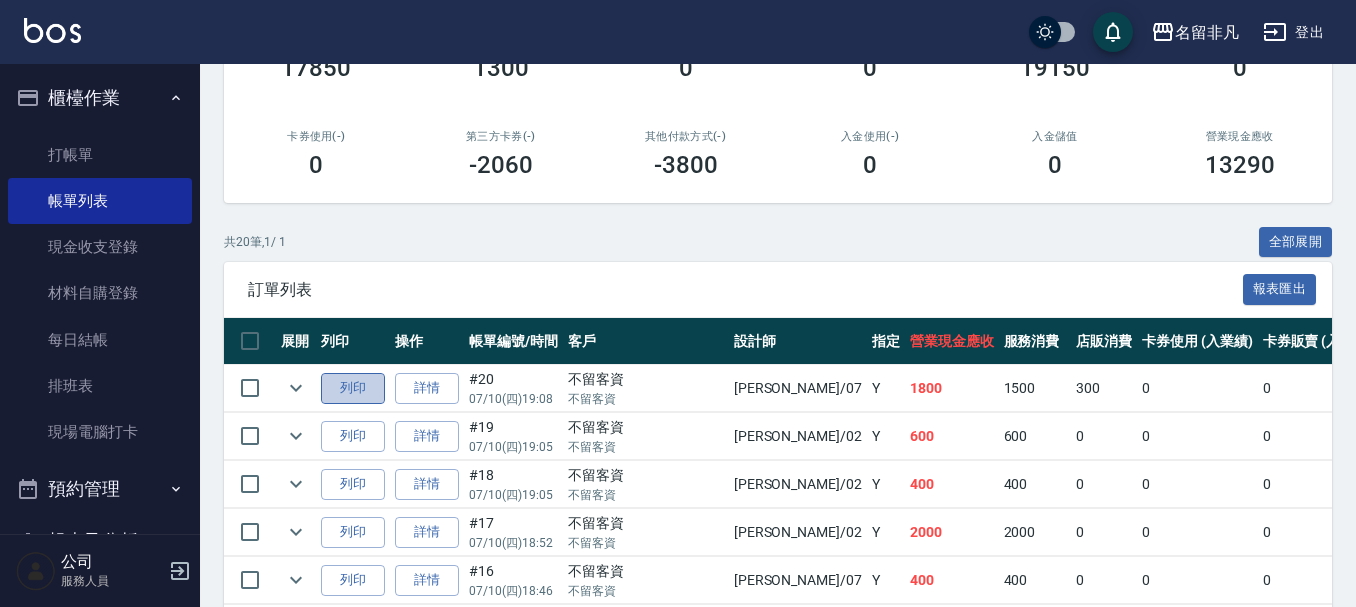 click on "列印" at bounding box center (353, 388) 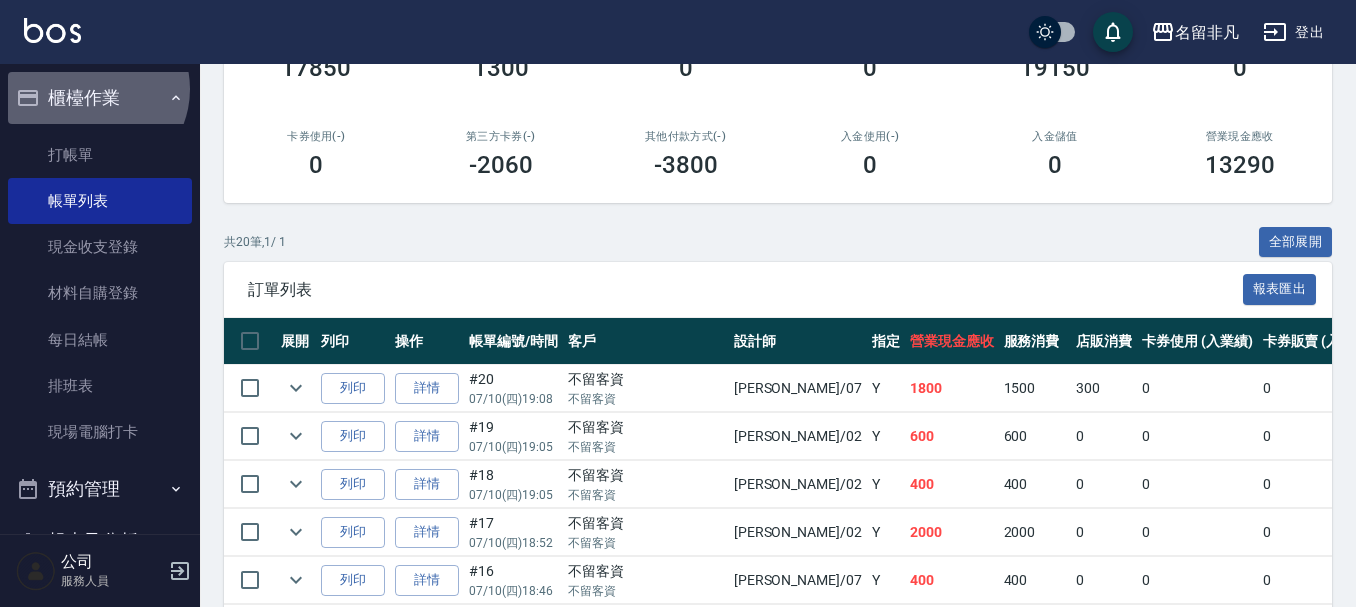 click on "櫃檯作業" at bounding box center [100, 98] 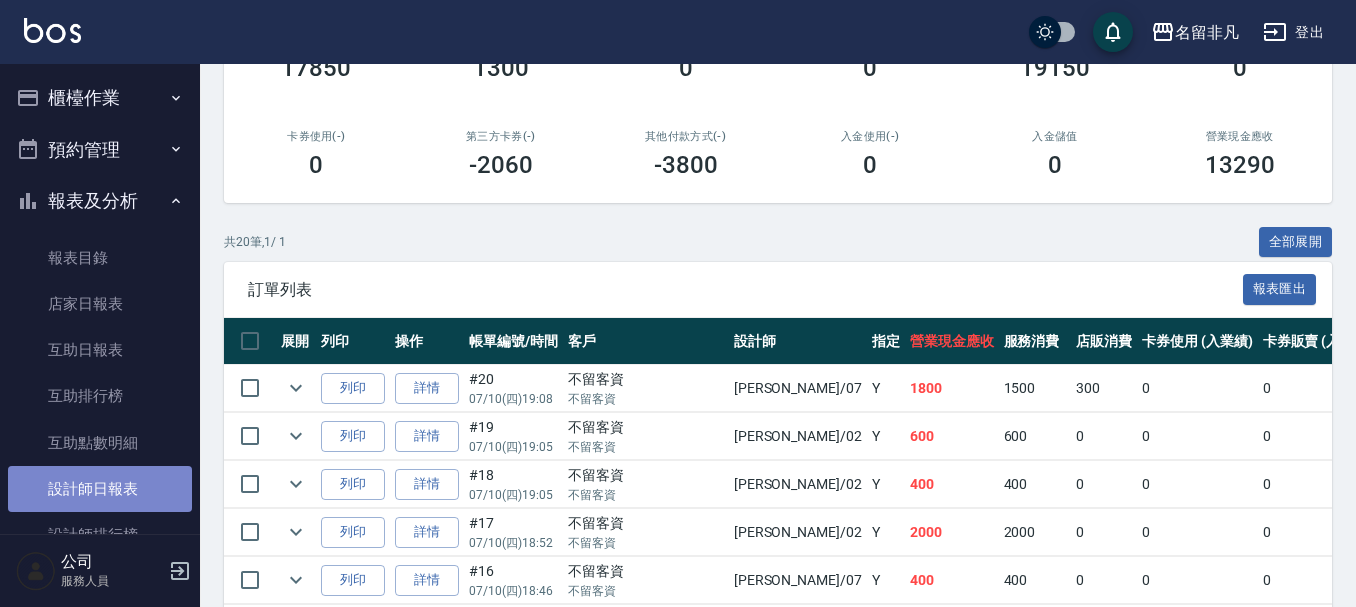 click on "設計師日報表" at bounding box center [100, 489] 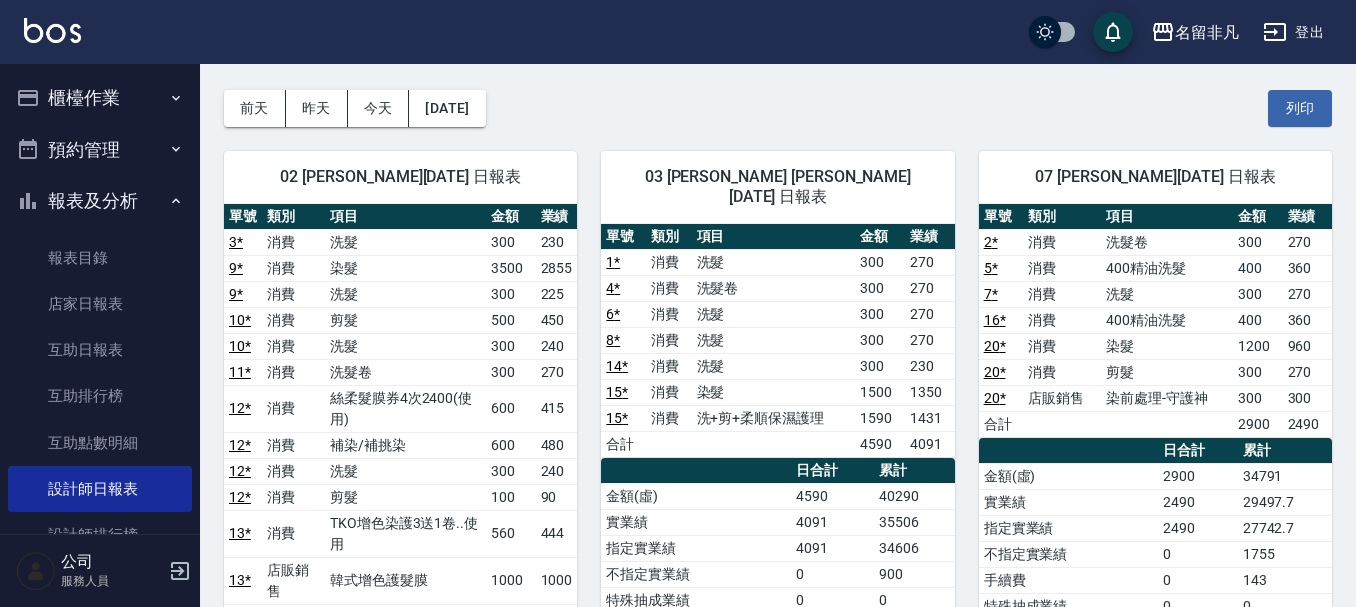 scroll, scrollTop: 100, scrollLeft: 0, axis: vertical 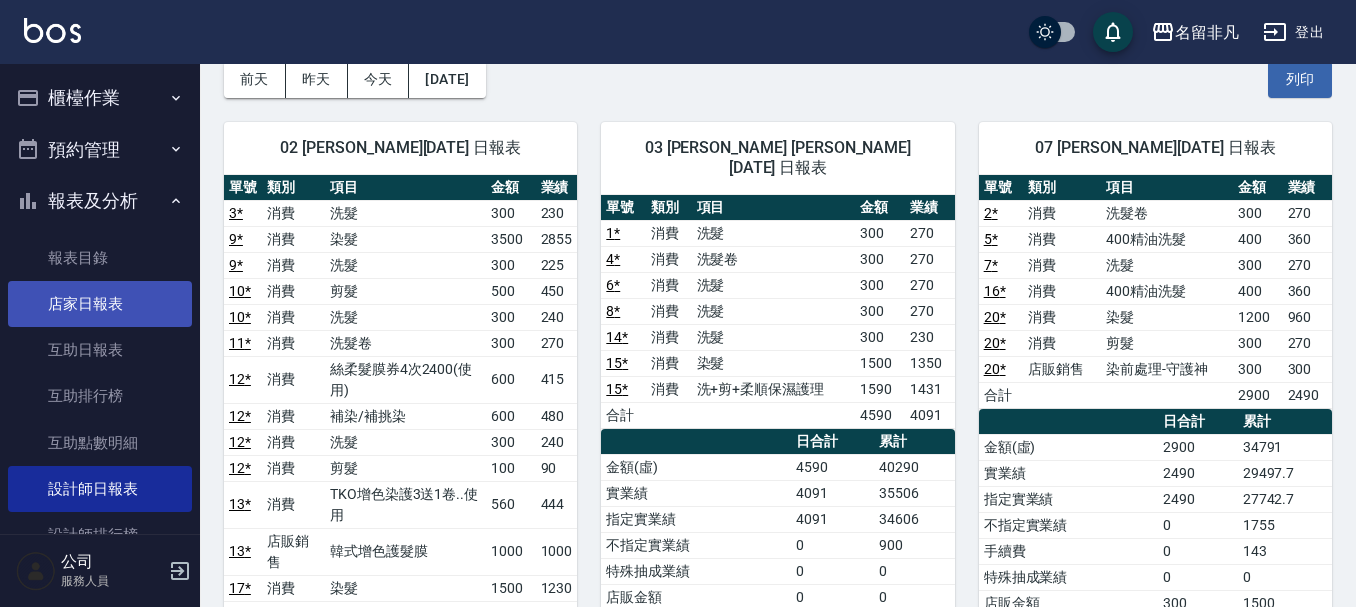 click on "店家日報表" at bounding box center [100, 304] 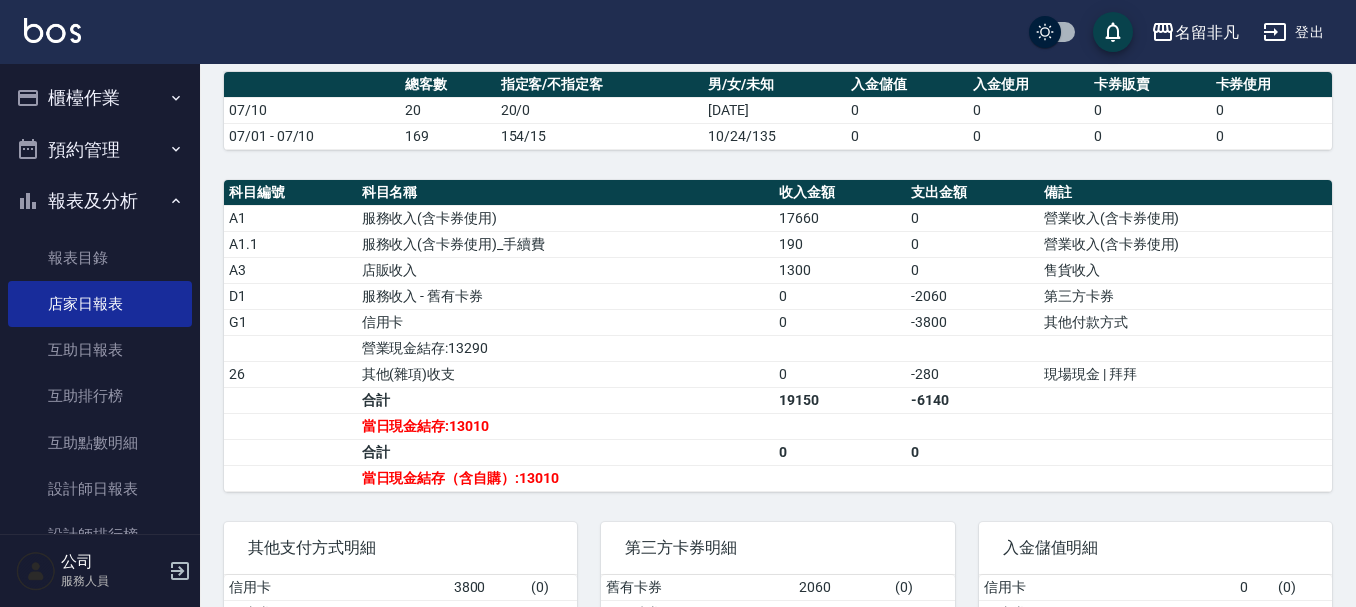 scroll, scrollTop: 600, scrollLeft: 0, axis: vertical 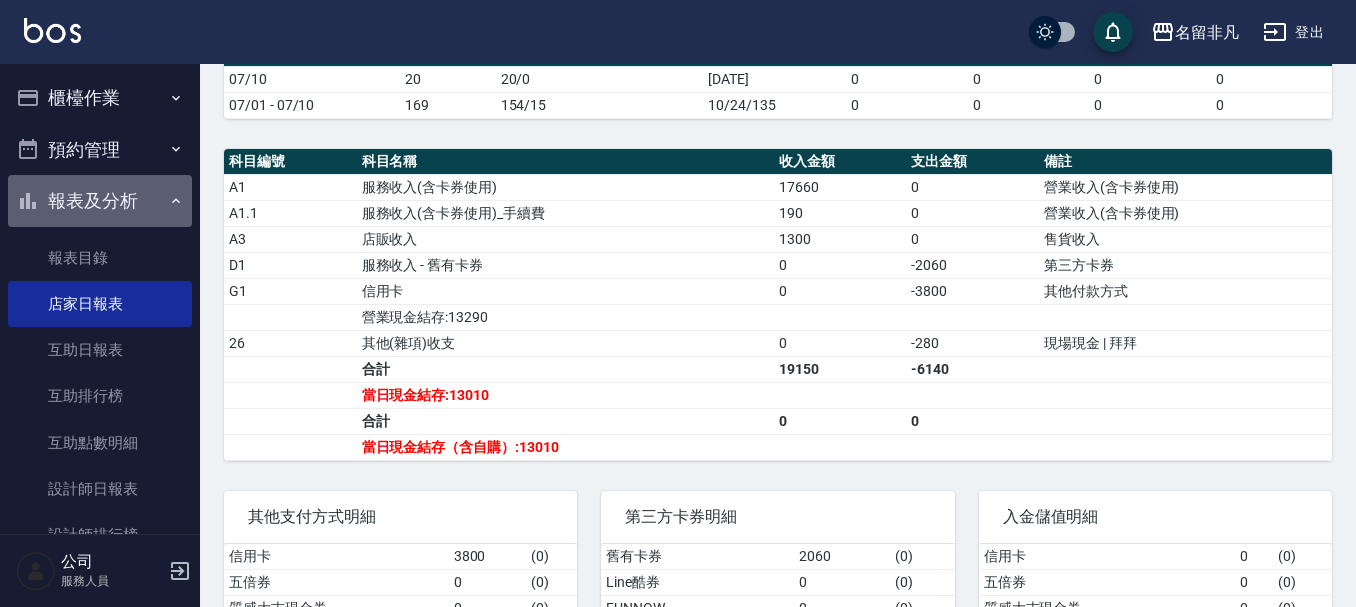 click on "報表及分析" at bounding box center (100, 201) 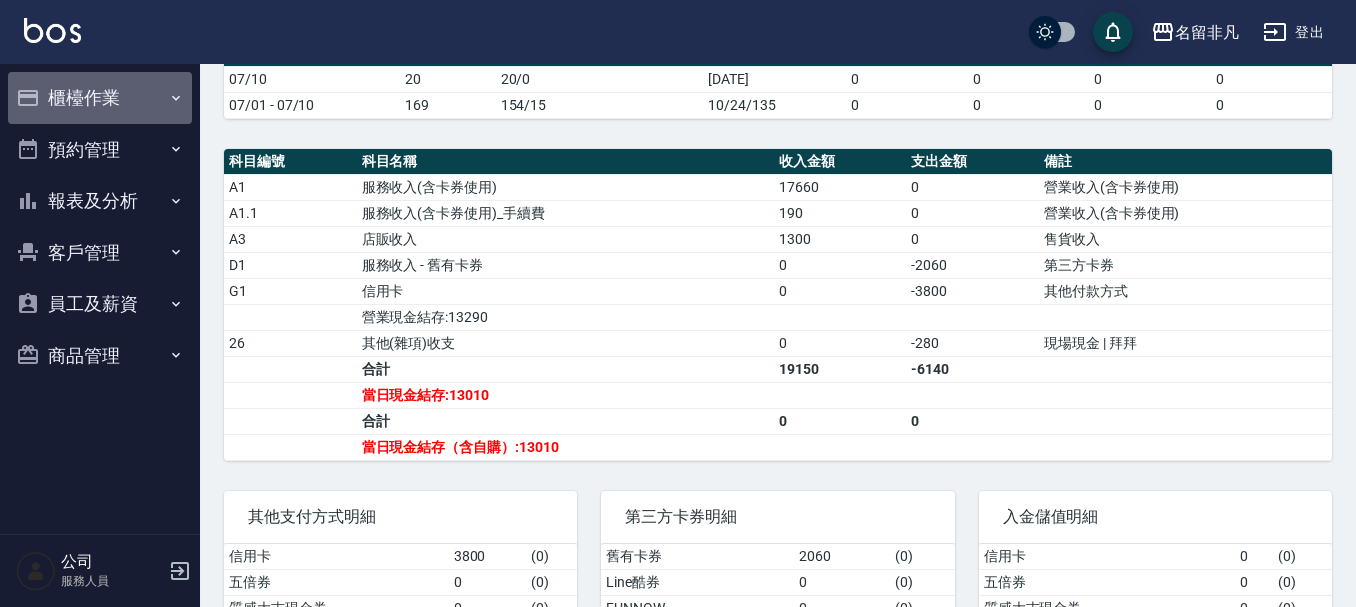 click on "櫃檯作業" at bounding box center [100, 98] 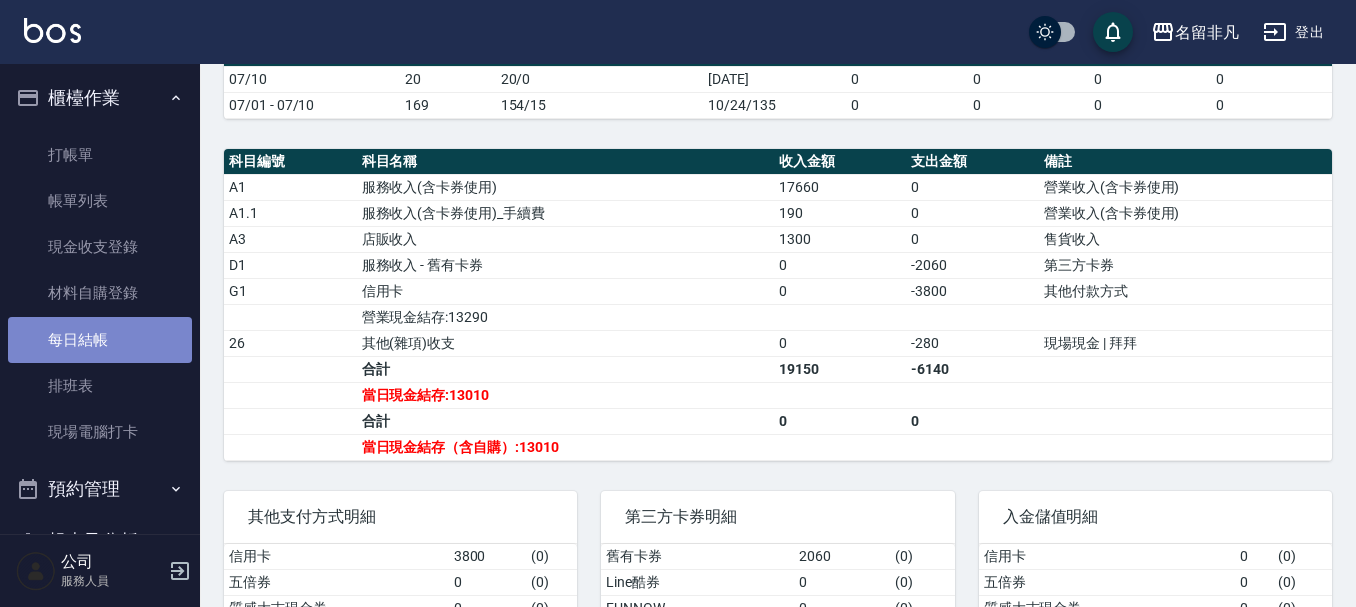 click on "每日結帳" at bounding box center (100, 340) 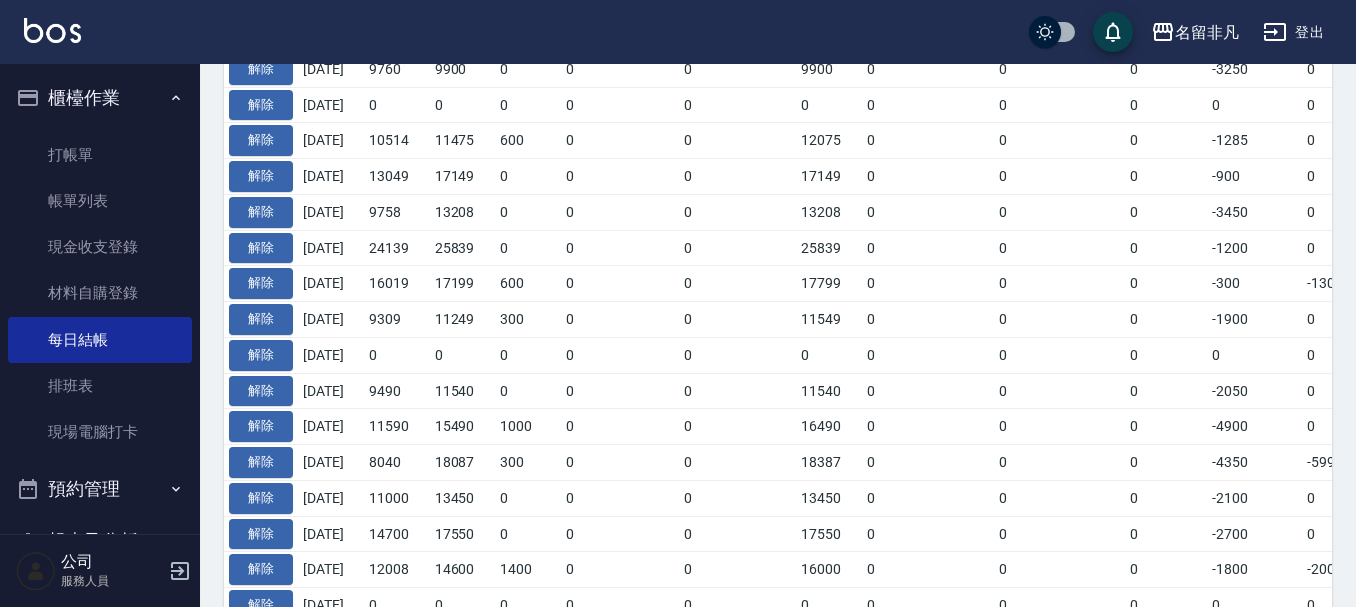 scroll, scrollTop: 0, scrollLeft: 0, axis: both 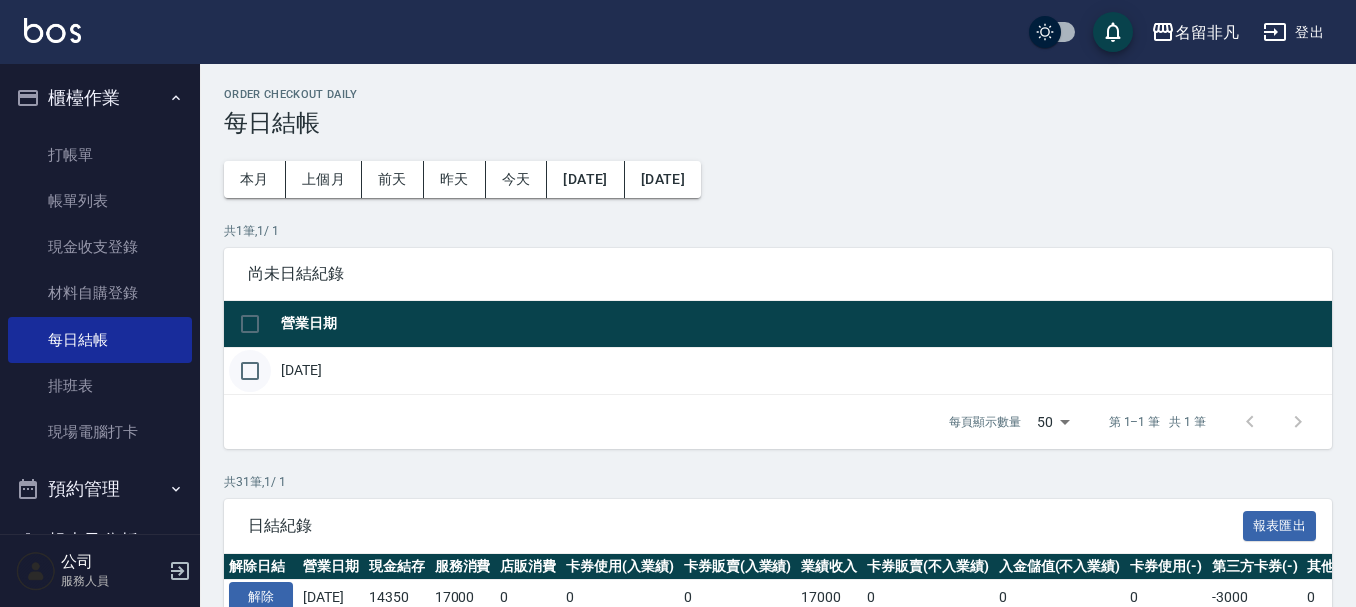 click at bounding box center (250, 371) 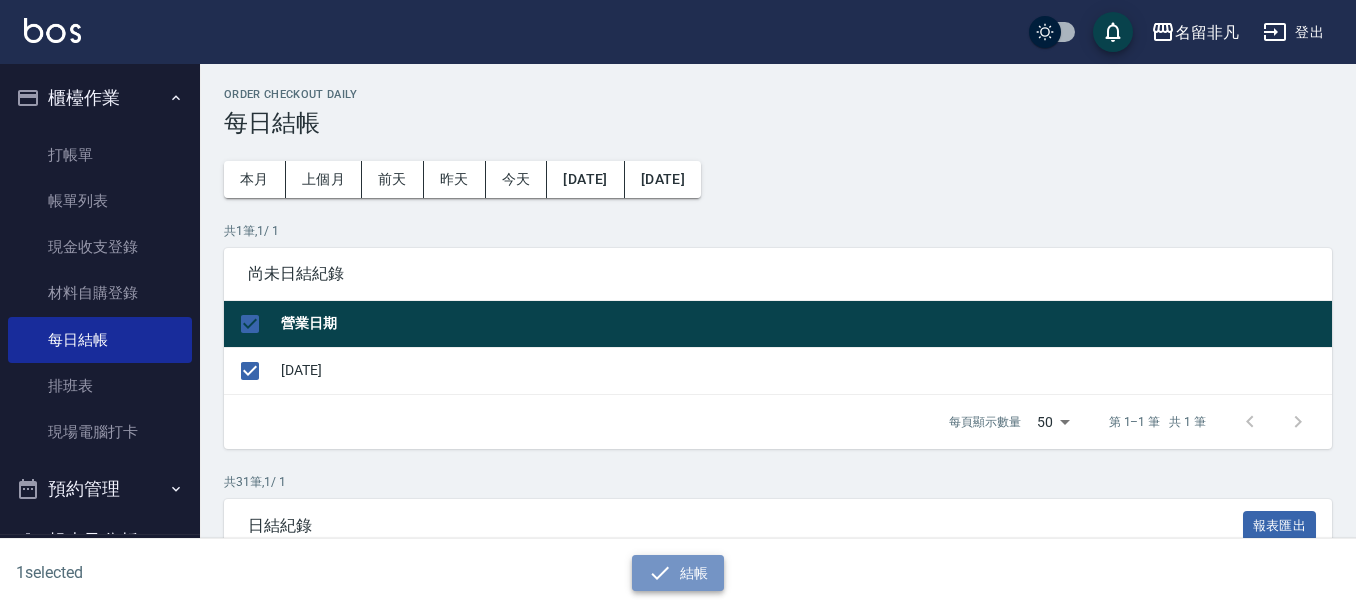 click 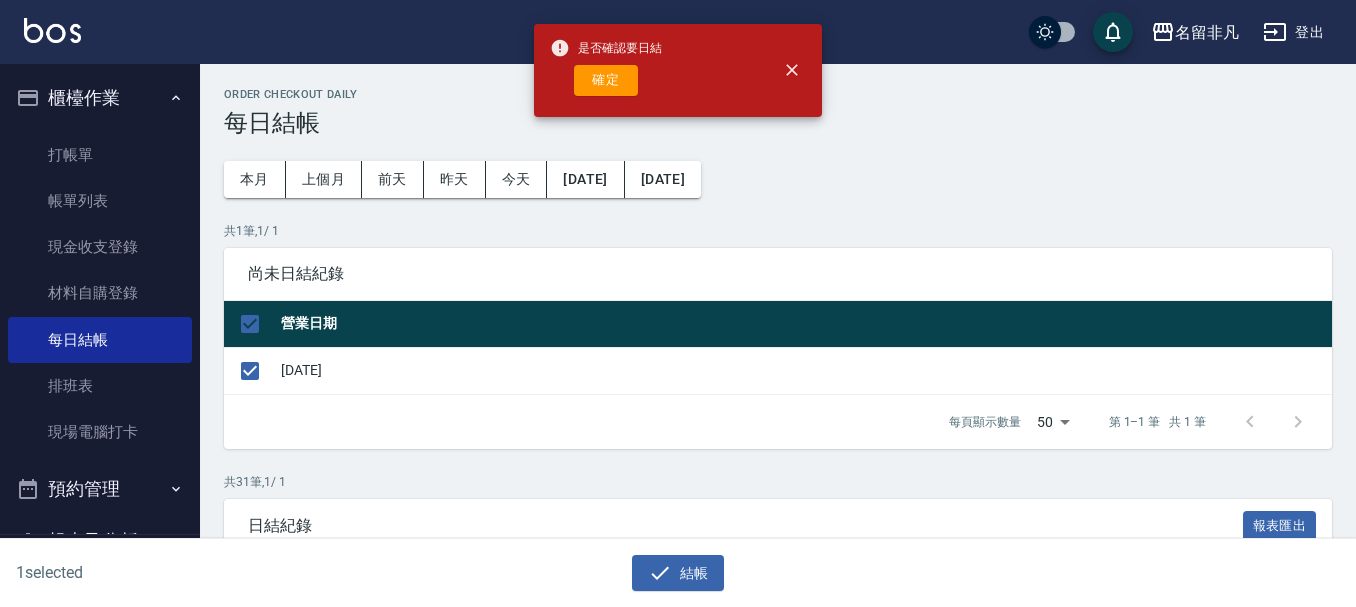 click on "是否確認要日結 確定" at bounding box center [606, 70] 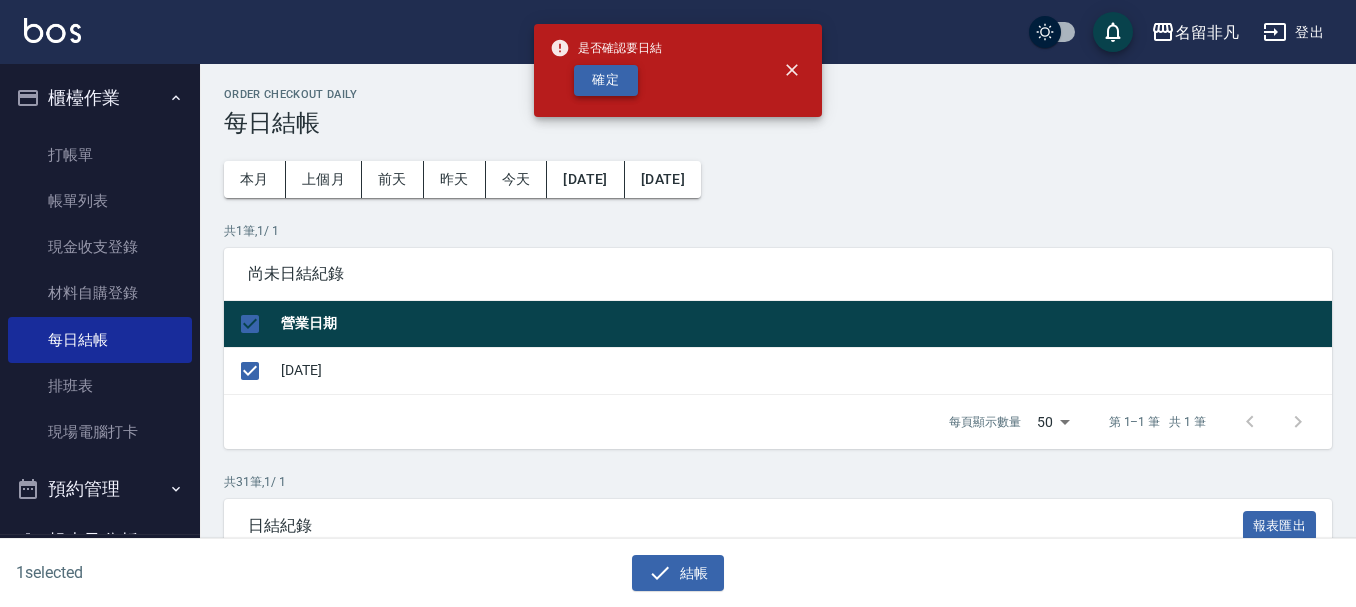 click on "確定" at bounding box center (606, 80) 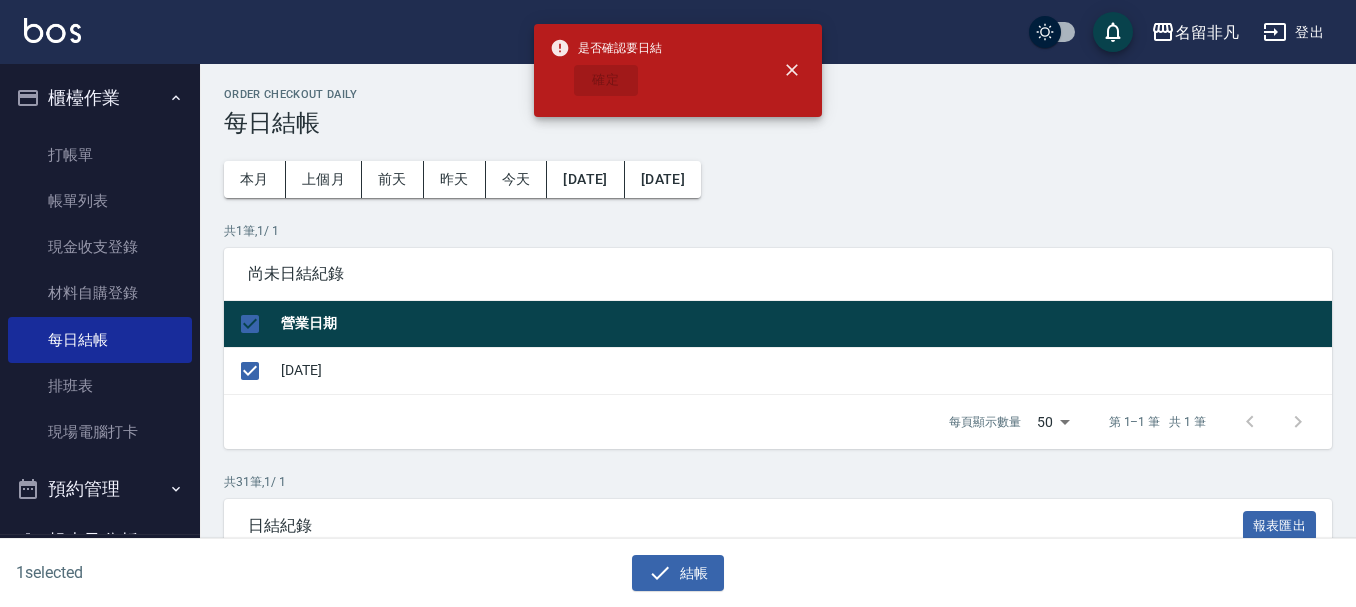 checkbox on "false" 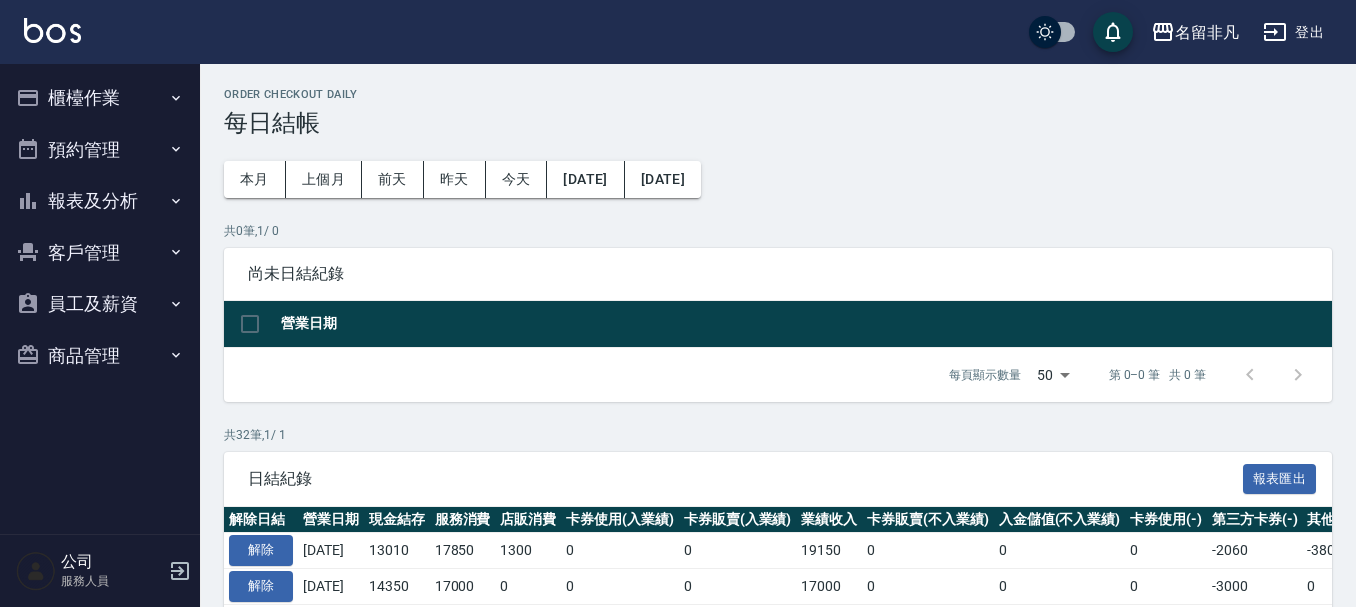 scroll, scrollTop: 0, scrollLeft: 0, axis: both 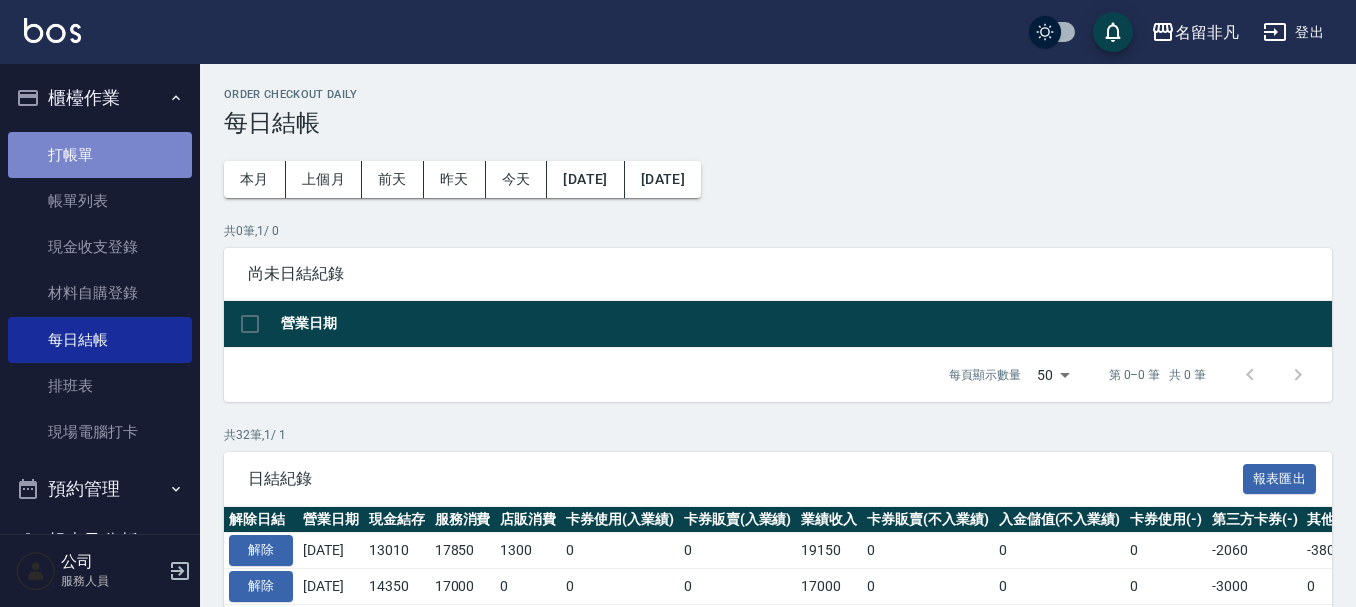 click on "打帳單" at bounding box center (100, 155) 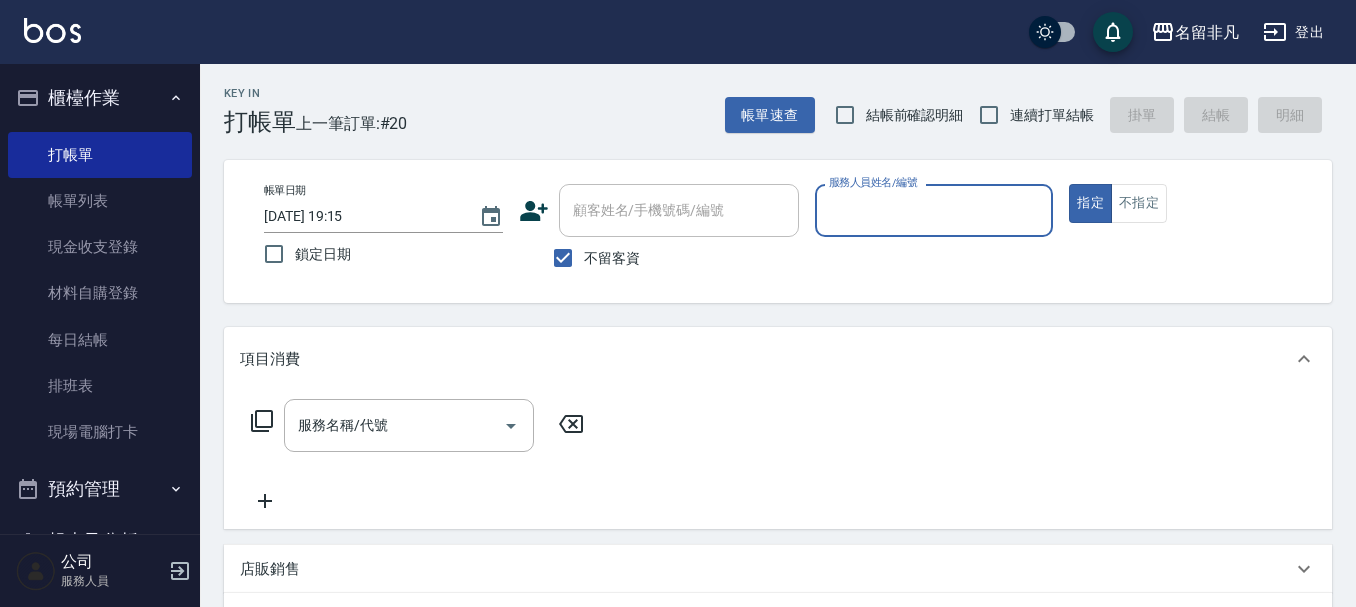 scroll, scrollTop: 0, scrollLeft: 0, axis: both 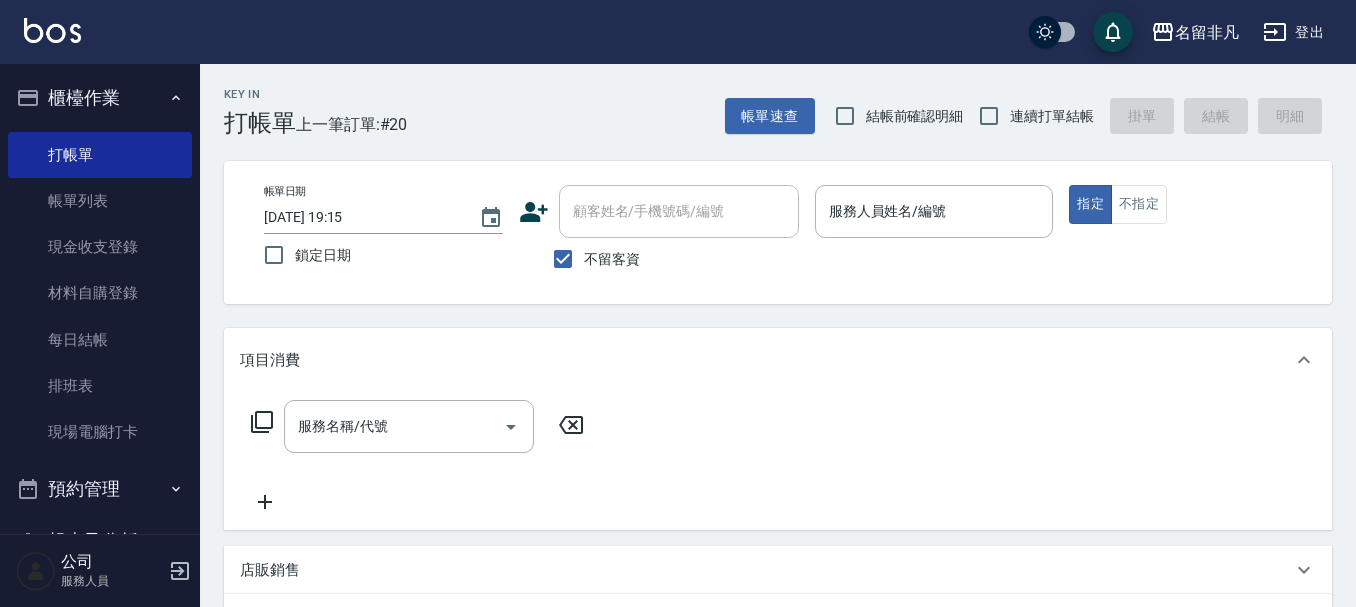 click on "Key In 打帳單 上一筆訂單:#20 帳單速查 結帳前確認明細 連續打單結帳 掛單 結帳 明細 帳單日期 [DATE] 19:15 鎖定日期 顧客姓名/手機號碼/編號 顧客姓名/手機號碼/編號 不留客資 服務人員姓名/編號 服務人員姓名/編號 指定 不指定 項目消費 服務名稱/代號 服務名稱/代號 店販銷售 服務人員姓名/編號 服務人員姓名/編號 商品代號/名稱 商品代號/名稱 預收卡販賣 卡券名稱/代號 卡券名稱/代號 其他付款方式 其他付款方式 其他付款方式 備註及來源 備註 備註 訂單來源 ​ 訂單來源 隱藏業績明細 服務消費  0 店販消費  0 使用預收卡  0 業績合計   0 預收卡販賣  0 會員卡販賣  0 扣入金  0 現金應收   0 其他付款方式  0 紅利點數折抵  0 掛單 結帳 明細" at bounding box center (778, 509) 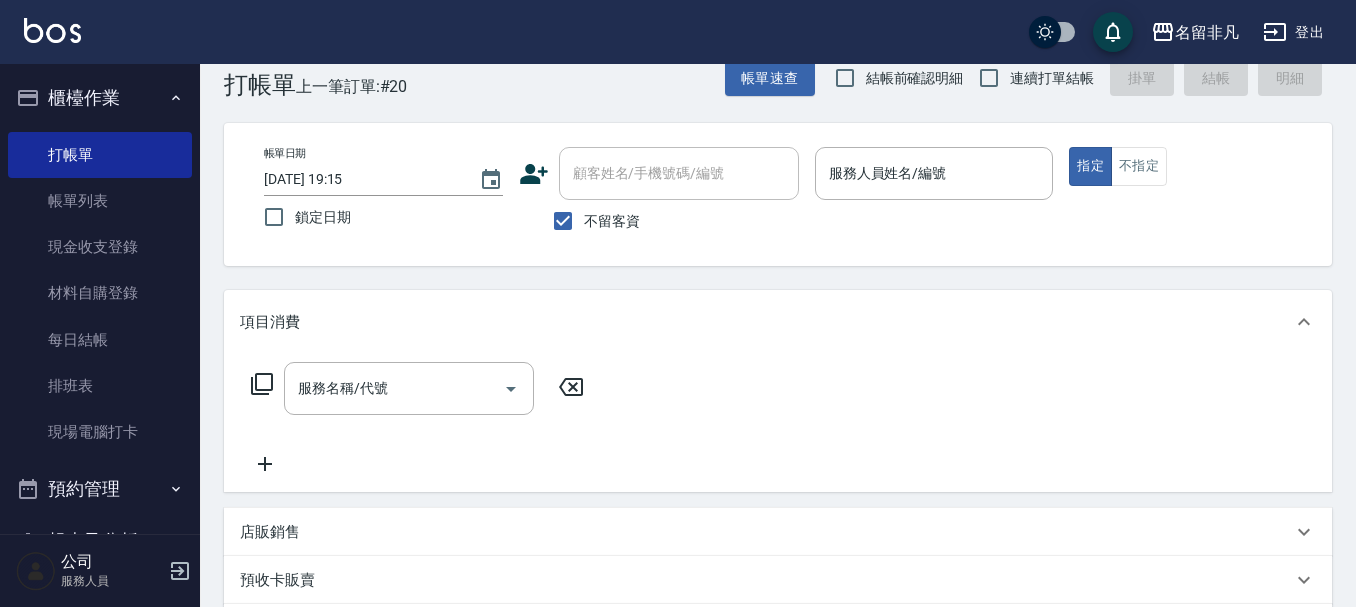 scroll, scrollTop: 40, scrollLeft: 0, axis: vertical 